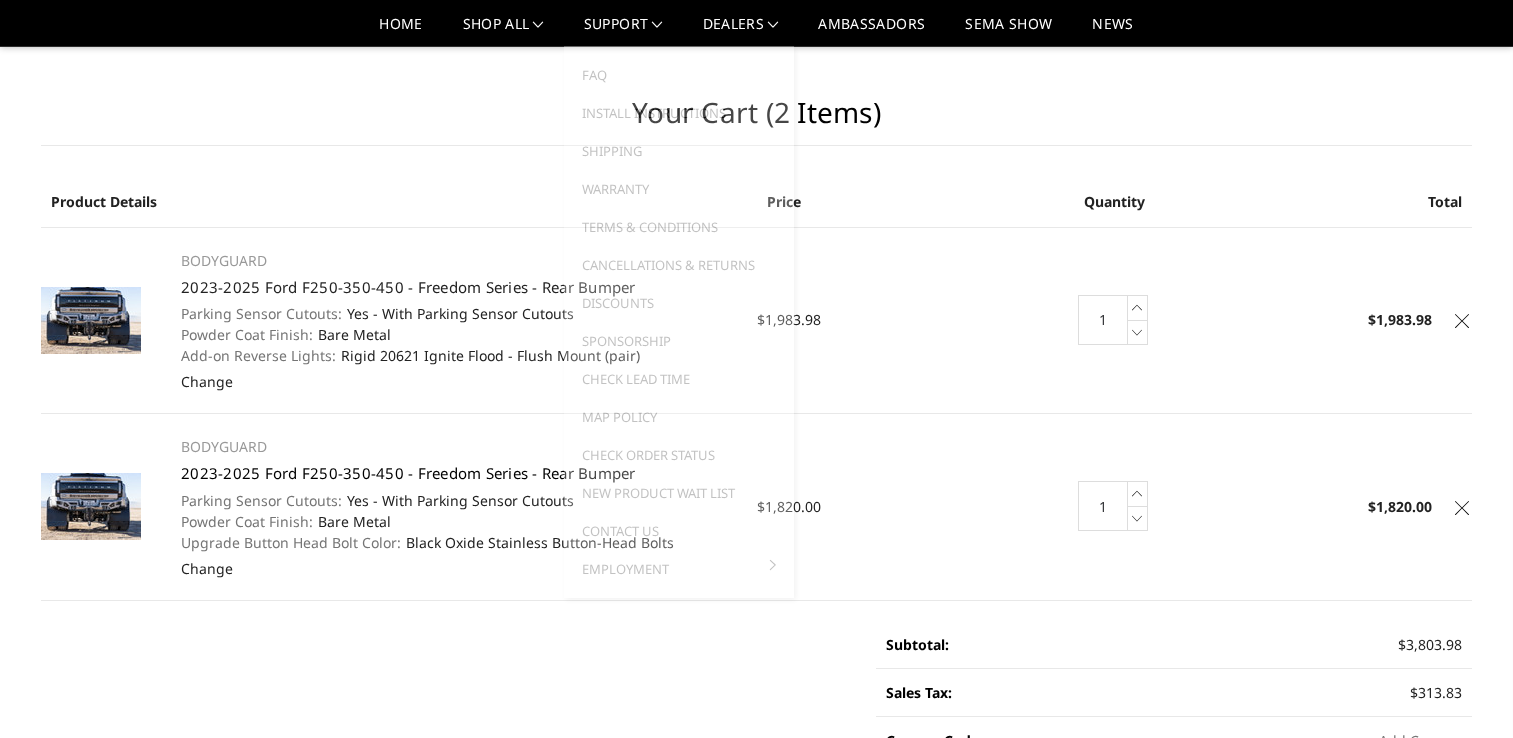 scroll, scrollTop: 100, scrollLeft: 0, axis: vertical 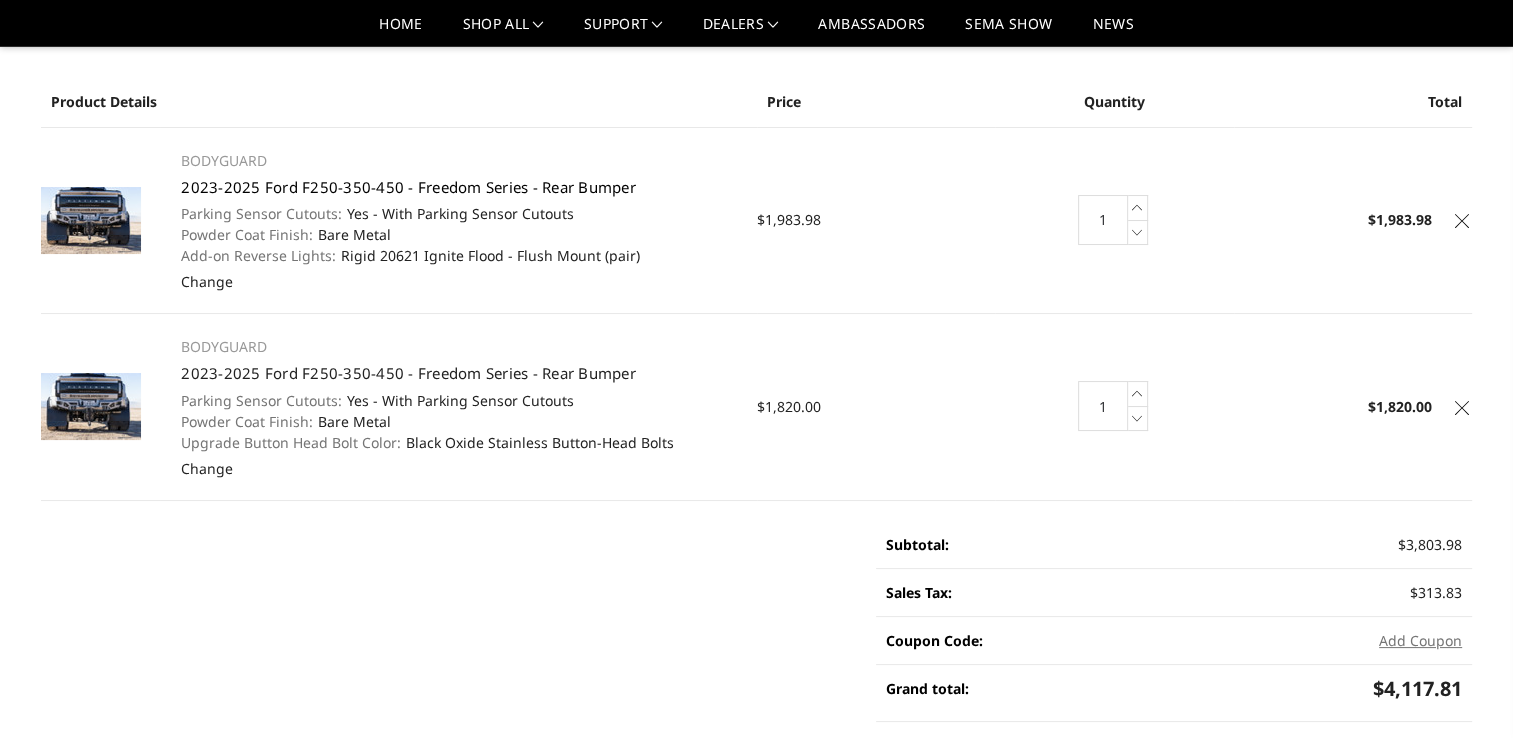 click on "2023-2025 Ford F250-350-450 - Freedom Series - Rear Bumper" at bounding box center (408, 187) 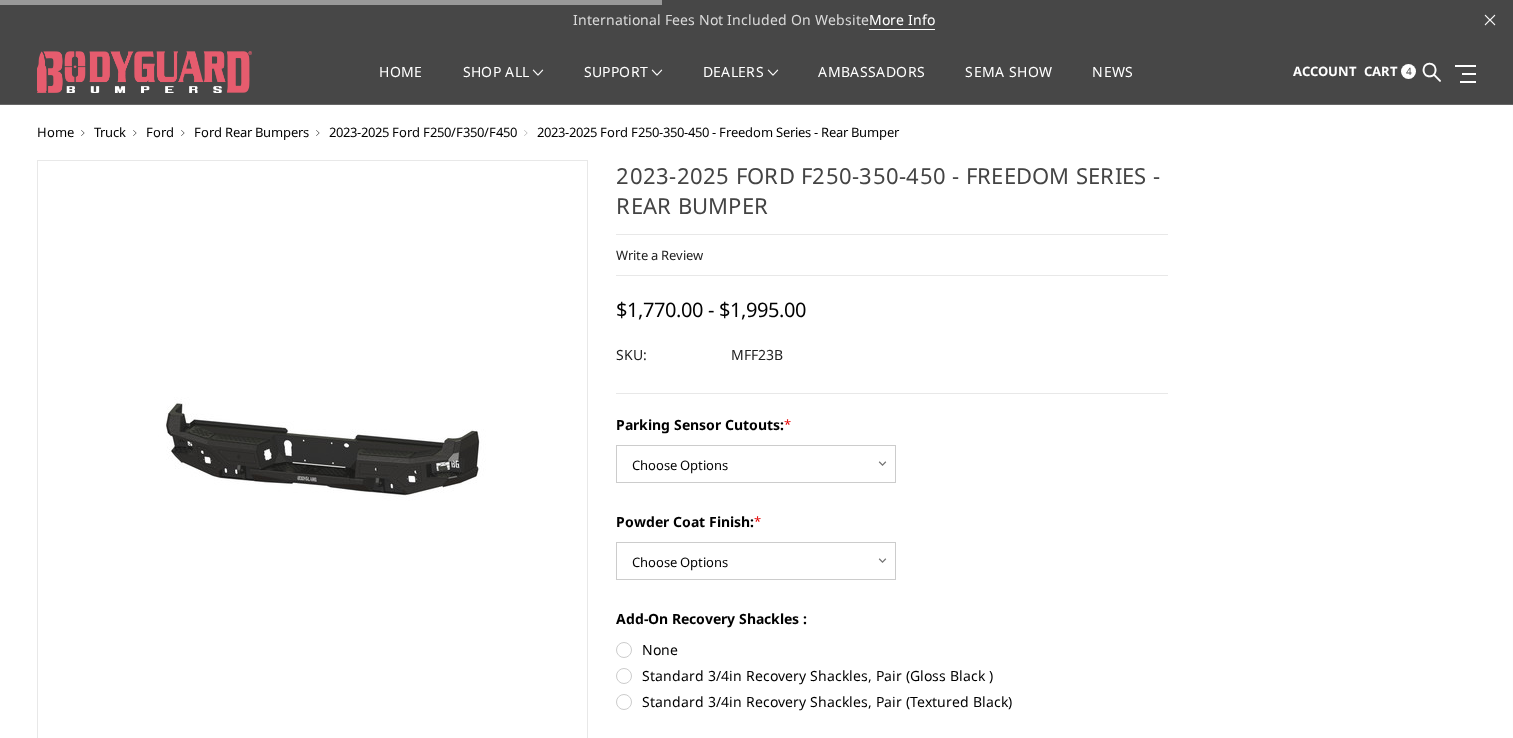 scroll, scrollTop: 0, scrollLeft: 0, axis: both 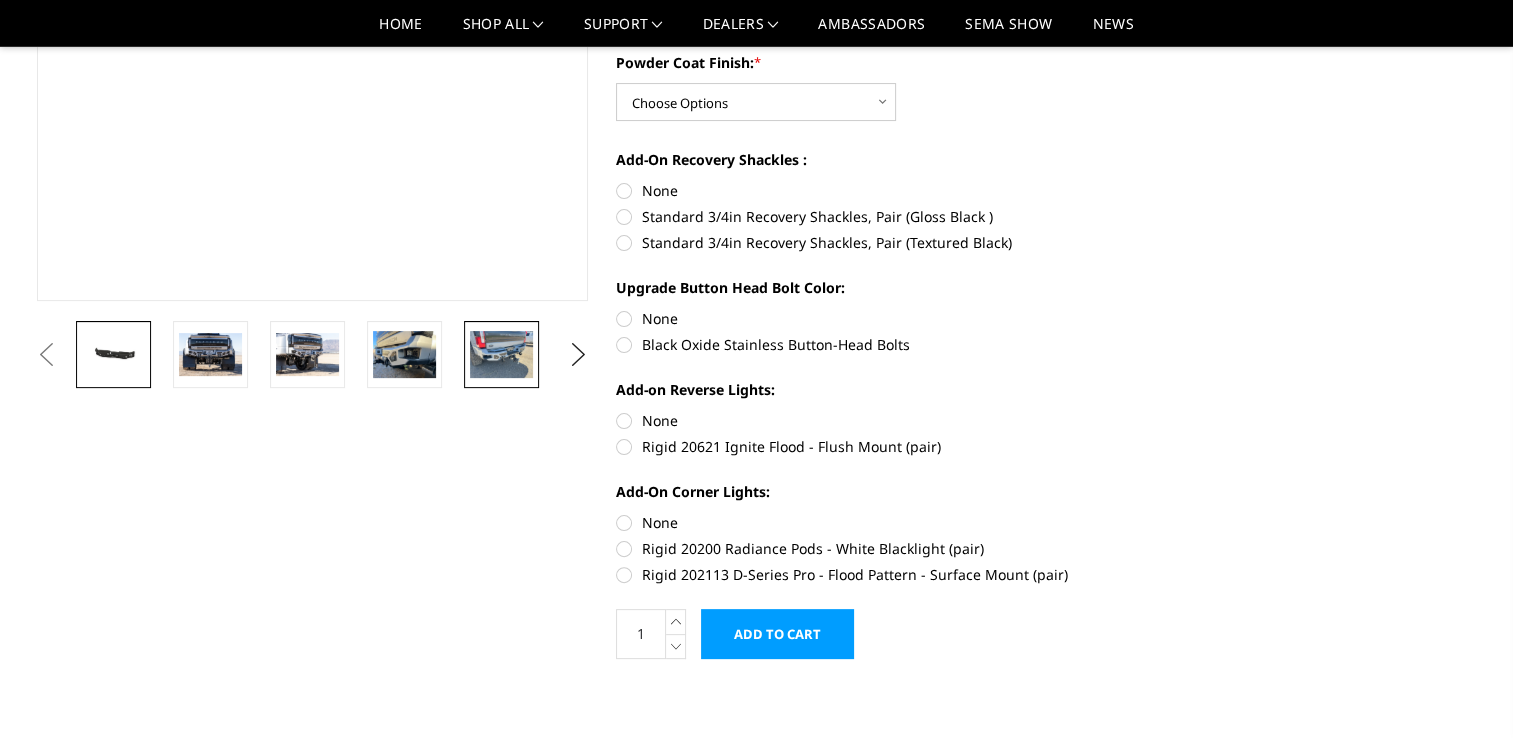 click at bounding box center [501, 354] 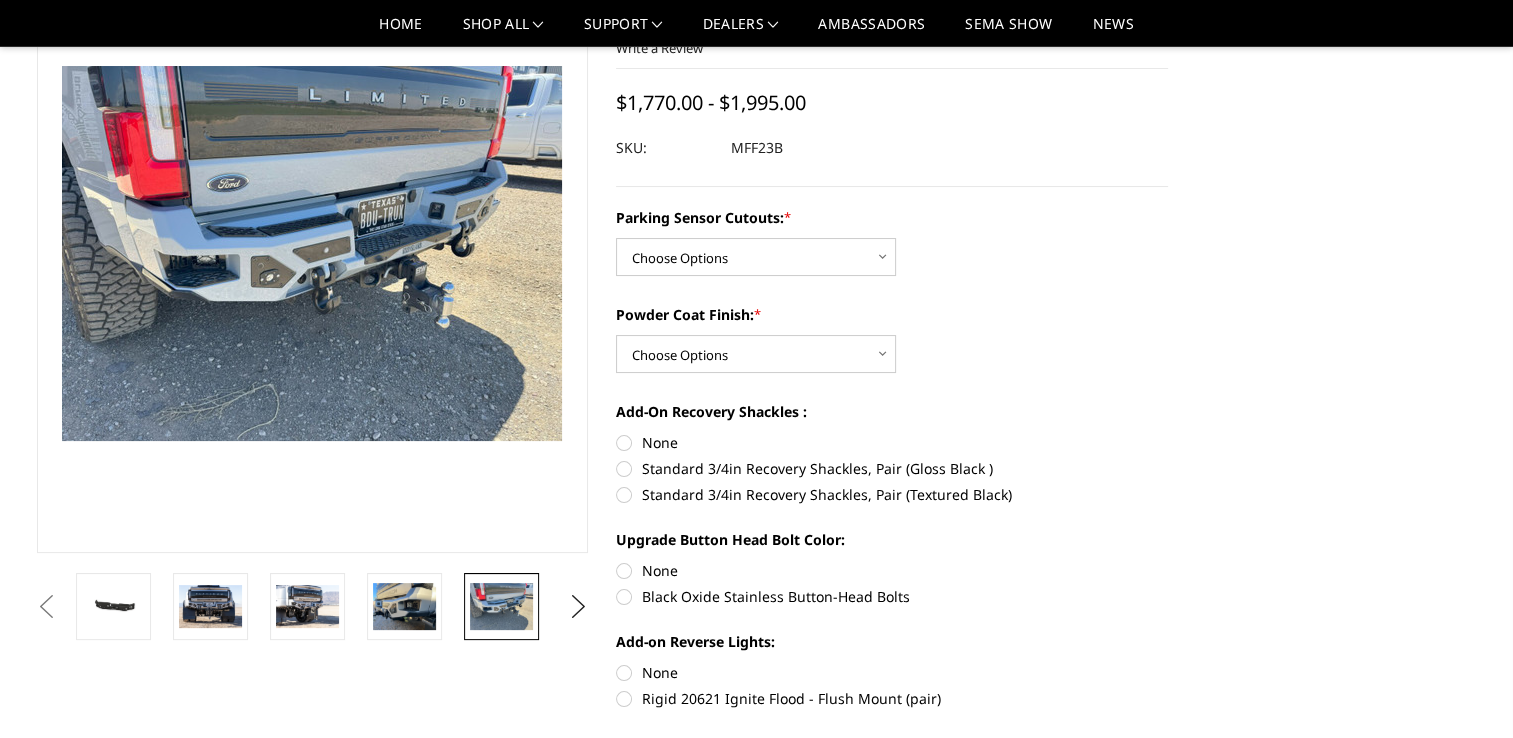 scroll, scrollTop: 131, scrollLeft: 0, axis: vertical 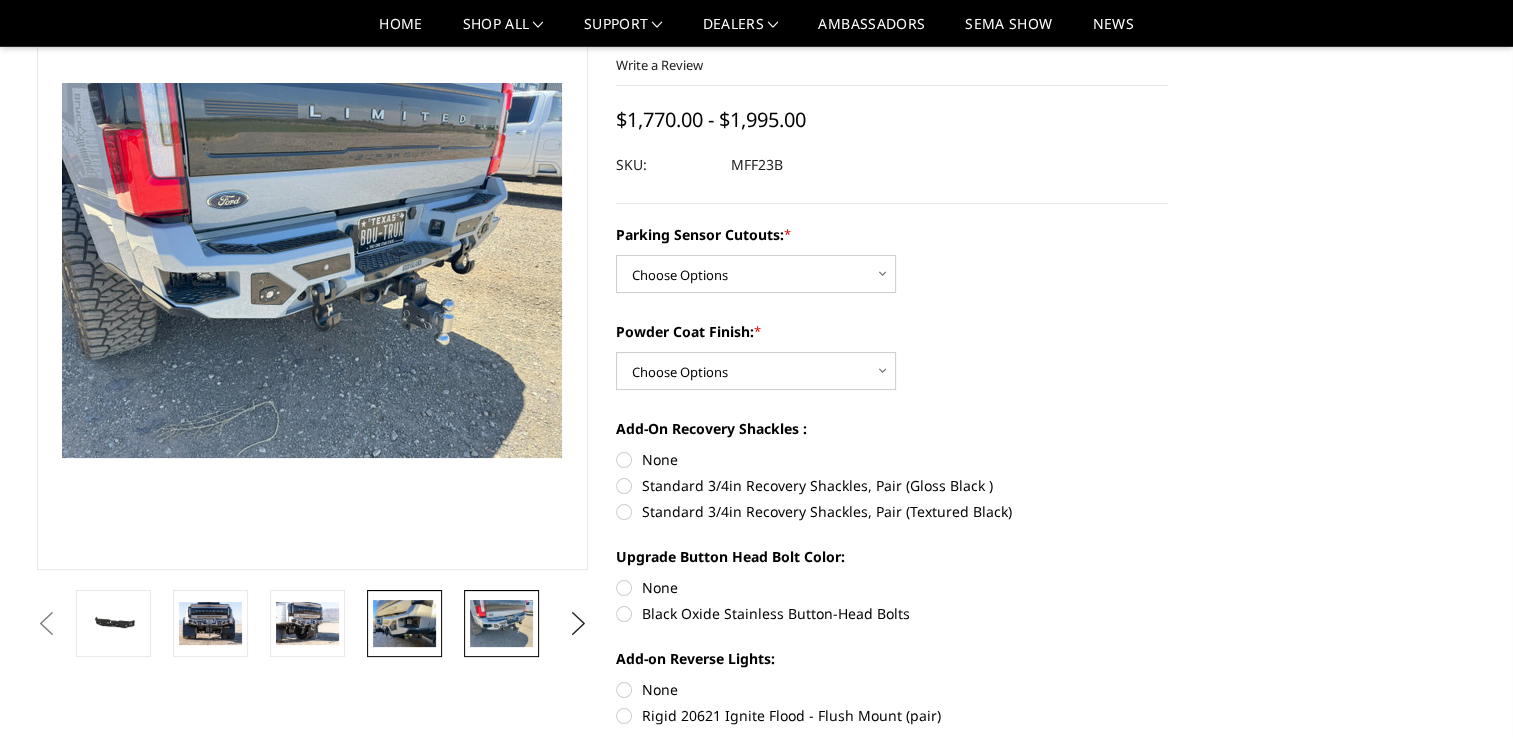 click at bounding box center (404, 623) 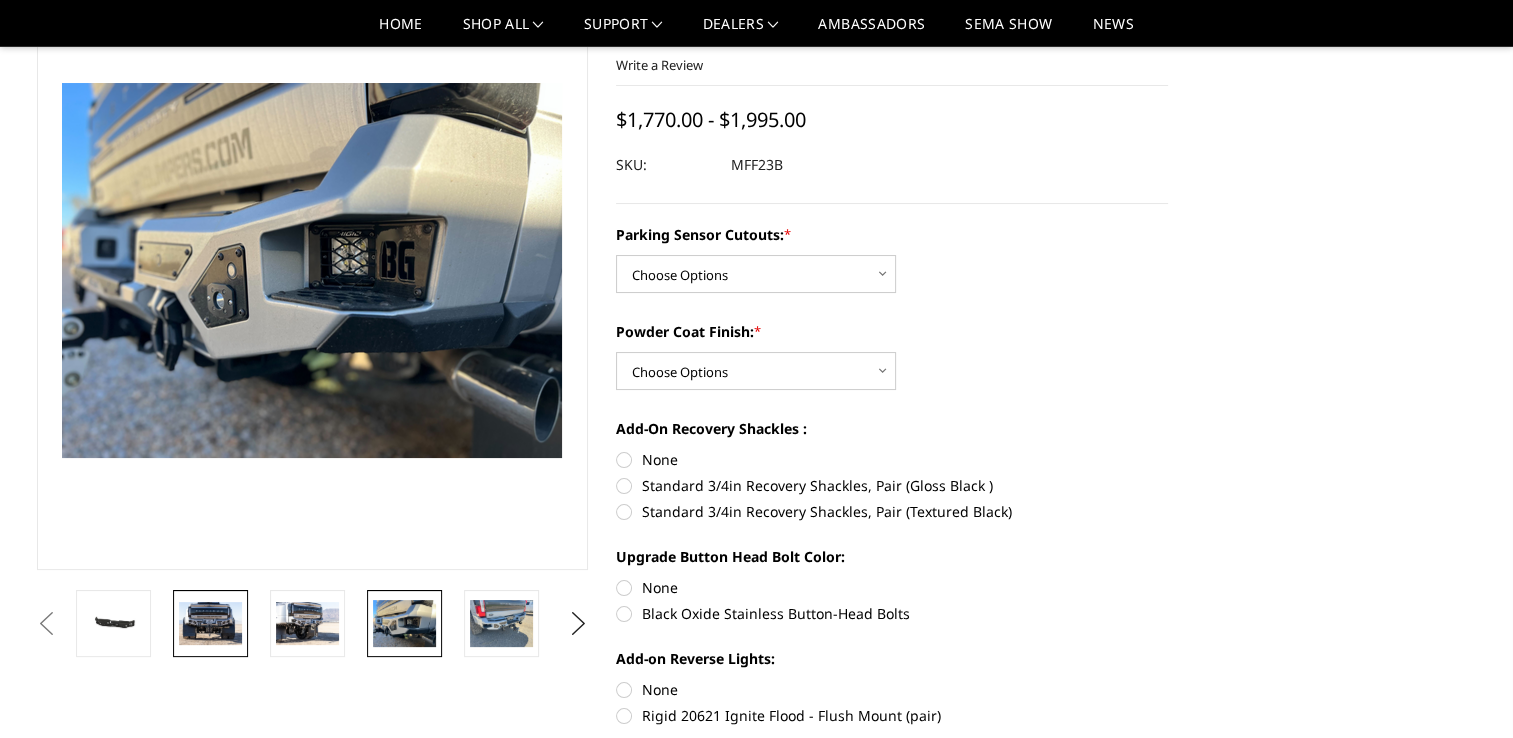 click at bounding box center (210, 623) 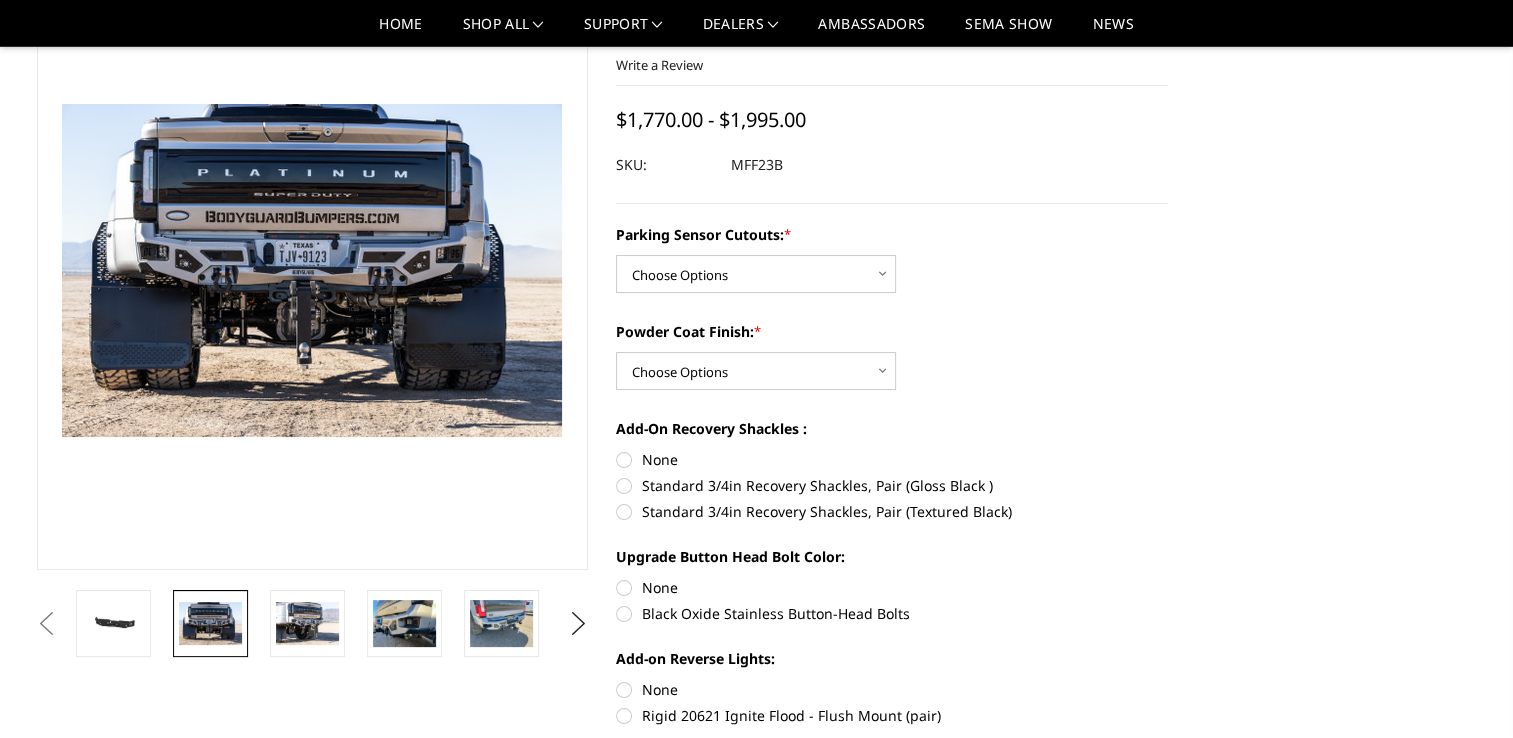 scroll, scrollTop: 152, scrollLeft: 0, axis: vertical 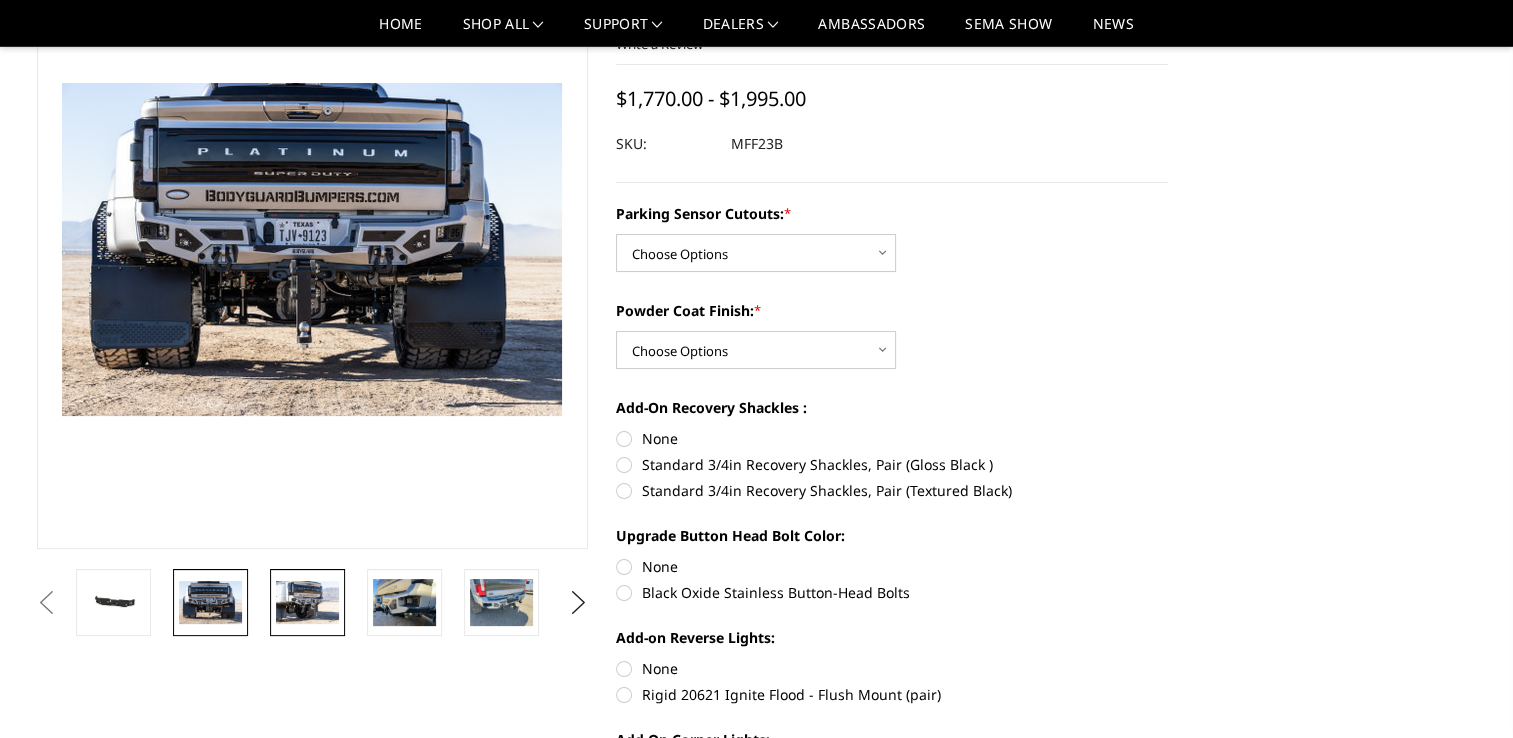 click at bounding box center [307, 602] 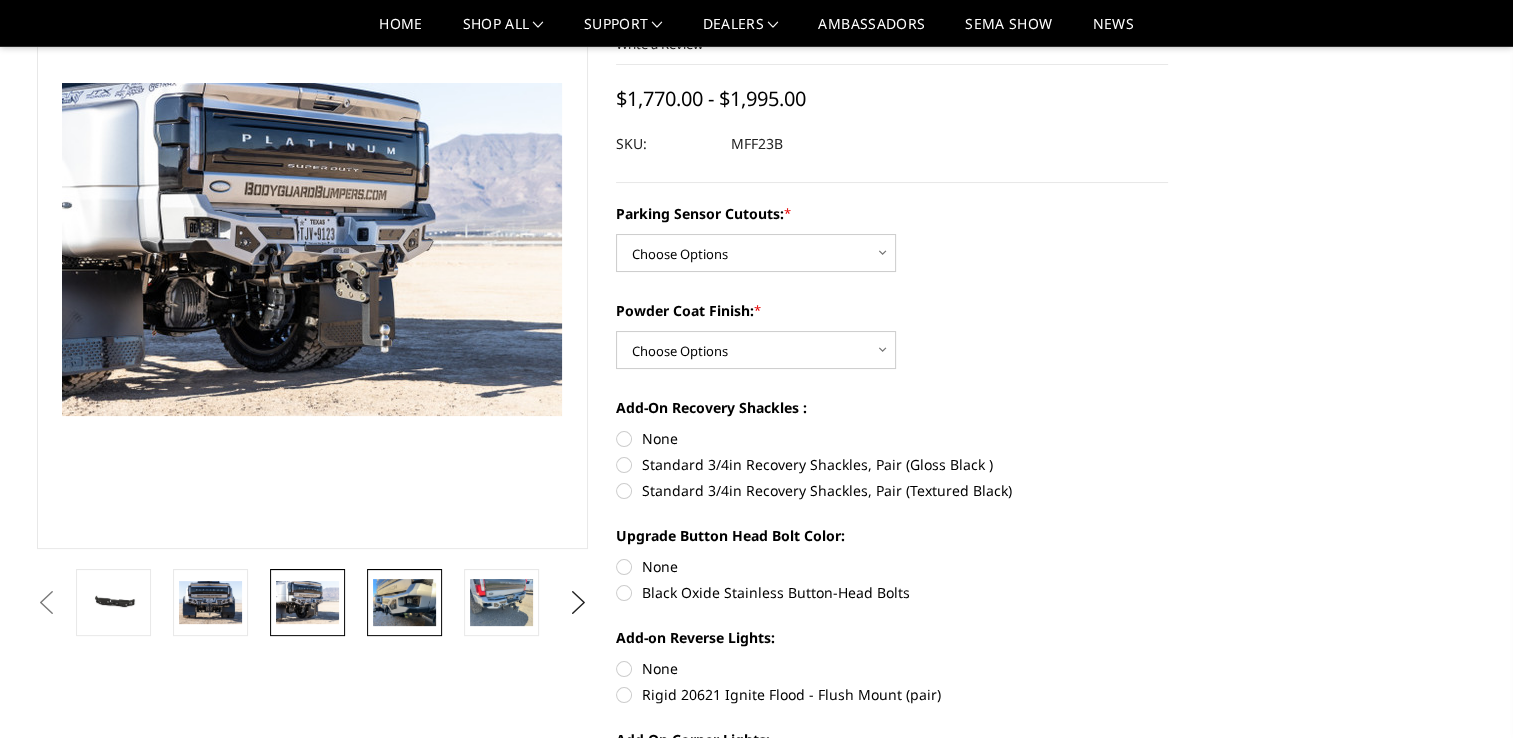 click at bounding box center (404, 602) 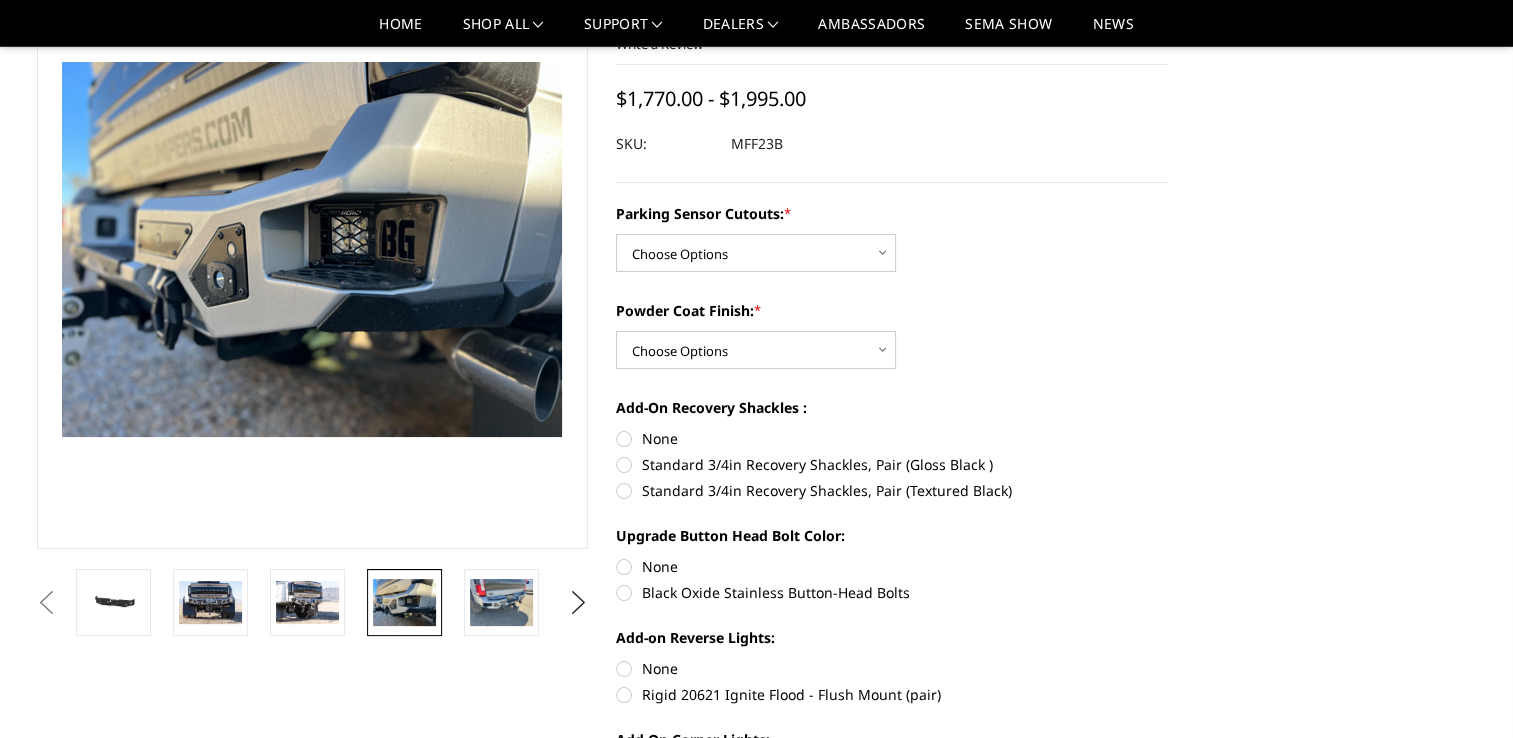 click at bounding box center [411, 602] 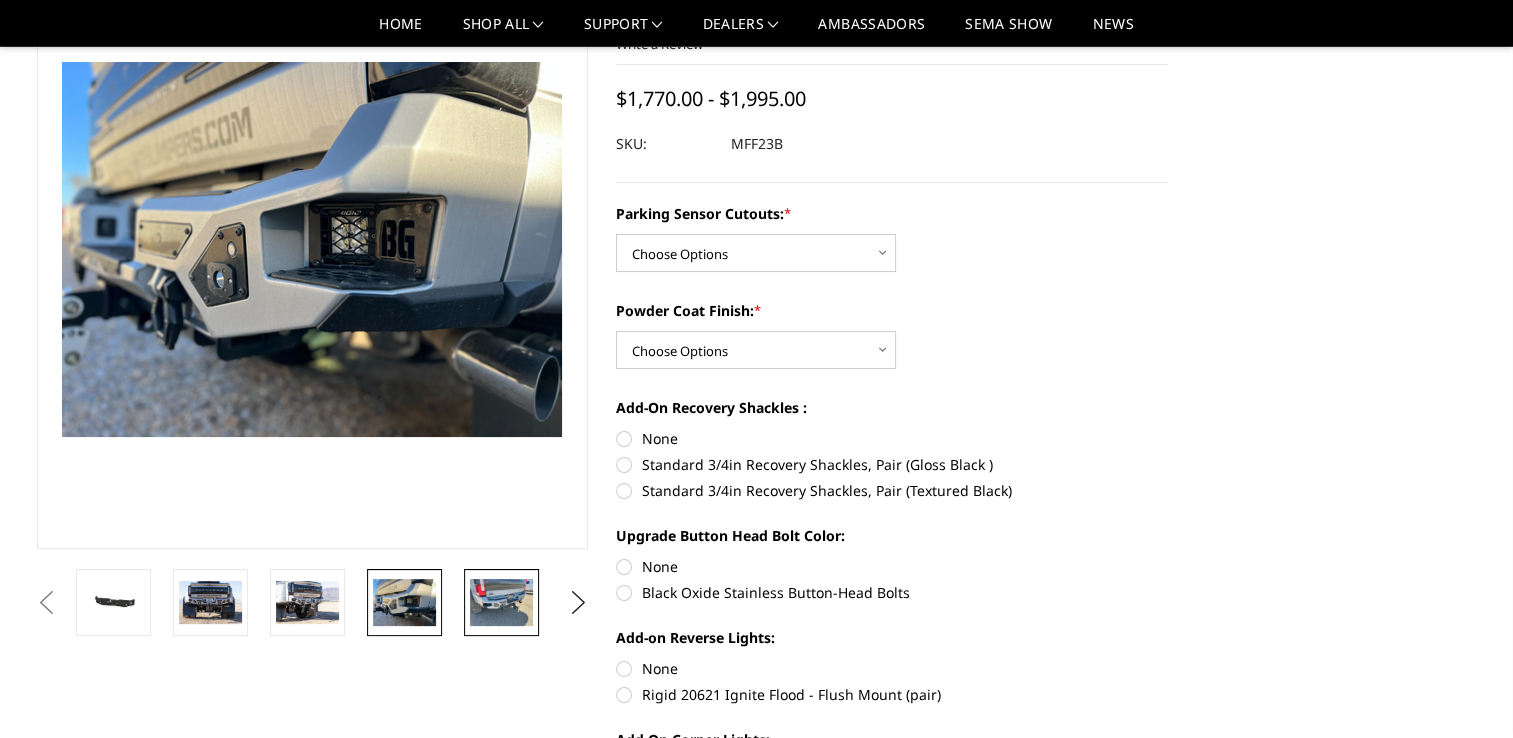 click at bounding box center [501, 602] 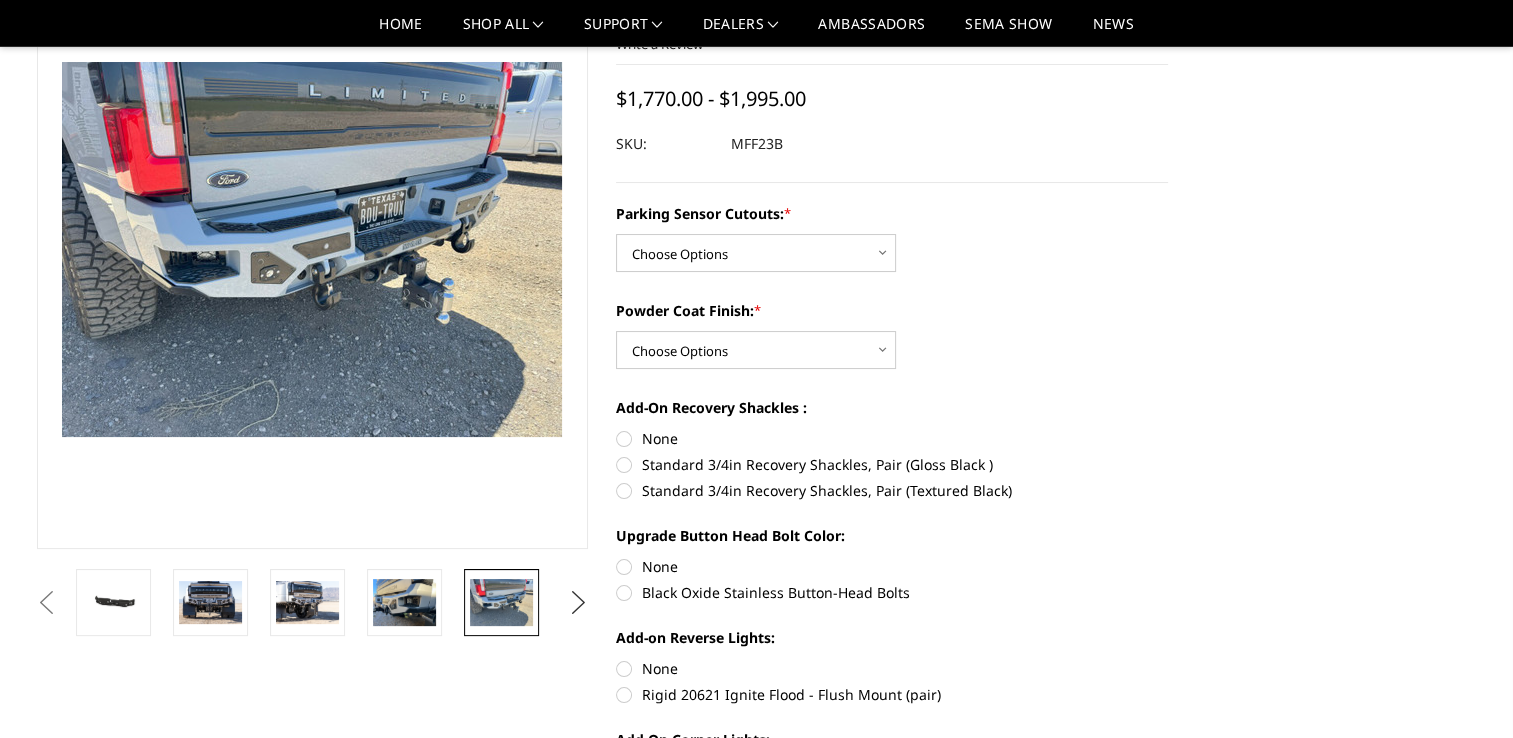 click on "Next" at bounding box center [578, 603] 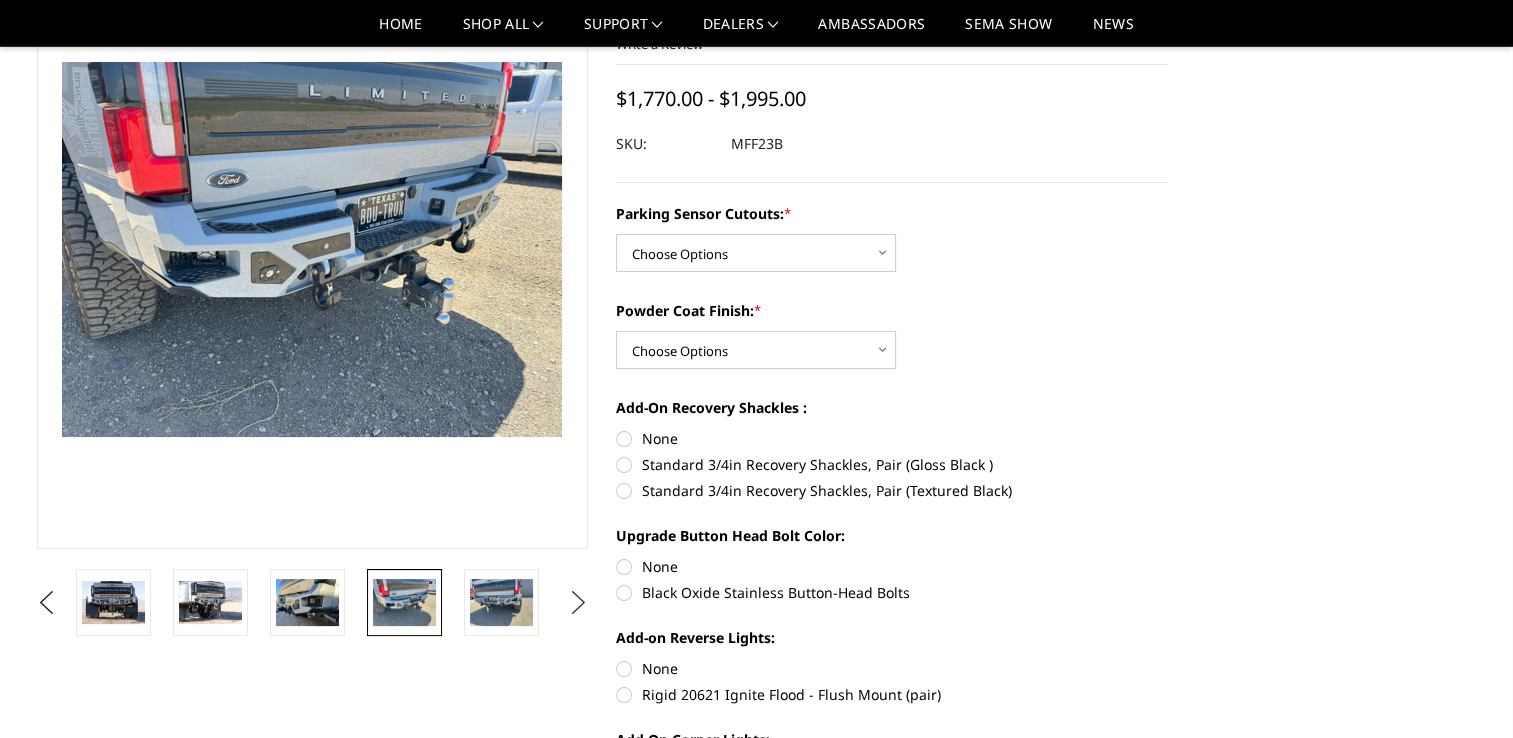 click on "Next" at bounding box center [578, 603] 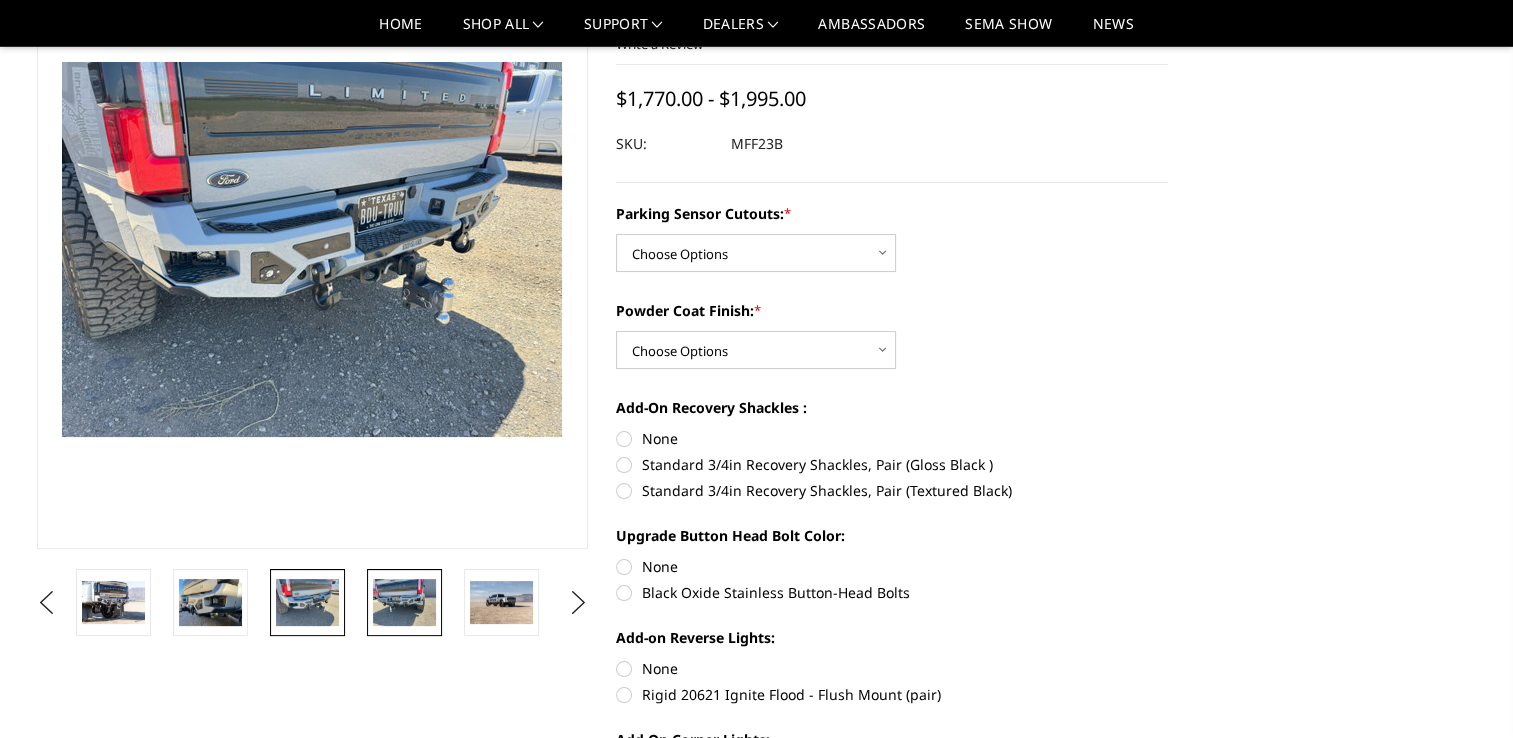 click at bounding box center [404, 602] 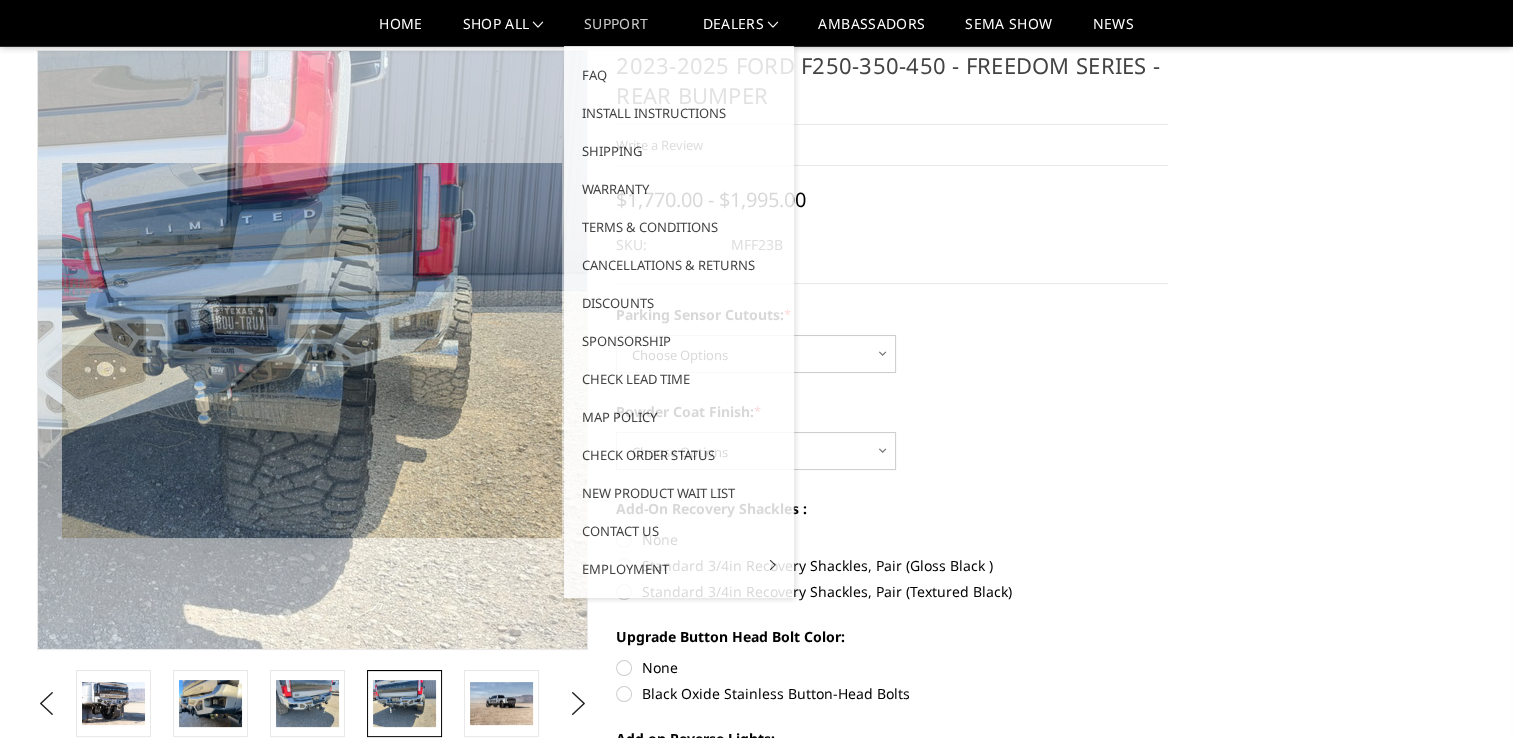 scroll, scrollTop: 0, scrollLeft: 0, axis: both 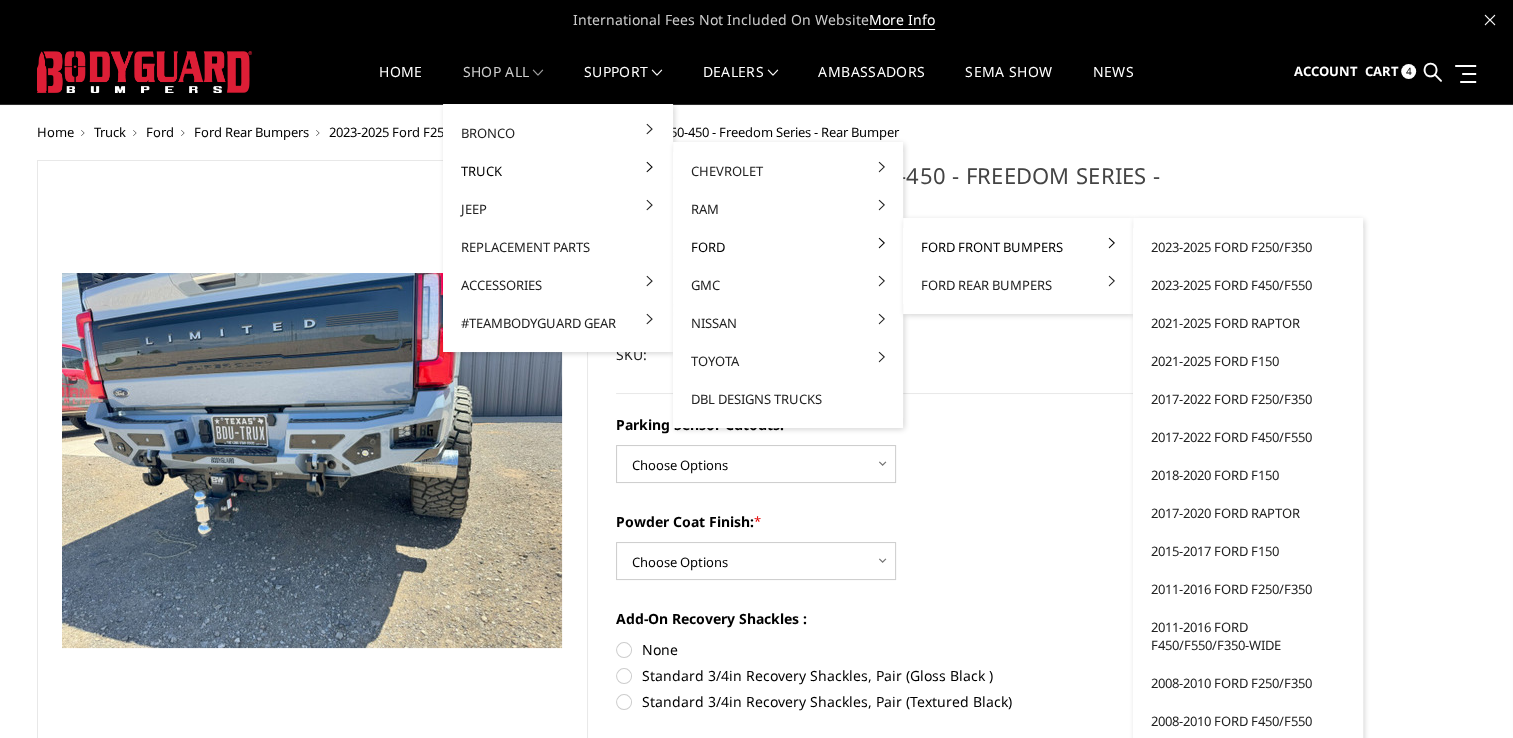 click on "Ford Front Bumpers" at bounding box center [1018, 247] 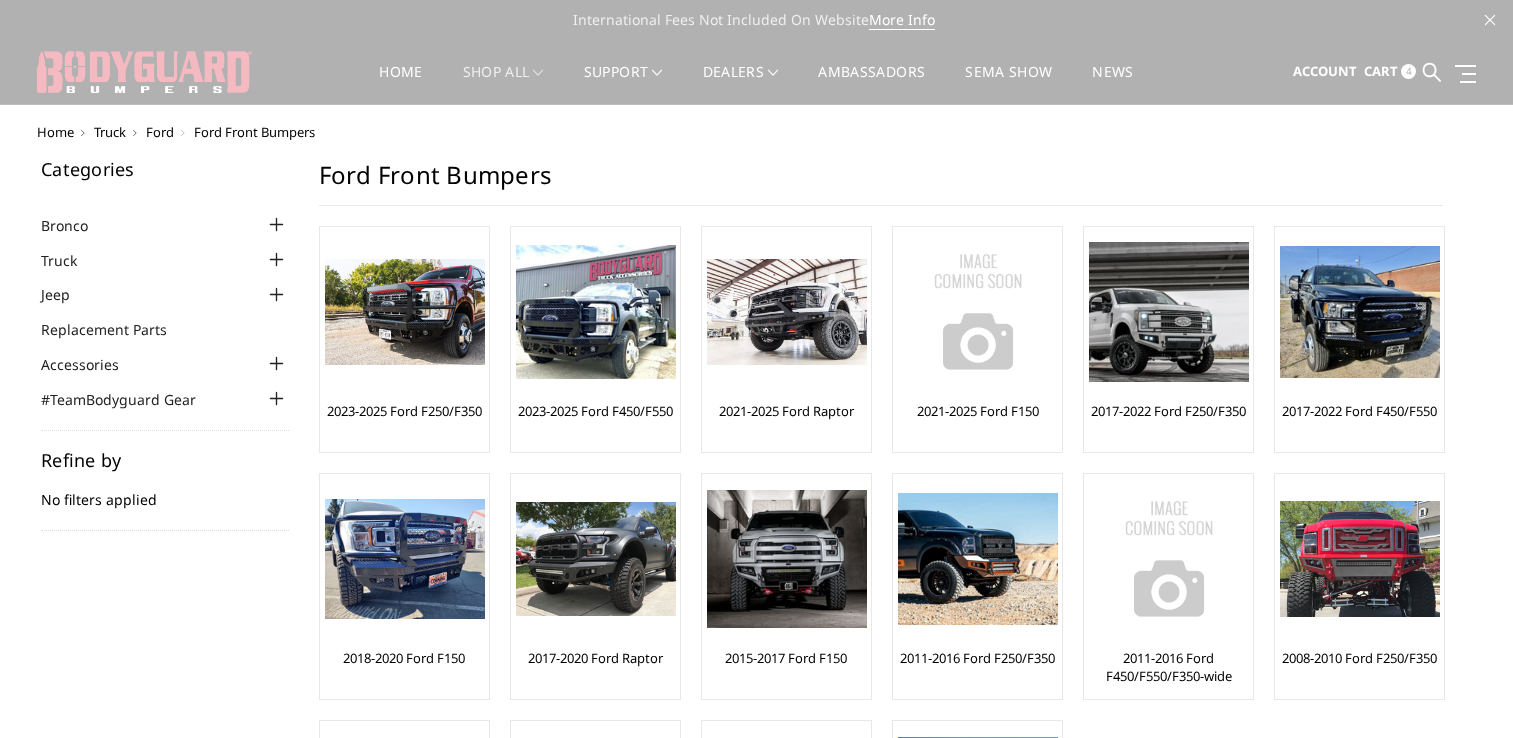 scroll, scrollTop: 0, scrollLeft: 0, axis: both 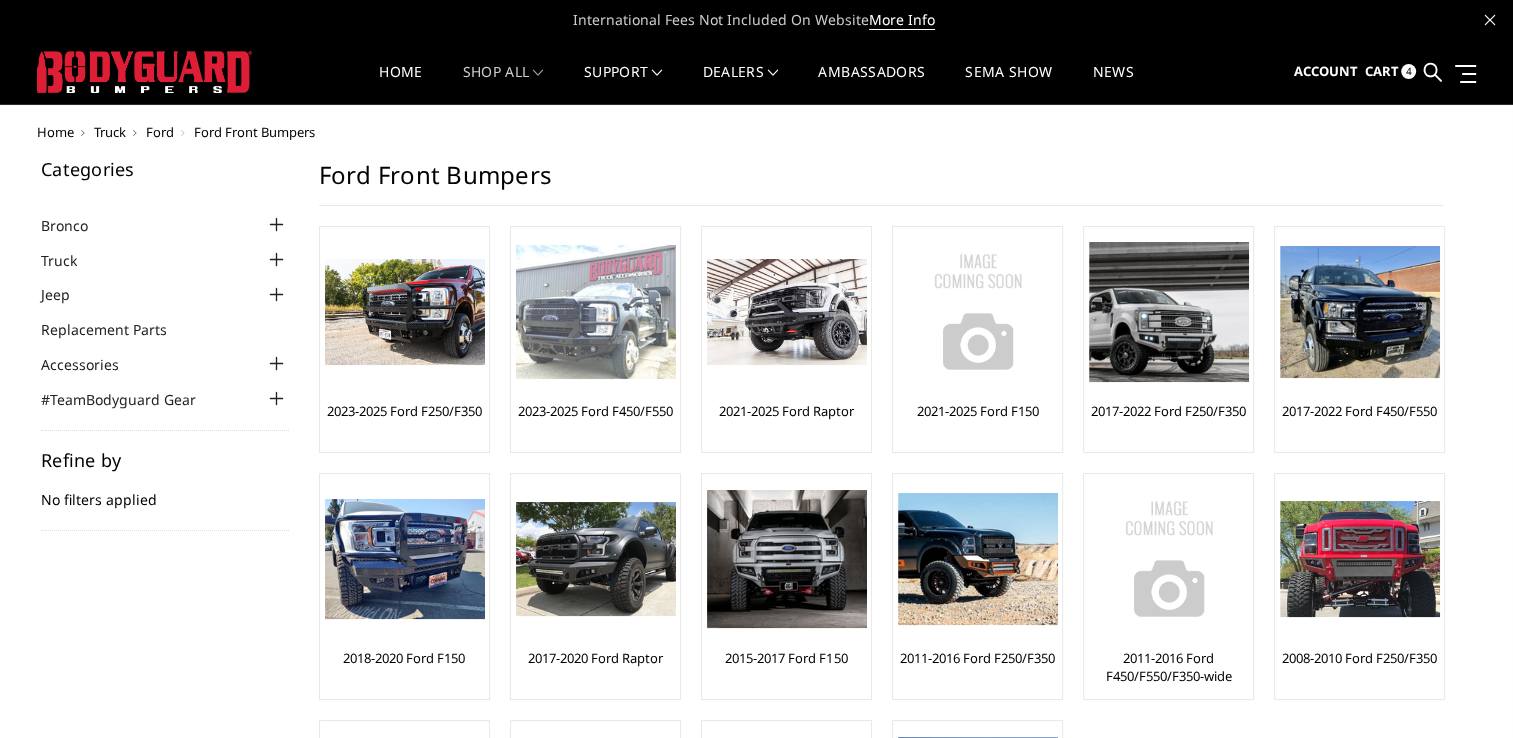 click at bounding box center [596, 312] 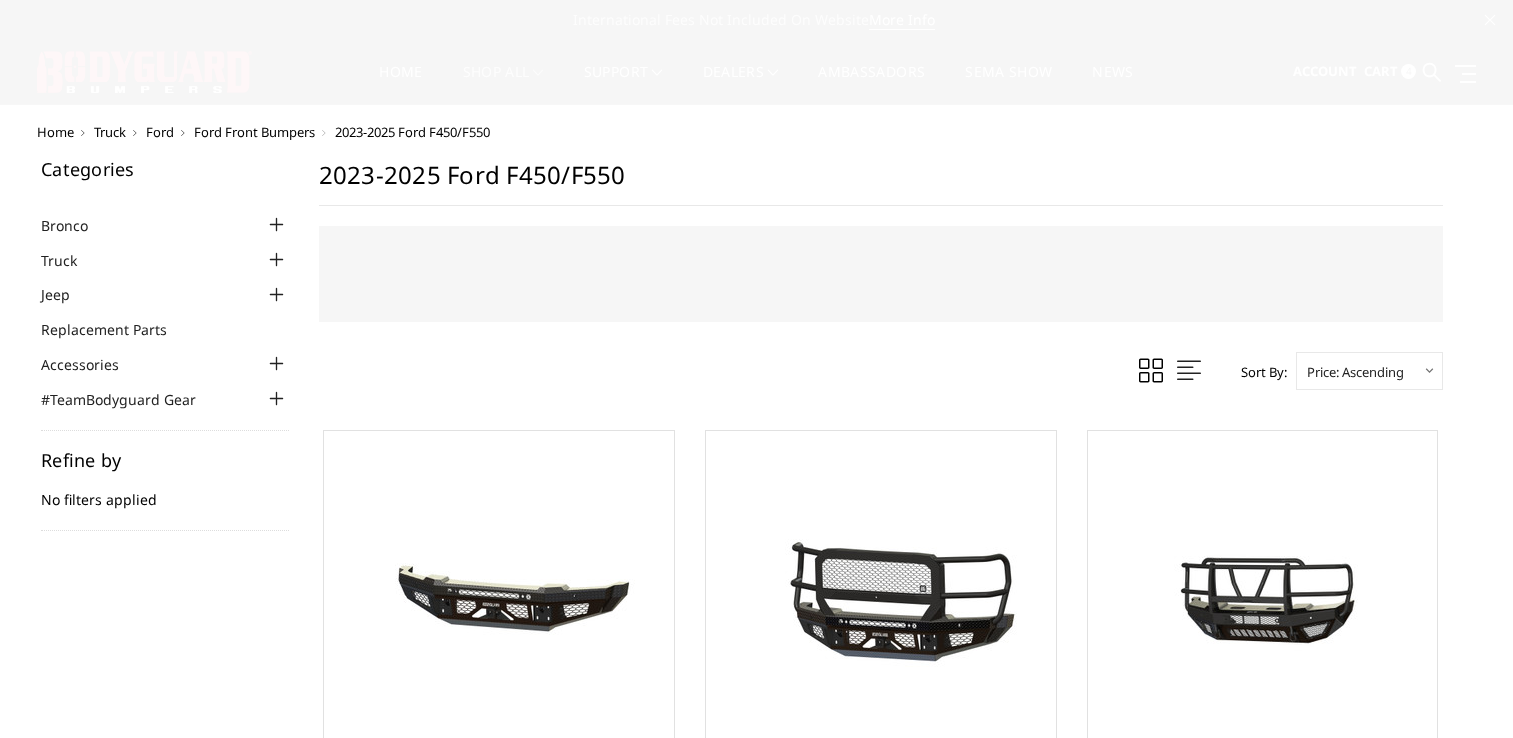 scroll, scrollTop: 0, scrollLeft: 0, axis: both 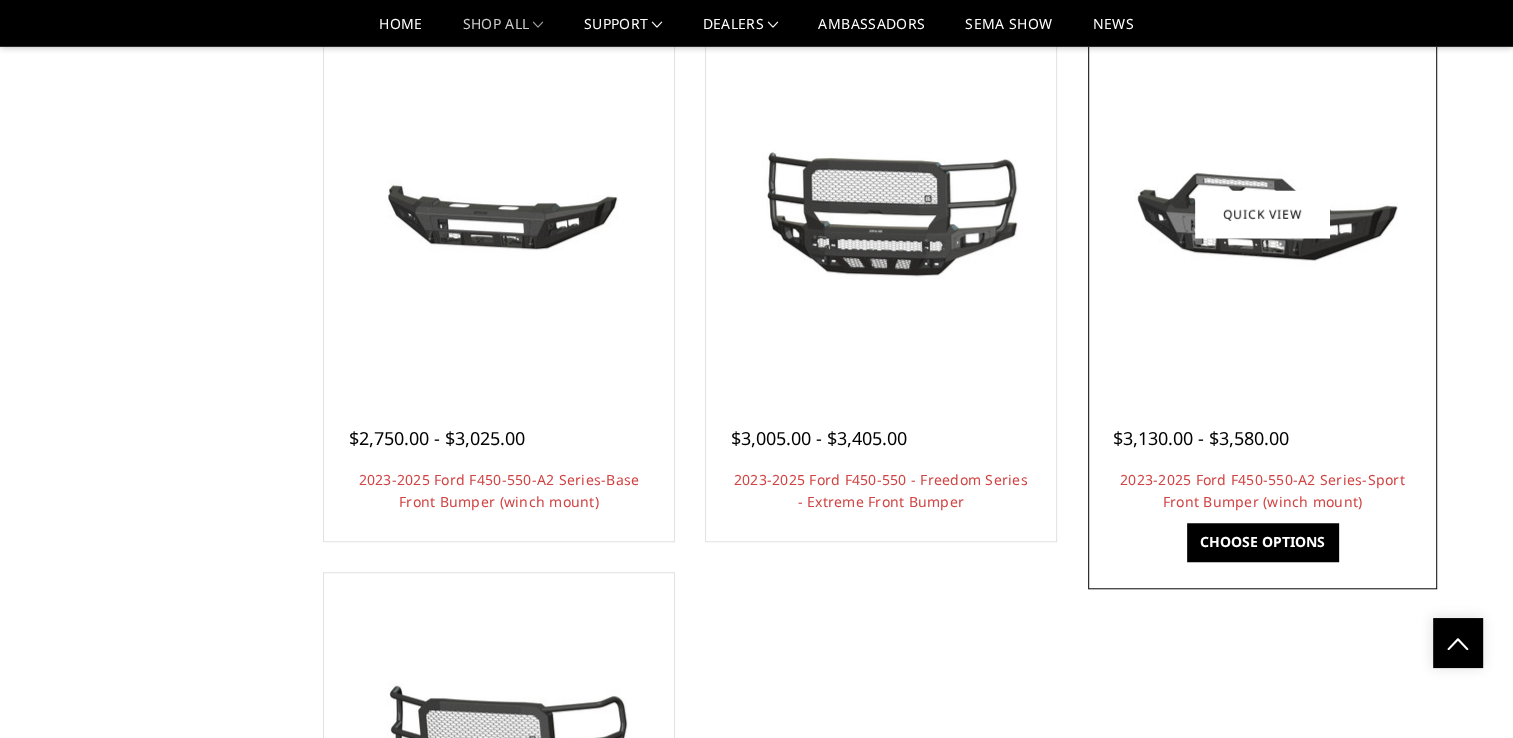 click at bounding box center (1262, 214) 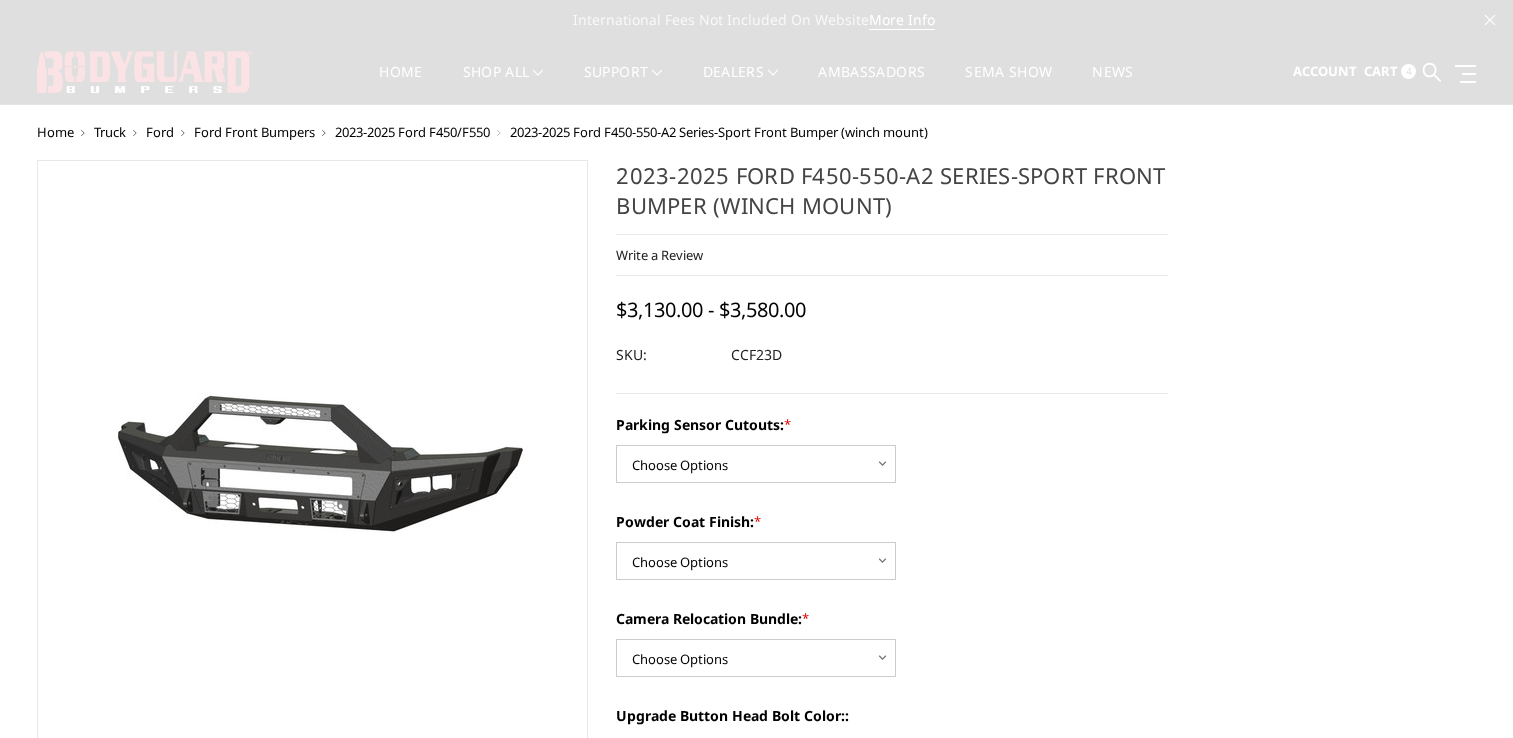 scroll, scrollTop: 0, scrollLeft: 0, axis: both 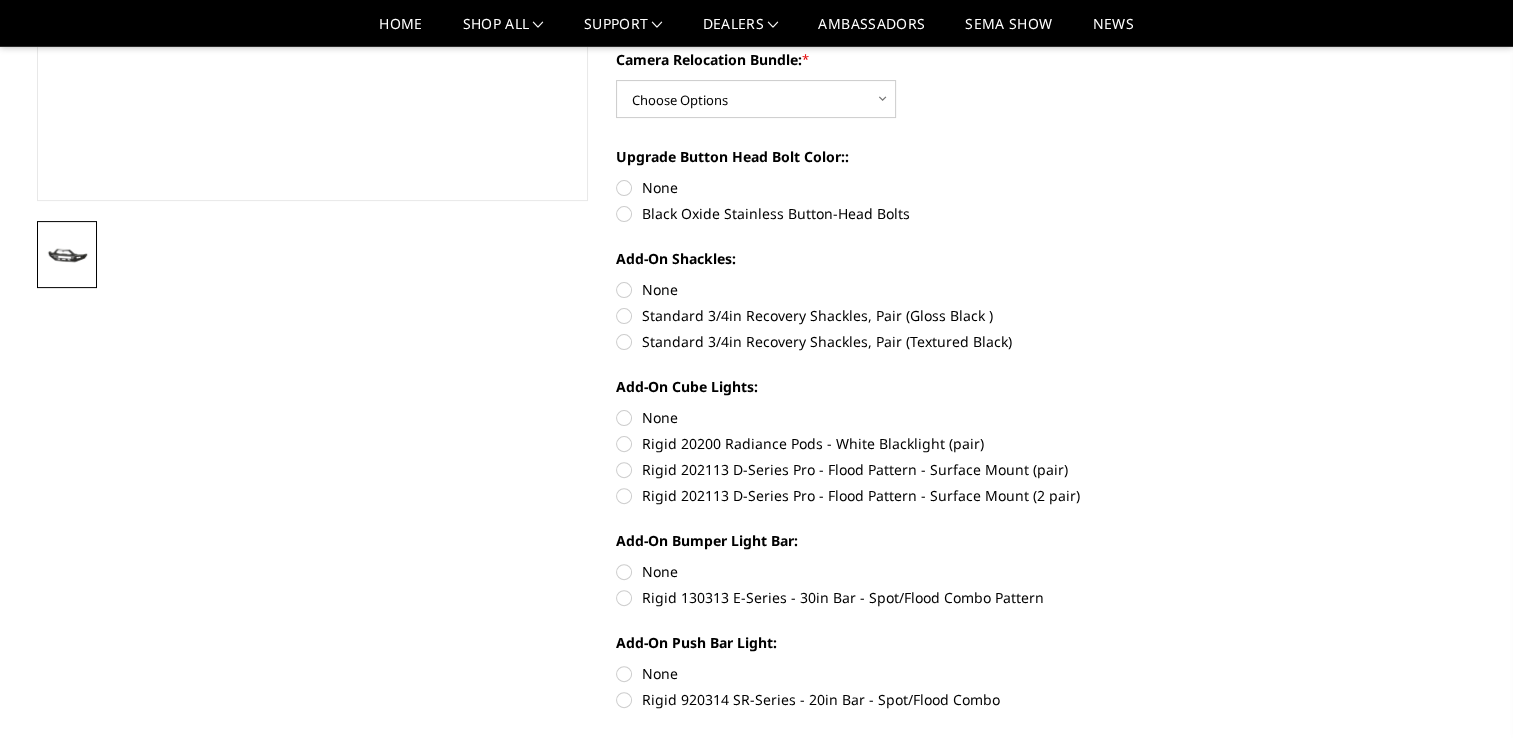 click at bounding box center (67, 254) 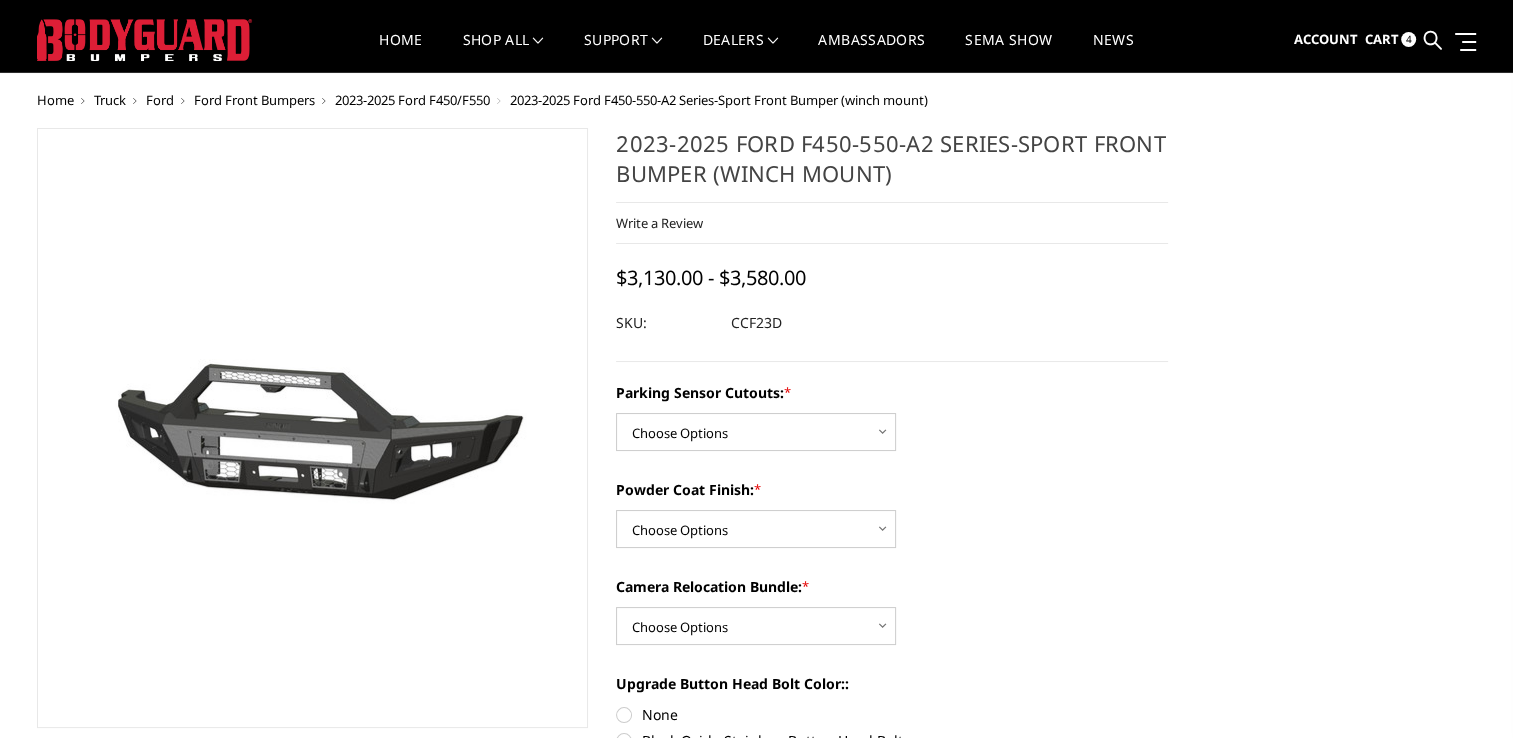 scroll, scrollTop: 0, scrollLeft: 0, axis: both 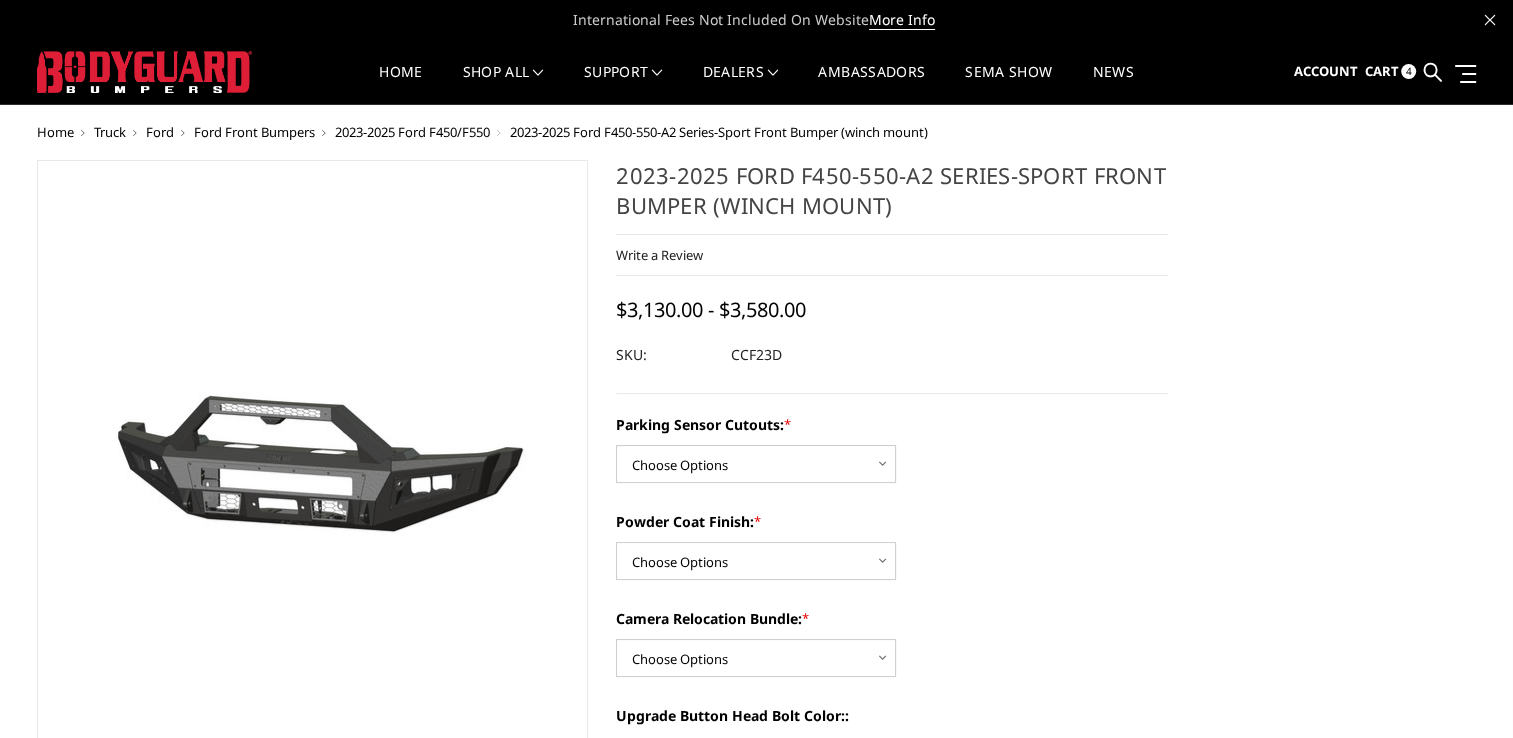 click on "Cart
4" at bounding box center [1390, 72] 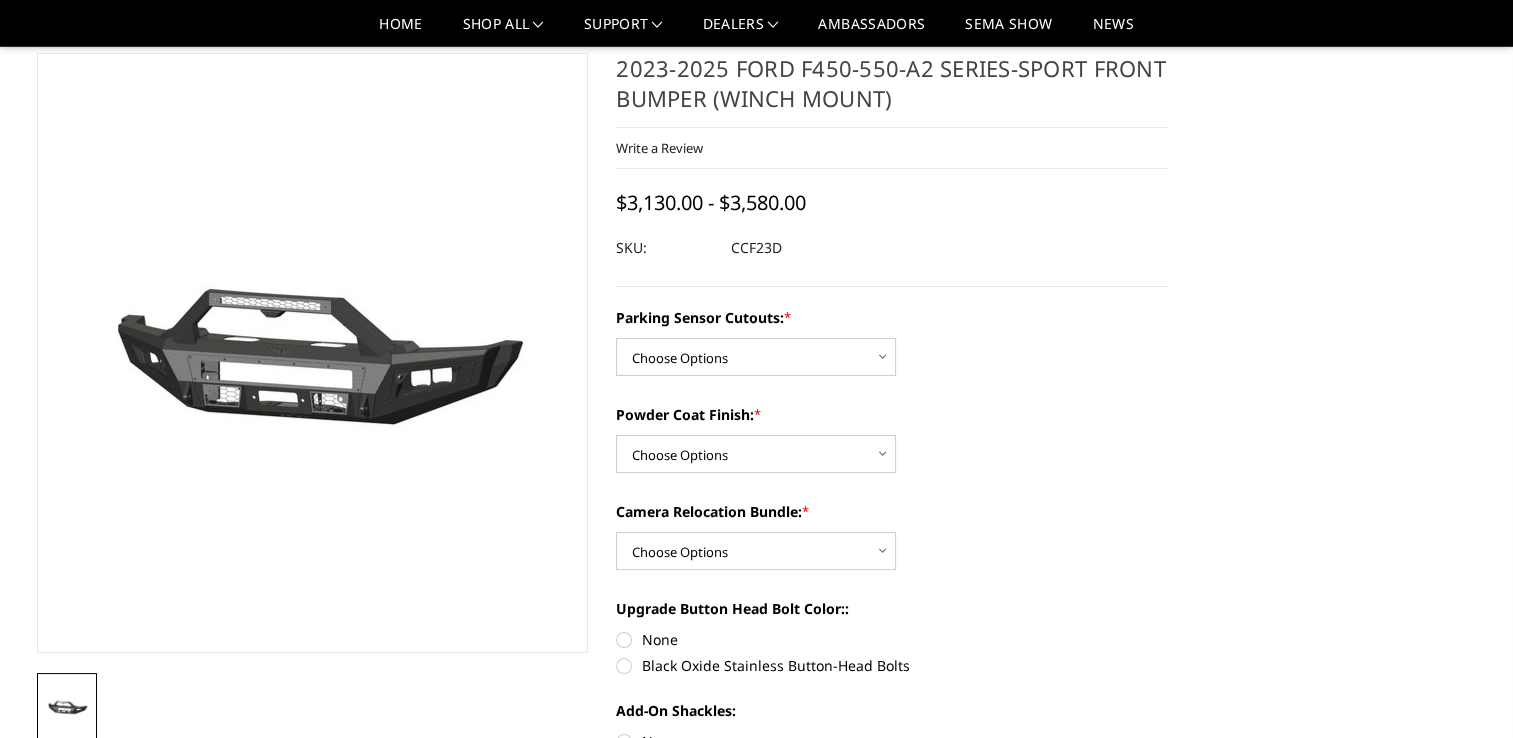 scroll, scrollTop: 0, scrollLeft: 0, axis: both 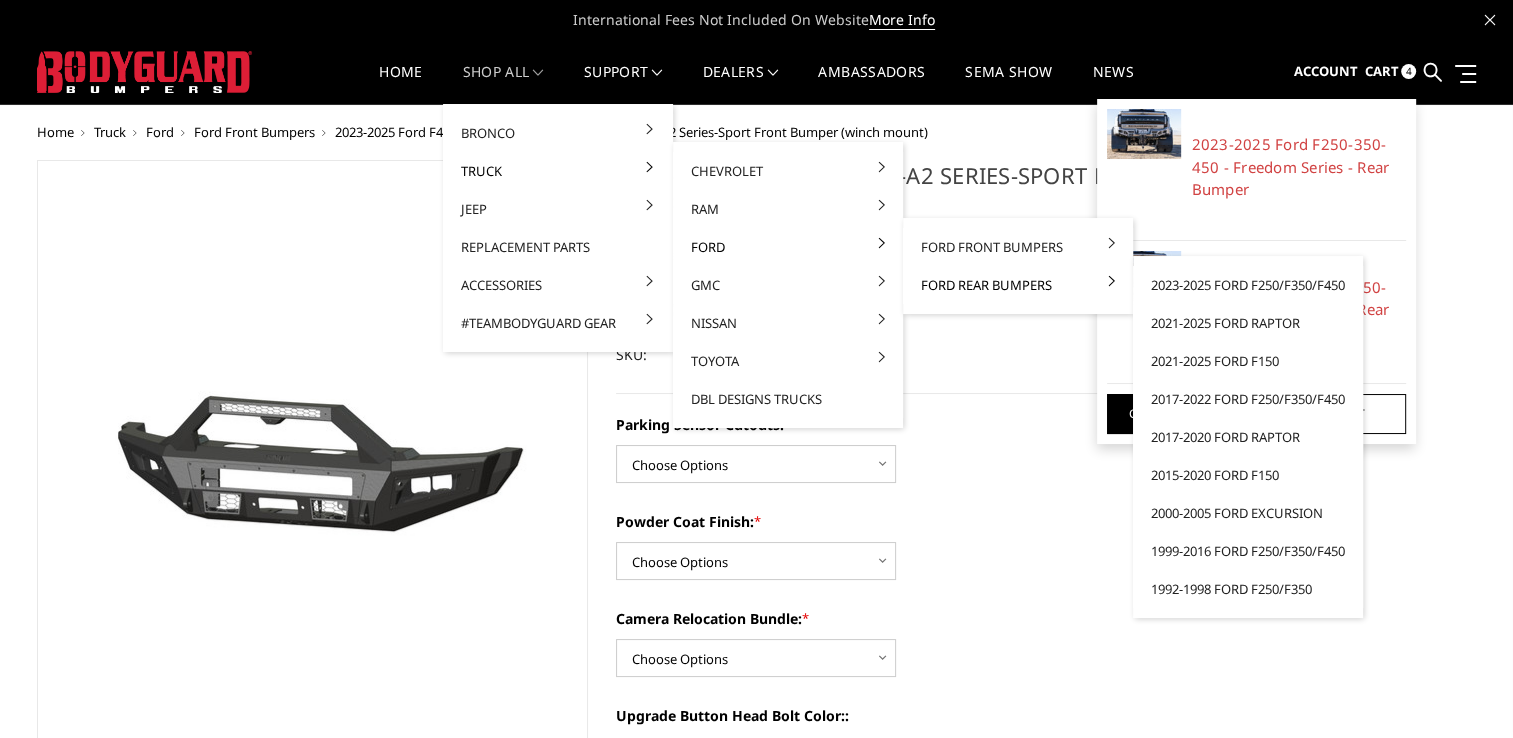 click on "Ford Rear Bumpers" at bounding box center (1018, 285) 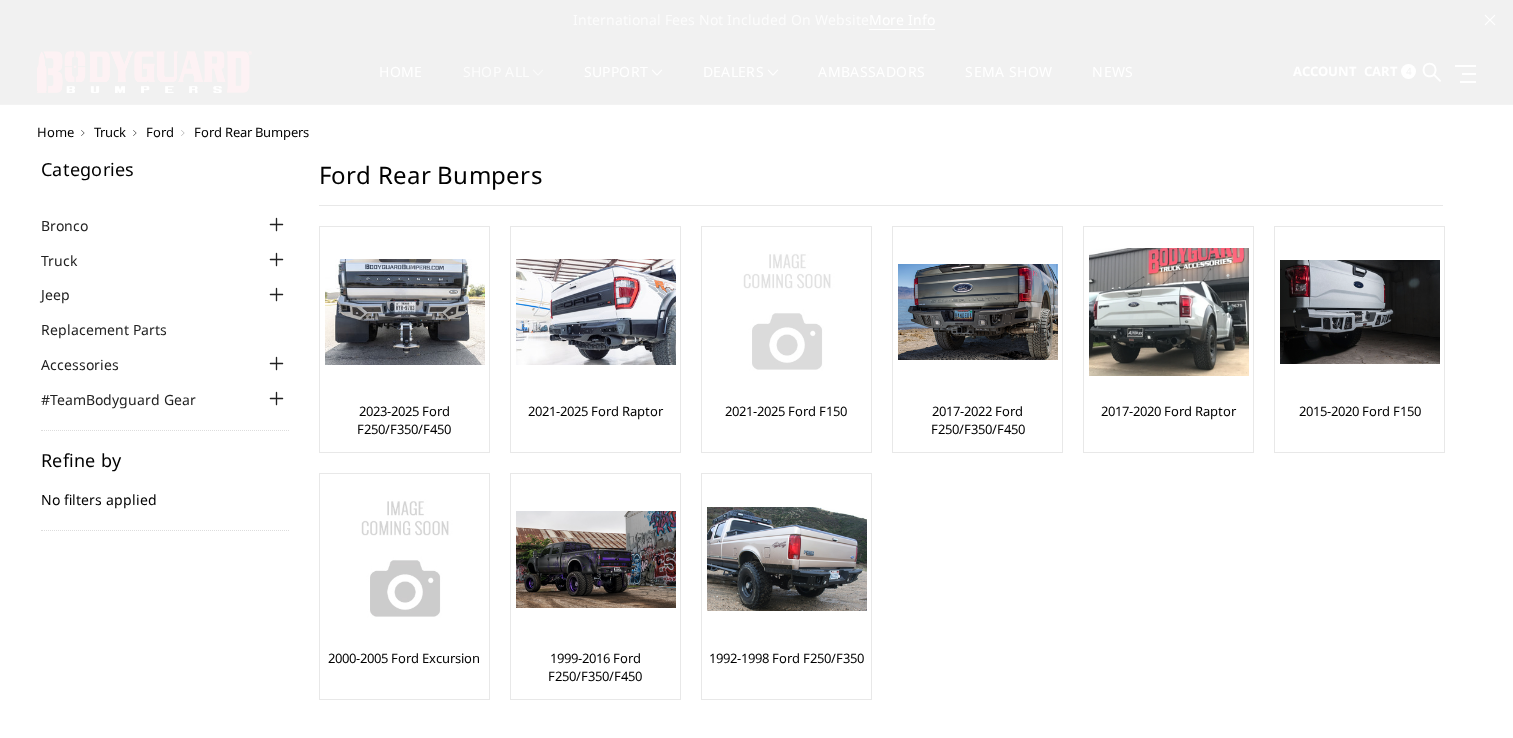scroll, scrollTop: 0, scrollLeft: 0, axis: both 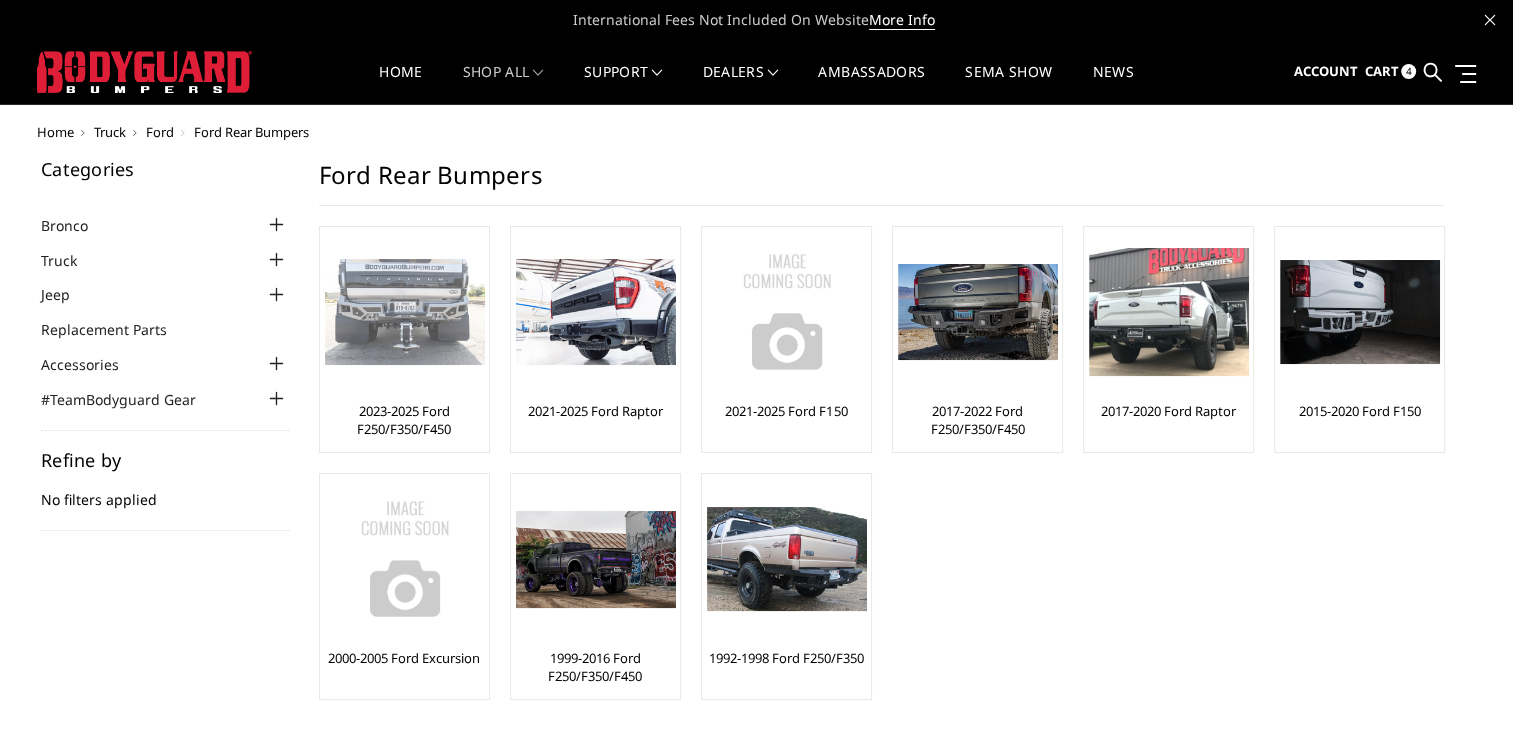 click at bounding box center (405, 312) 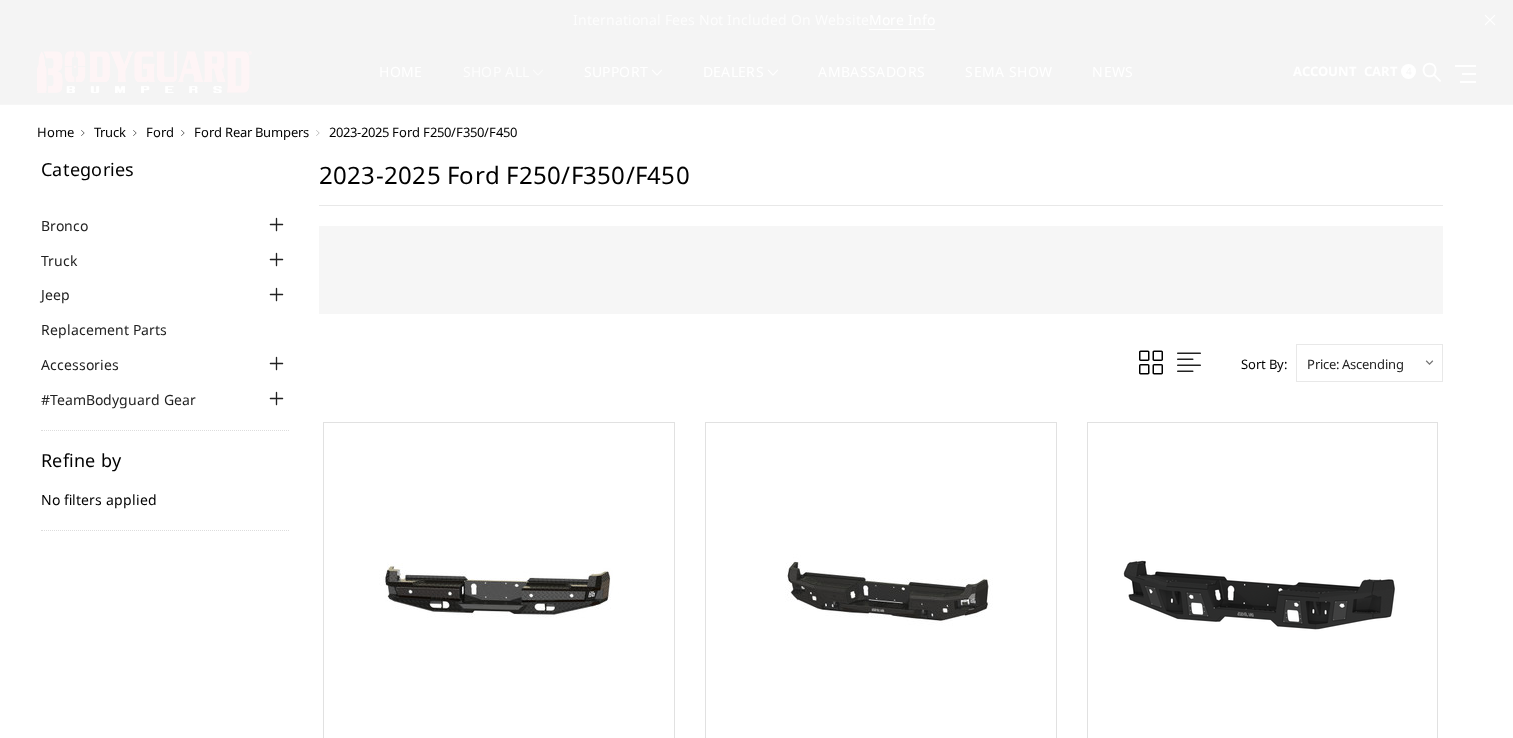 scroll, scrollTop: 0, scrollLeft: 0, axis: both 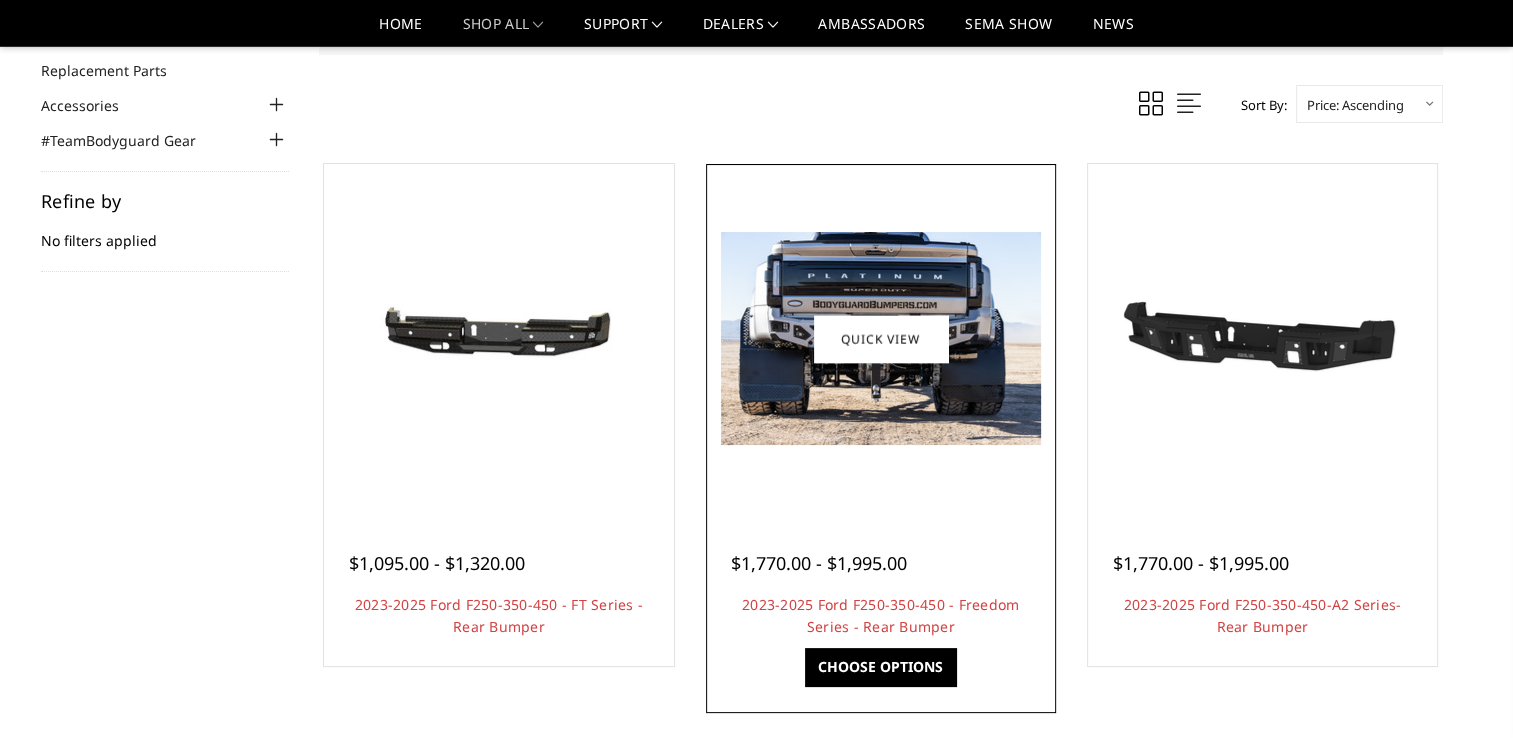 click at bounding box center [881, 338] 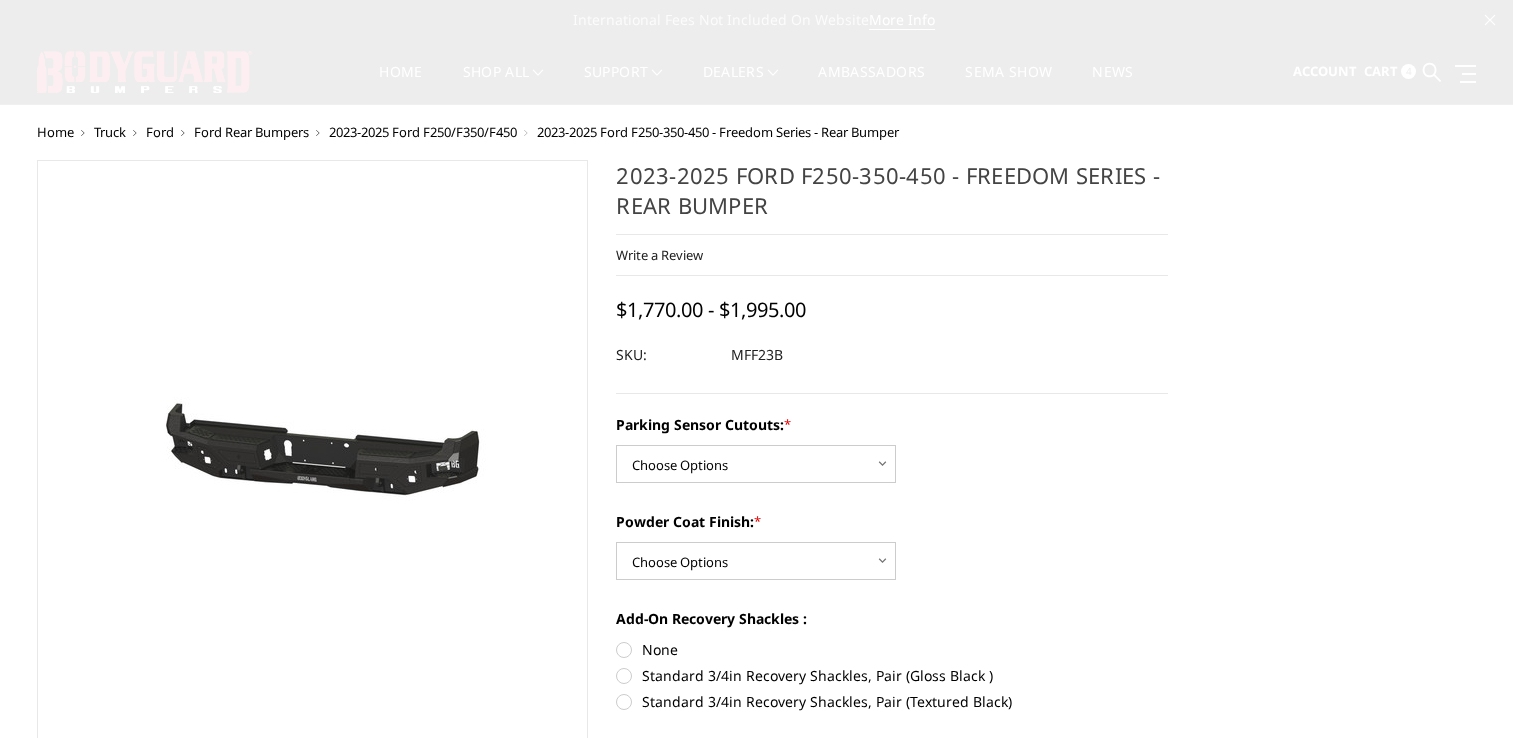 scroll, scrollTop: 0, scrollLeft: 0, axis: both 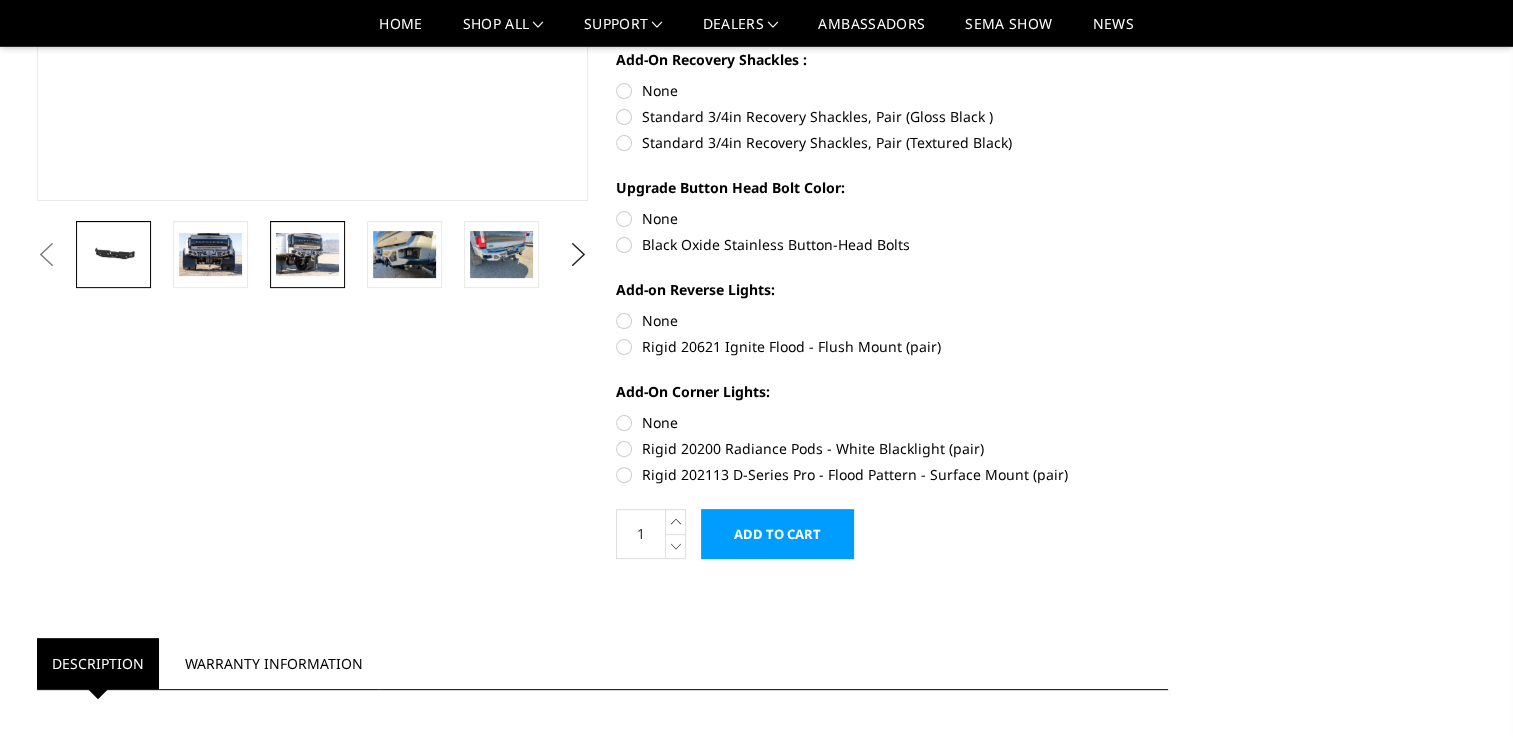 click at bounding box center (307, 254) 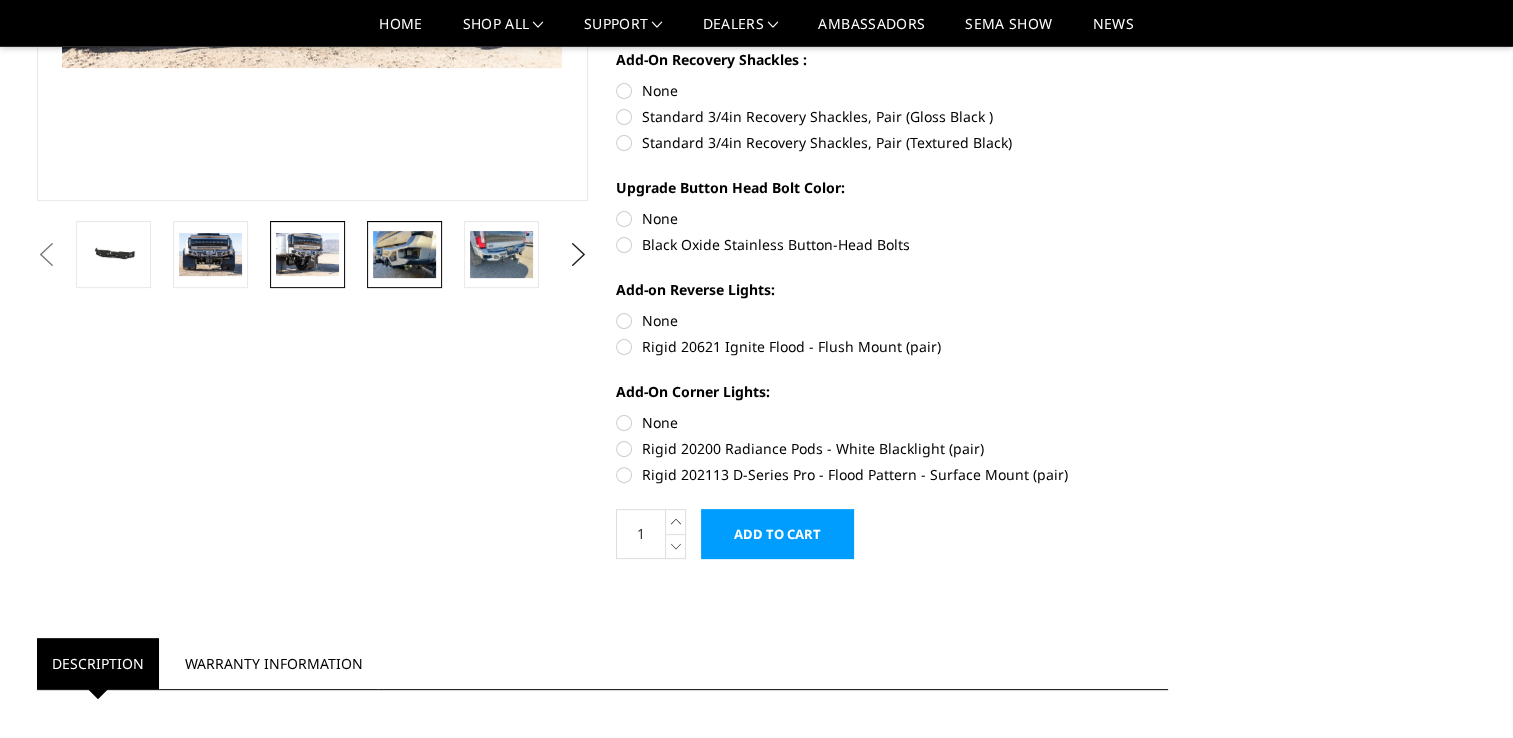 click at bounding box center [404, 254] 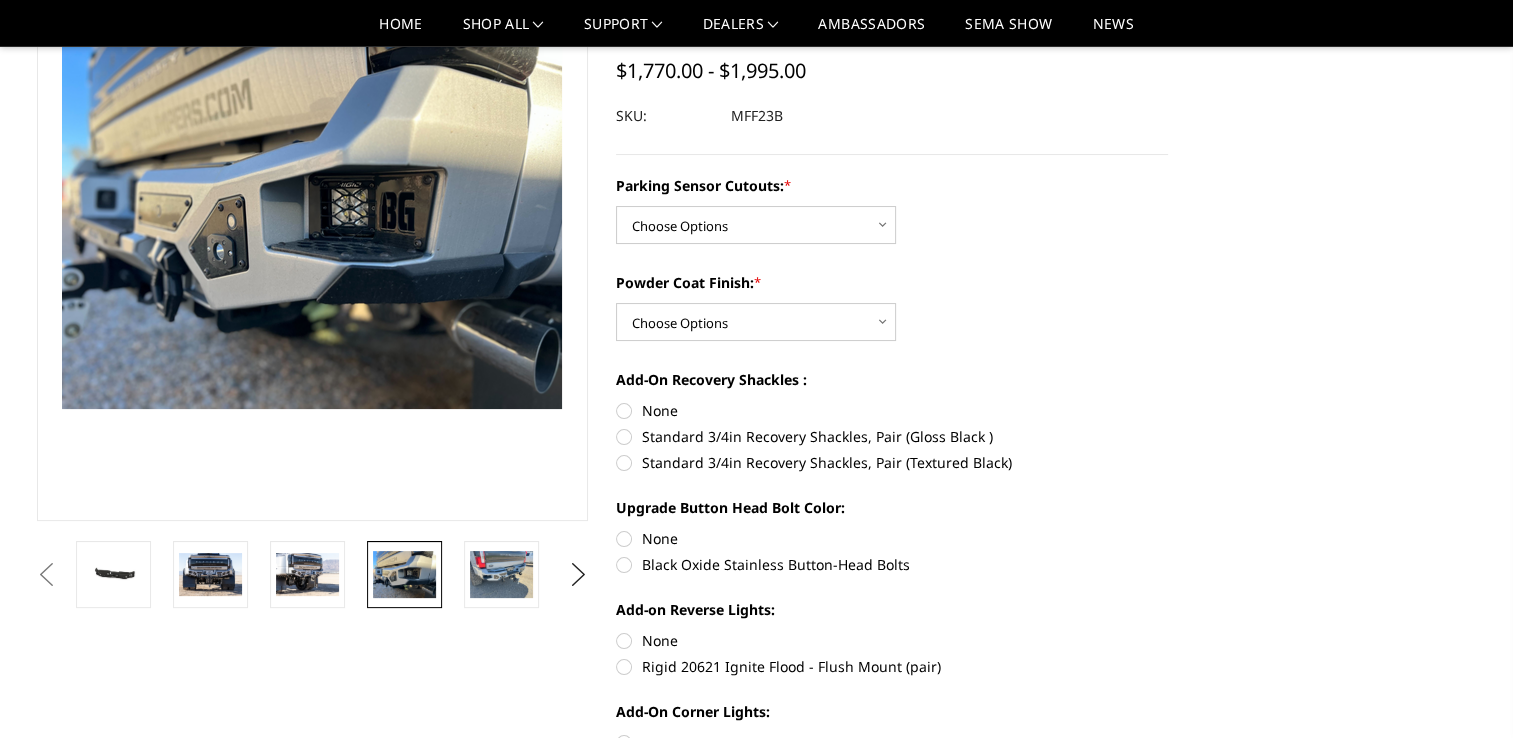 scroll, scrollTop: 179, scrollLeft: 0, axis: vertical 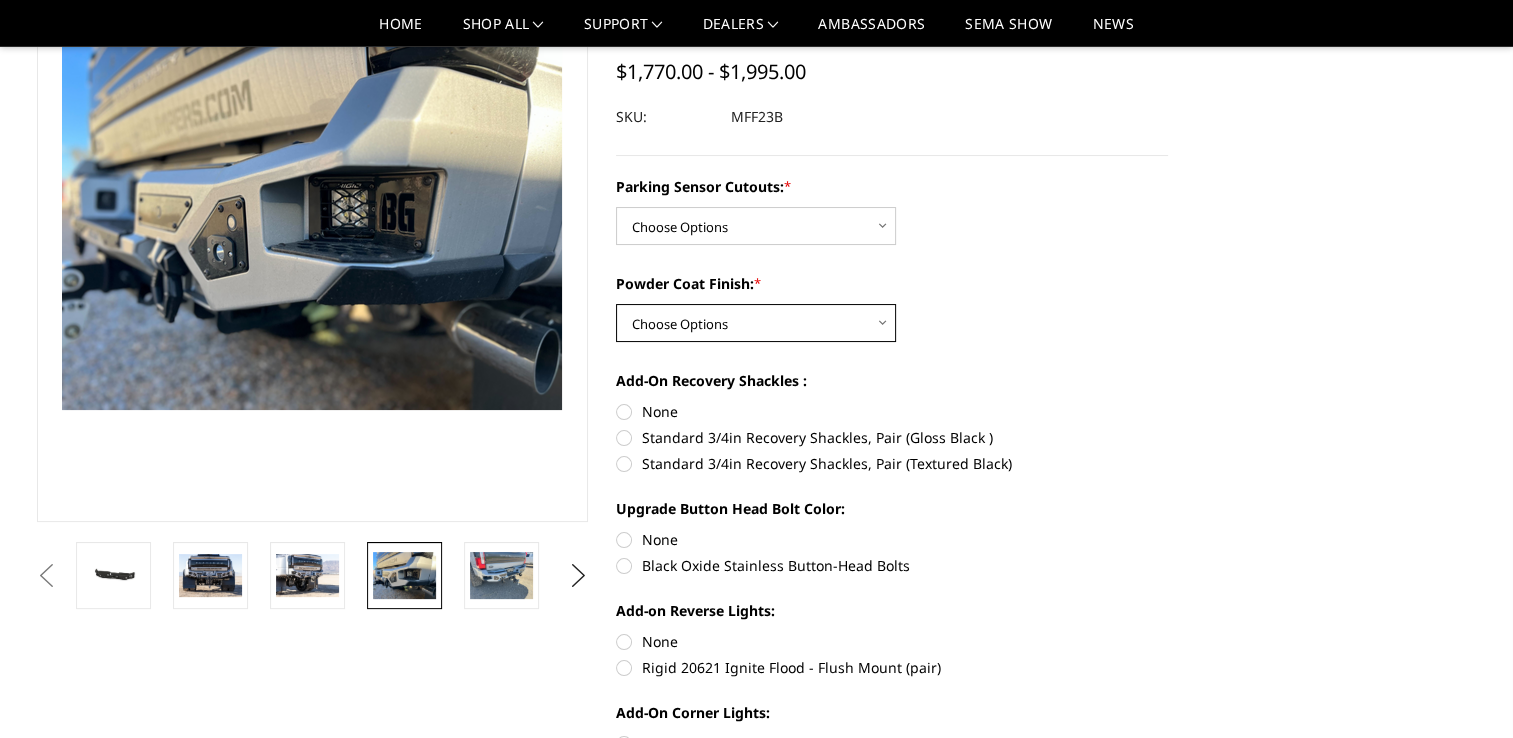 click on "Choose Options
Bare Metal
Textured Black Powder Coat" at bounding box center (756, 323) 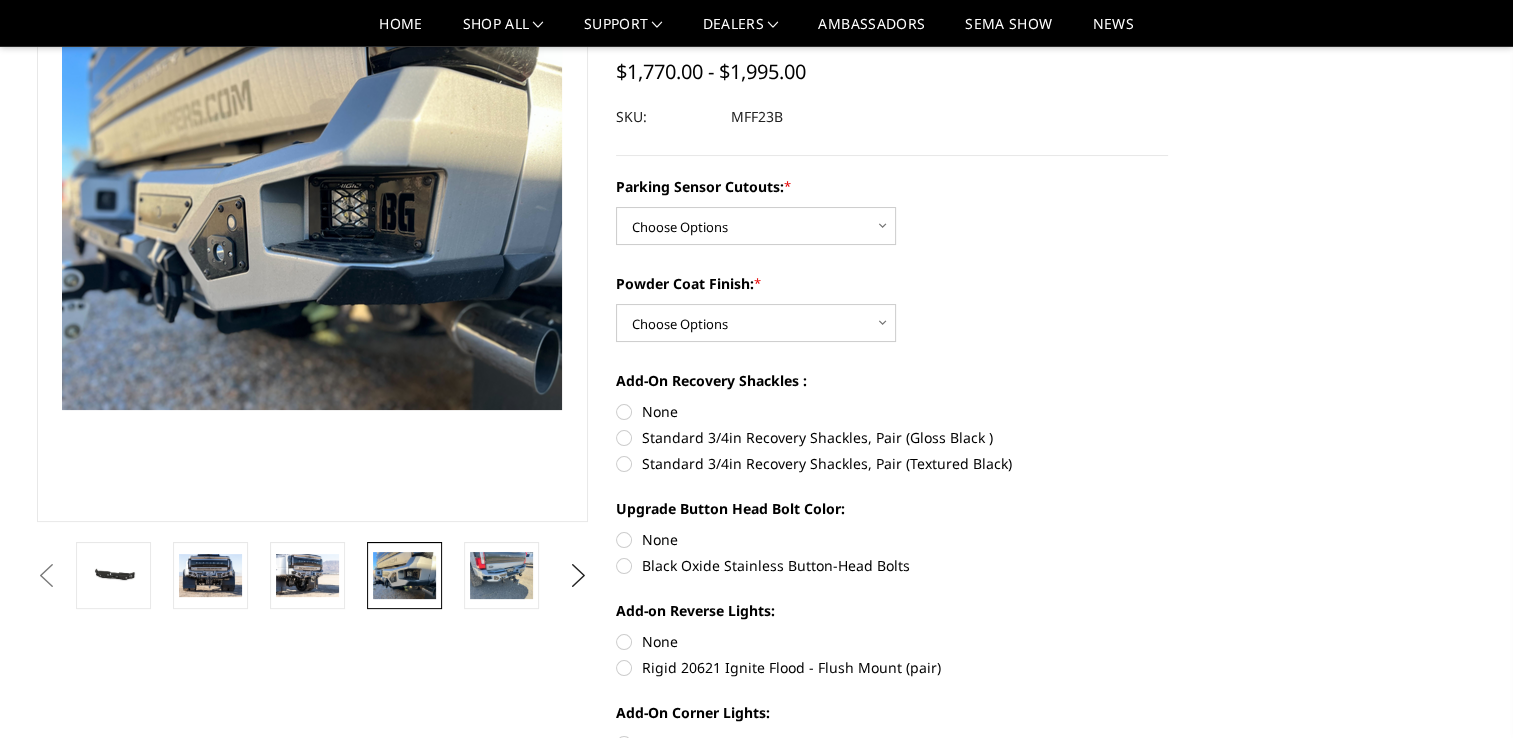 click on "Parking Sensor Cutouts:
*
Choose Options
No - Without Parking Sensor Cutouts
Yes - With Parking Sensor Cutouts
Powder Coat Finish:
*
Choose Options
Bare Metal
Textured Black Powder Coat
Add-On Recovery Shackles :
None
Standard 3/4in Recovery Shackles, Pair (Gloss Black )
Standard 3/4in Recovery Shackles, Pair (Textured Black)
Upgrade Button Head Bolt Color:
None
Black Oxide Stainless Button-Head Bolts
Add-on Reverse Lights:
None" at bounding box center [892, 489] 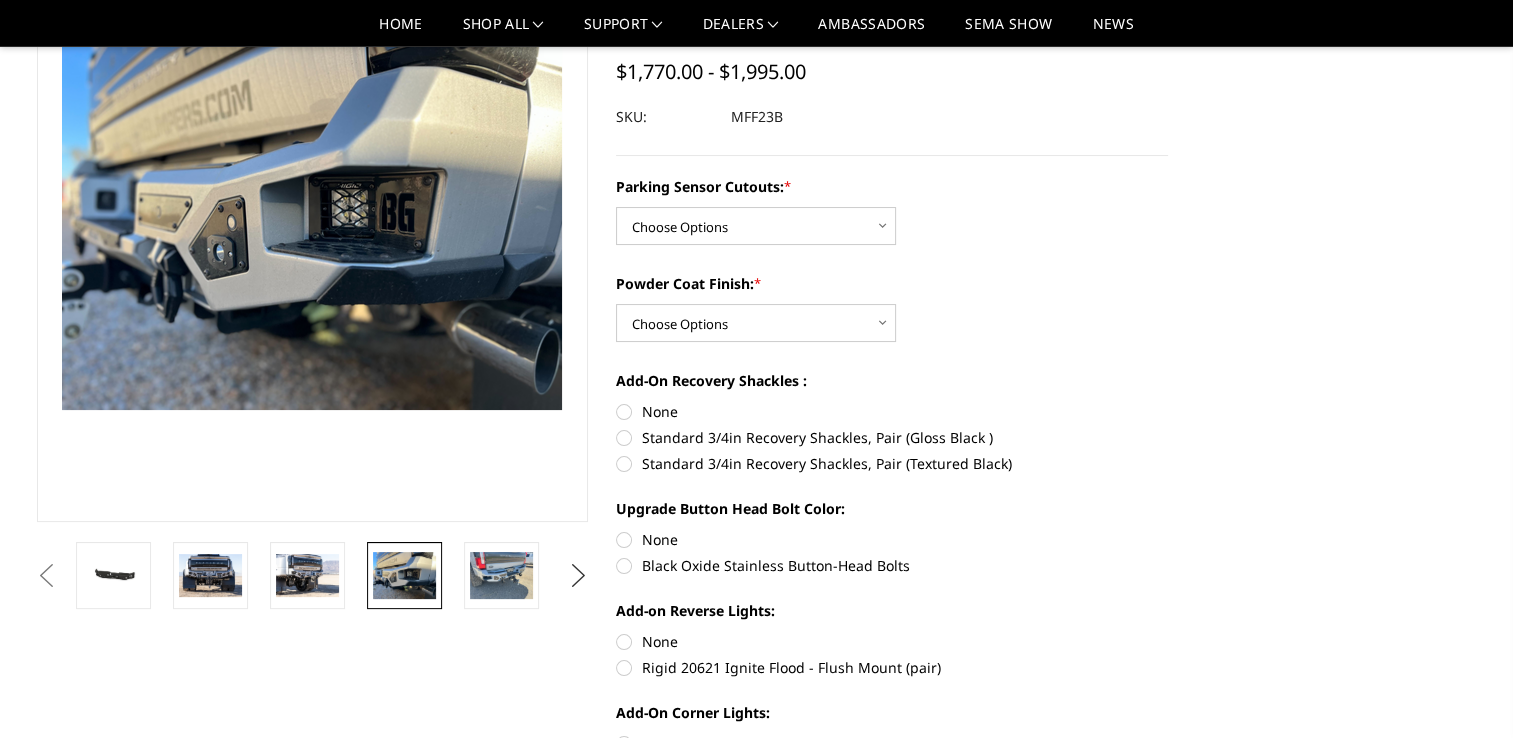 click on "Next" at bounding box center [578, 576] 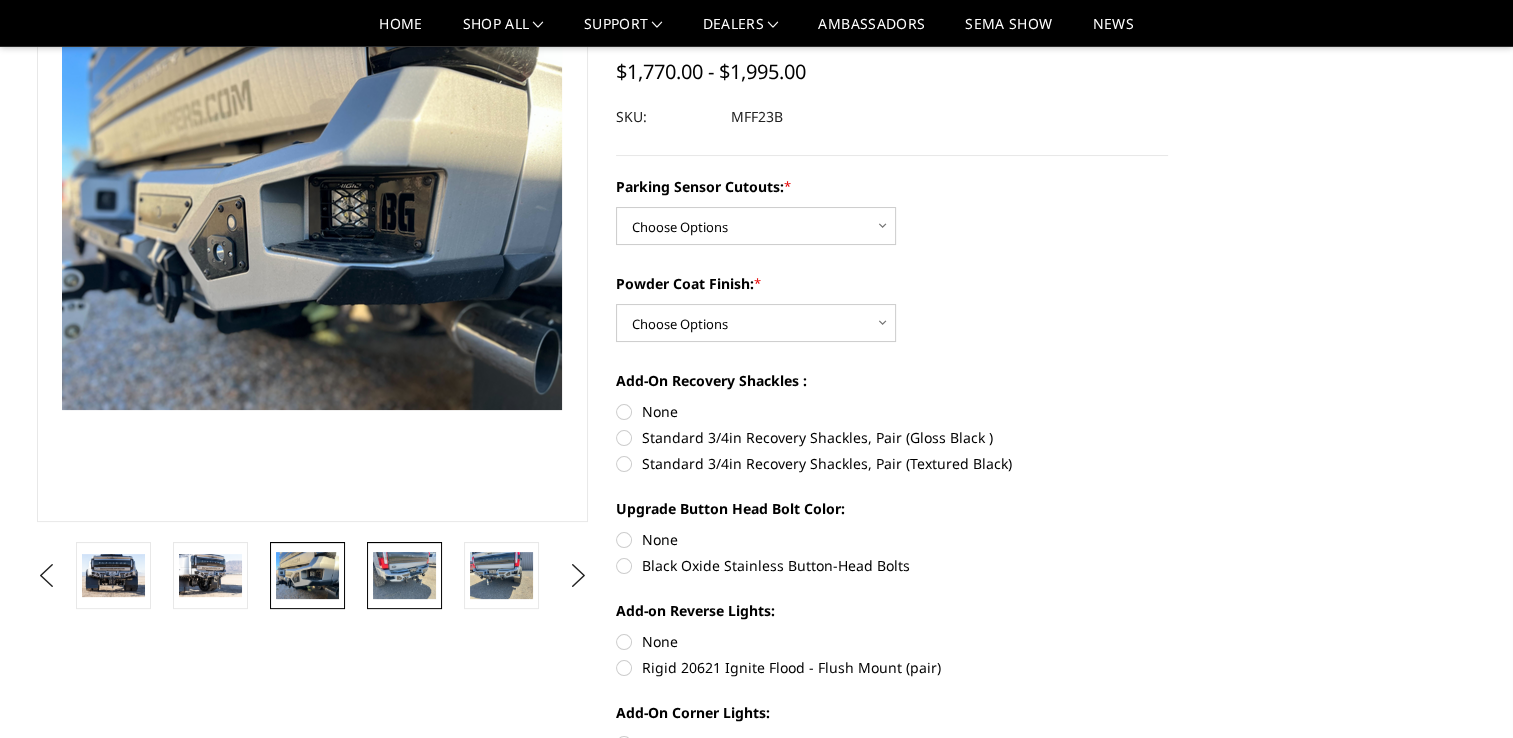click at bounding box center (404, 575) 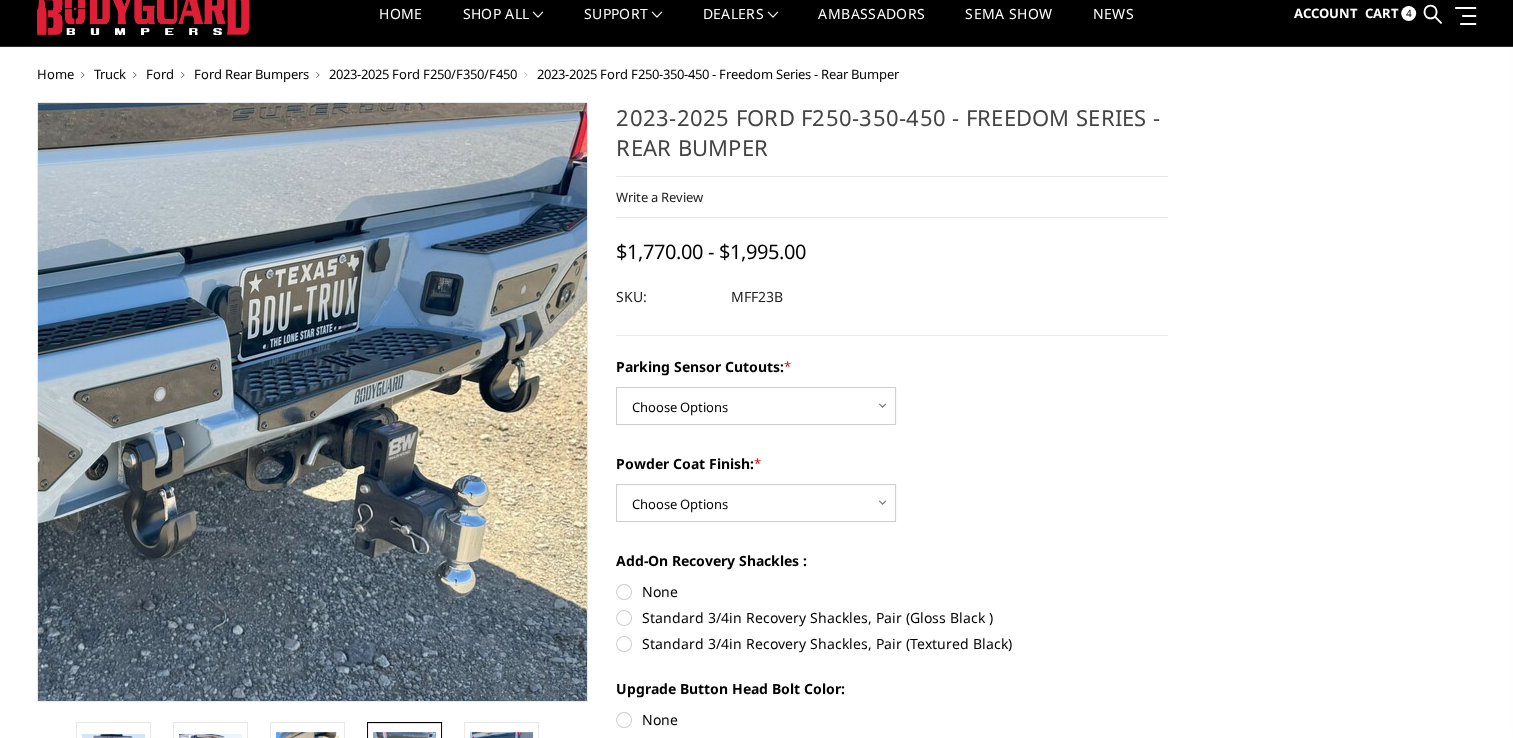 scroll, scrollTop: 0, scrollLeft: 0, axis: both 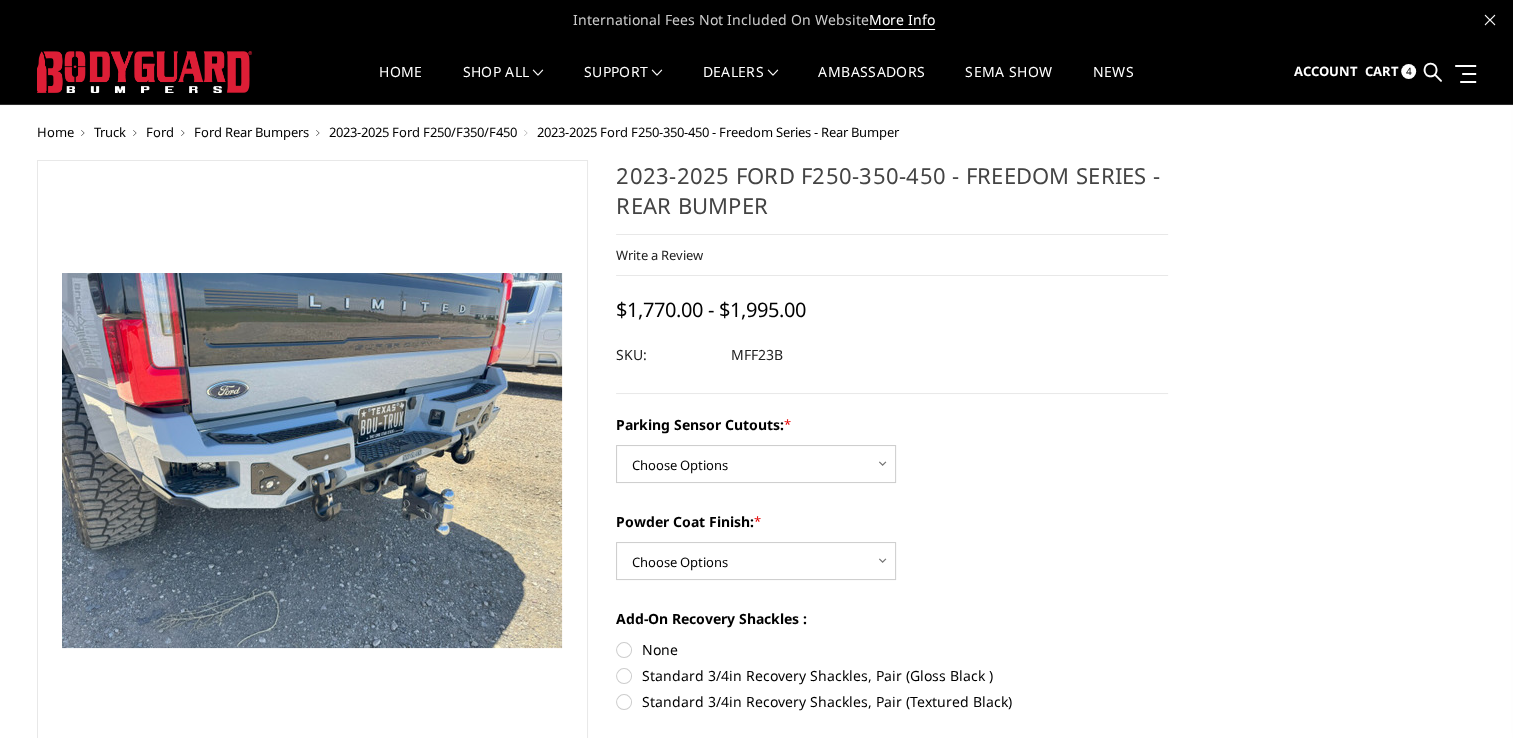 click on "Ford" at bounding box center (160, 132) 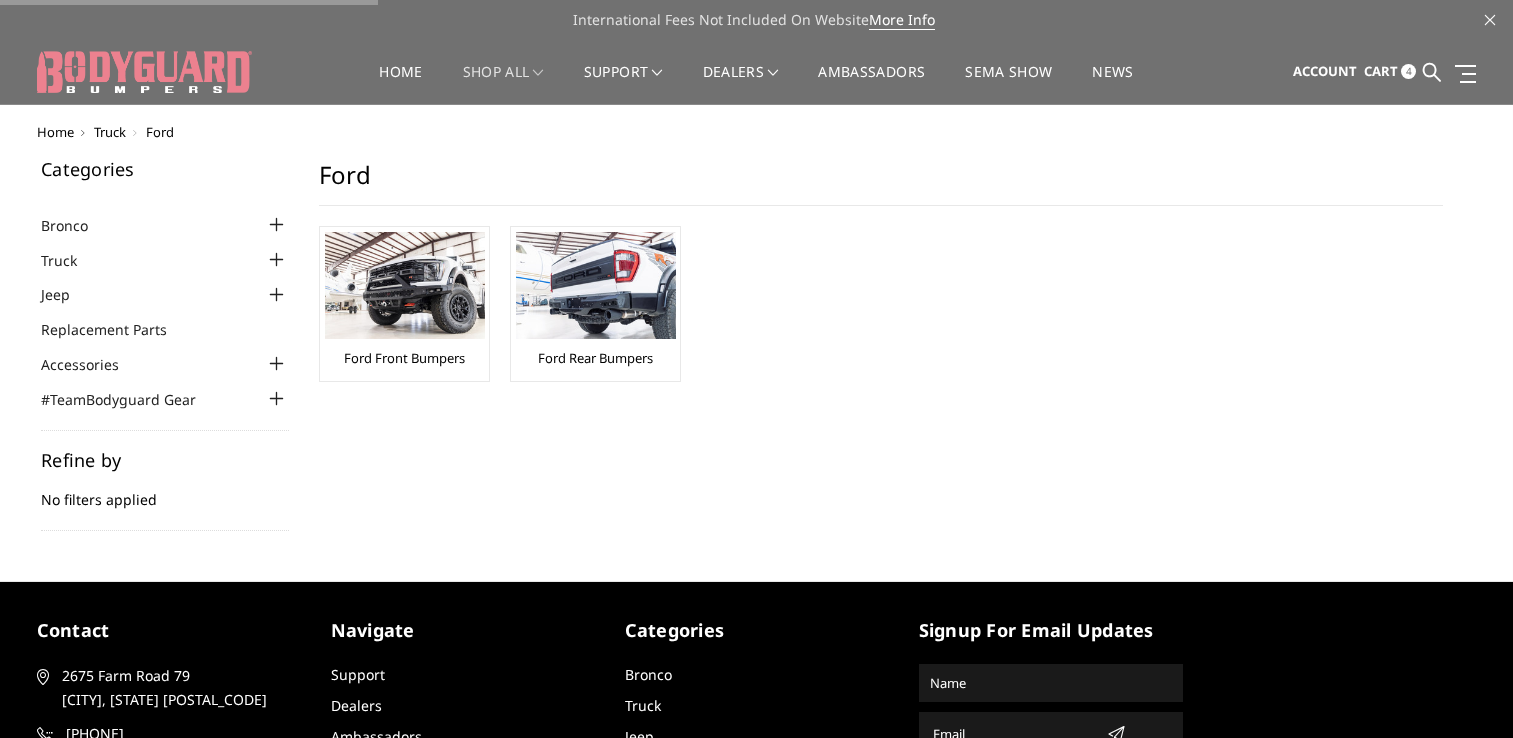 scroll, scrollTop: 0, scrollLeft: 0, axis: both 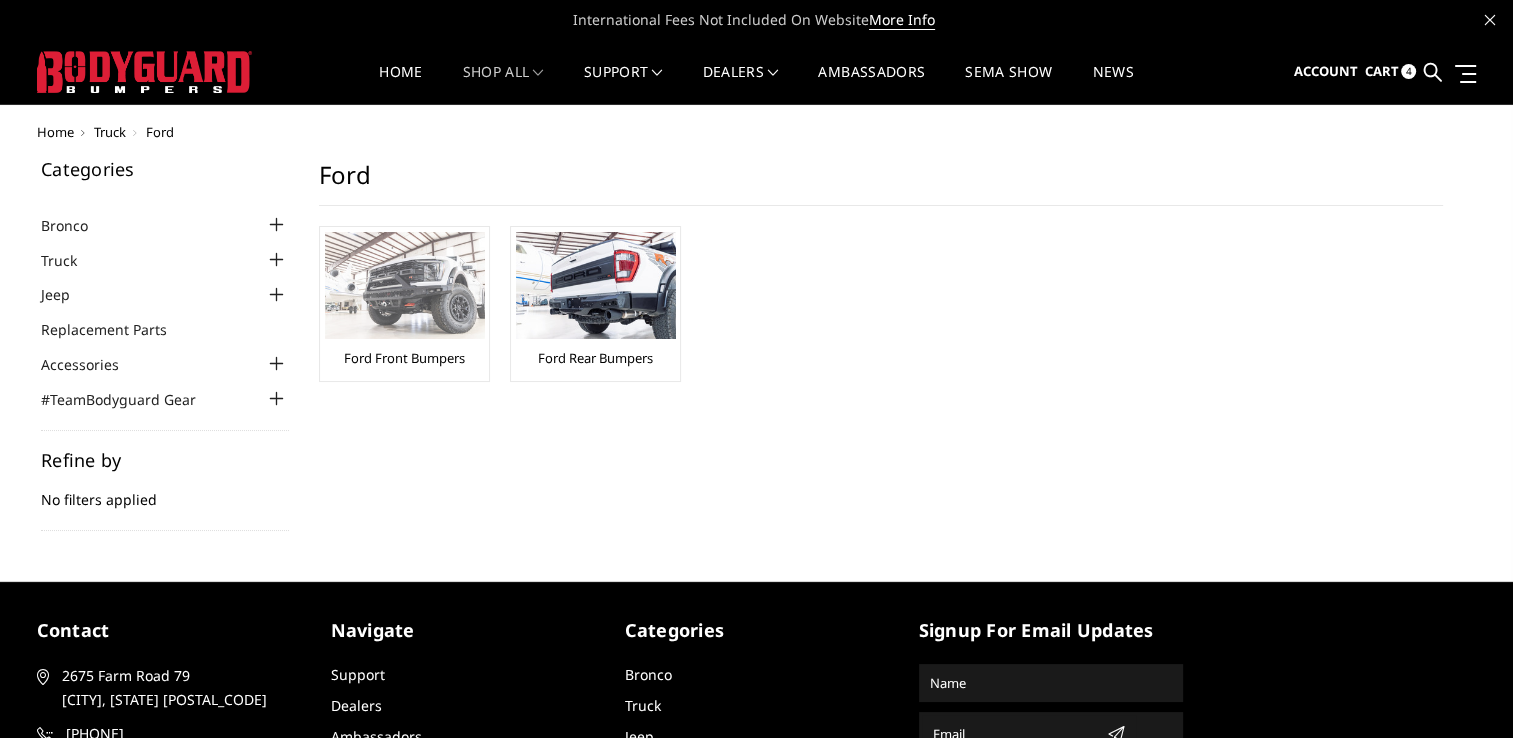click at bounding box center (405, 285) 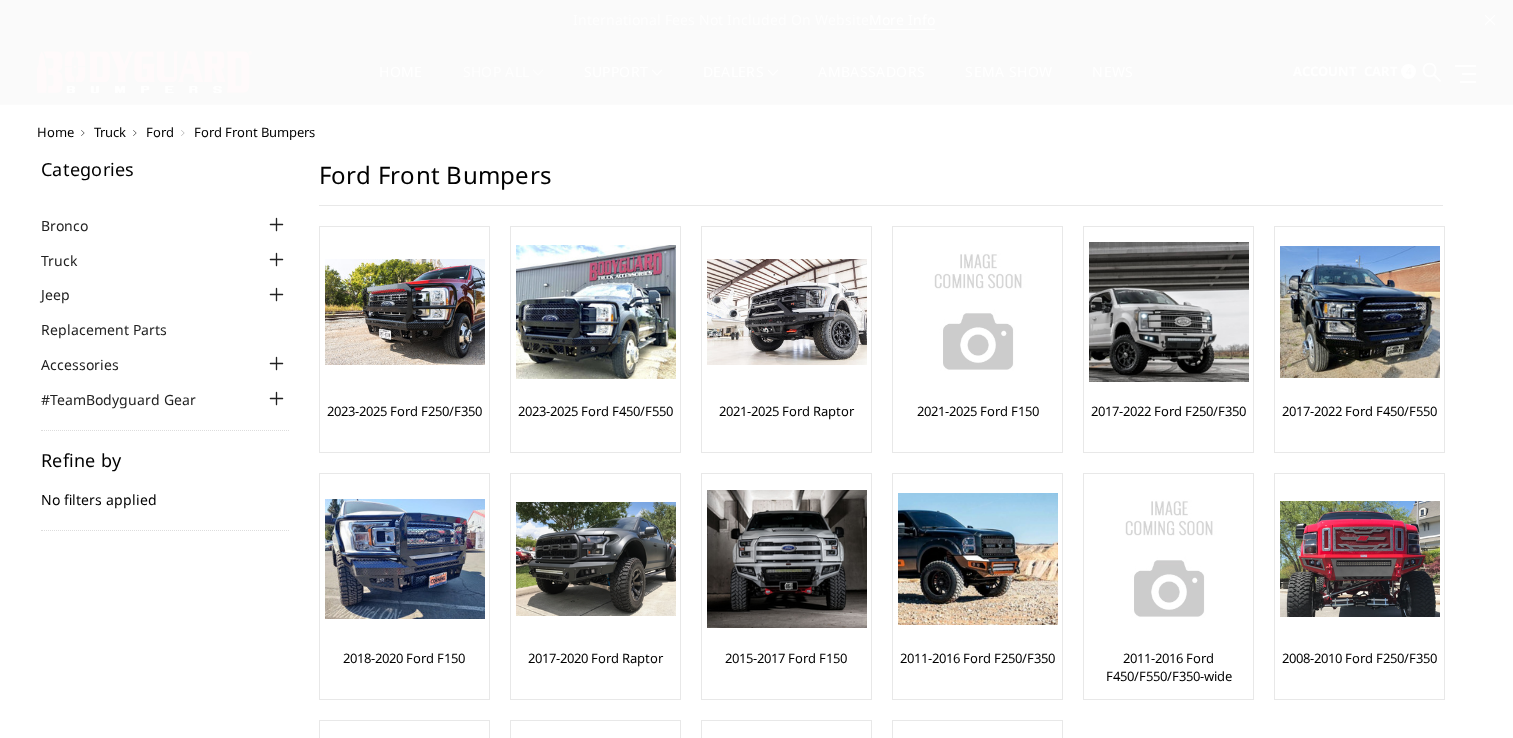 scroll, scrollTop: 0, scrollLeft: 0, axis: both 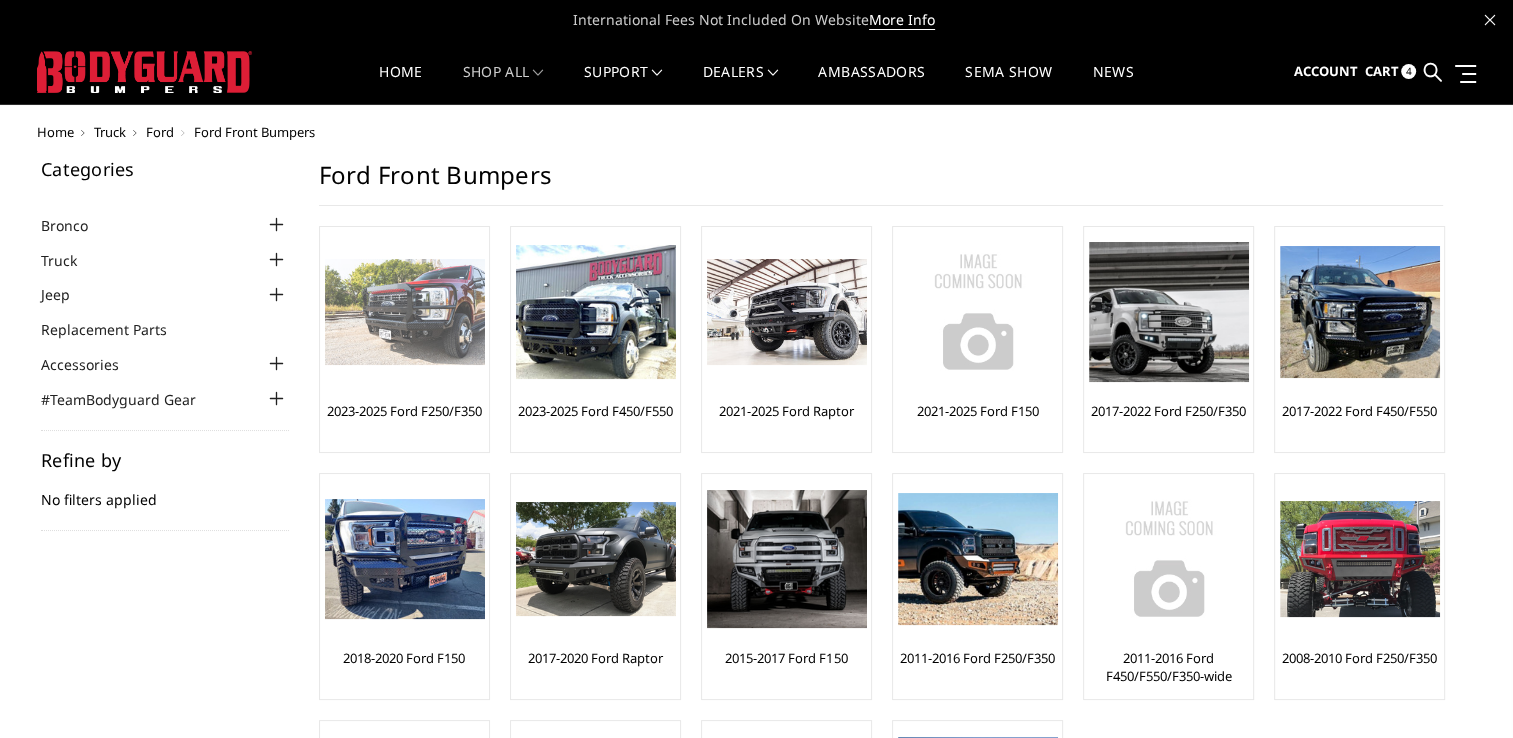 click at bounding box center (405, 312) 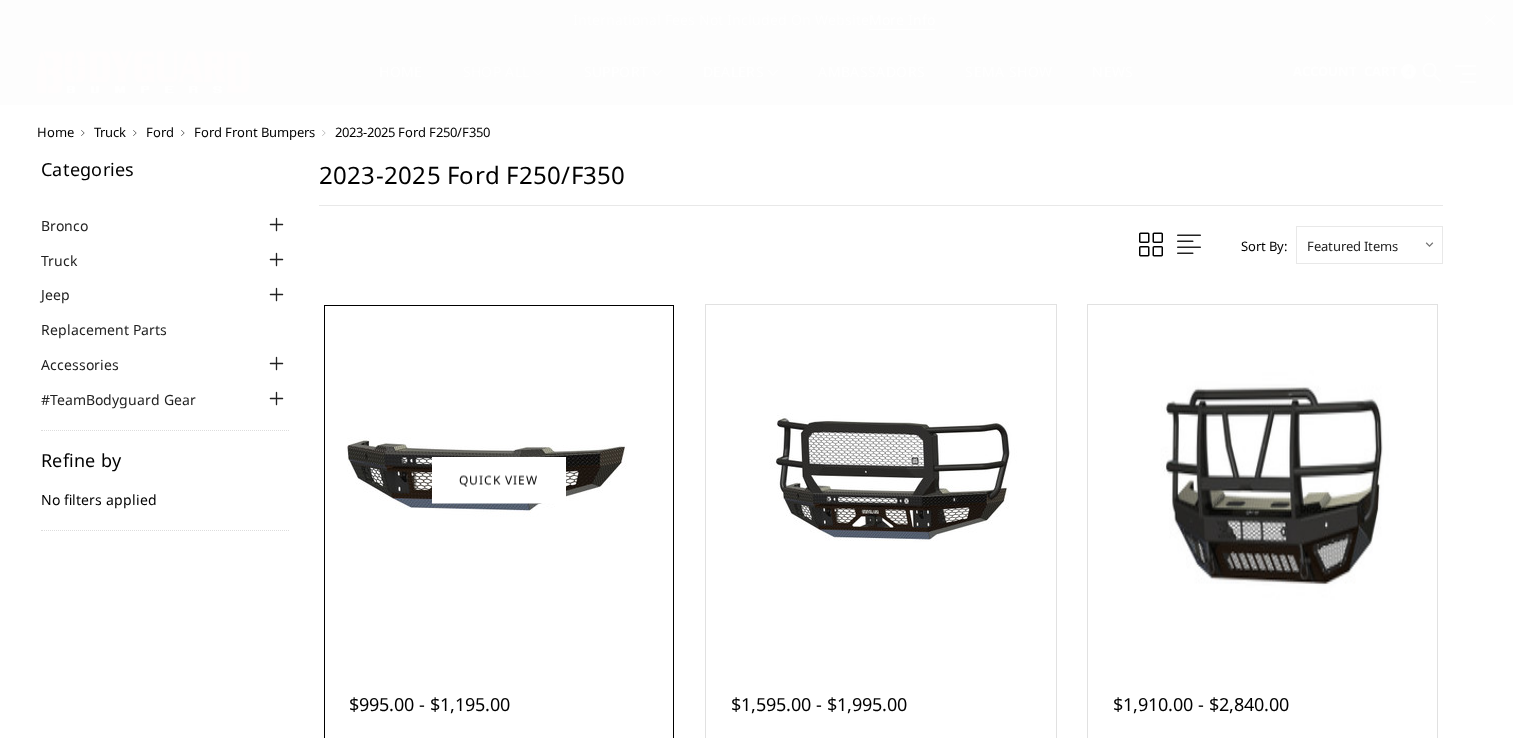 scroll, scrollTop: 0, scrollLeft: 0, axis: both 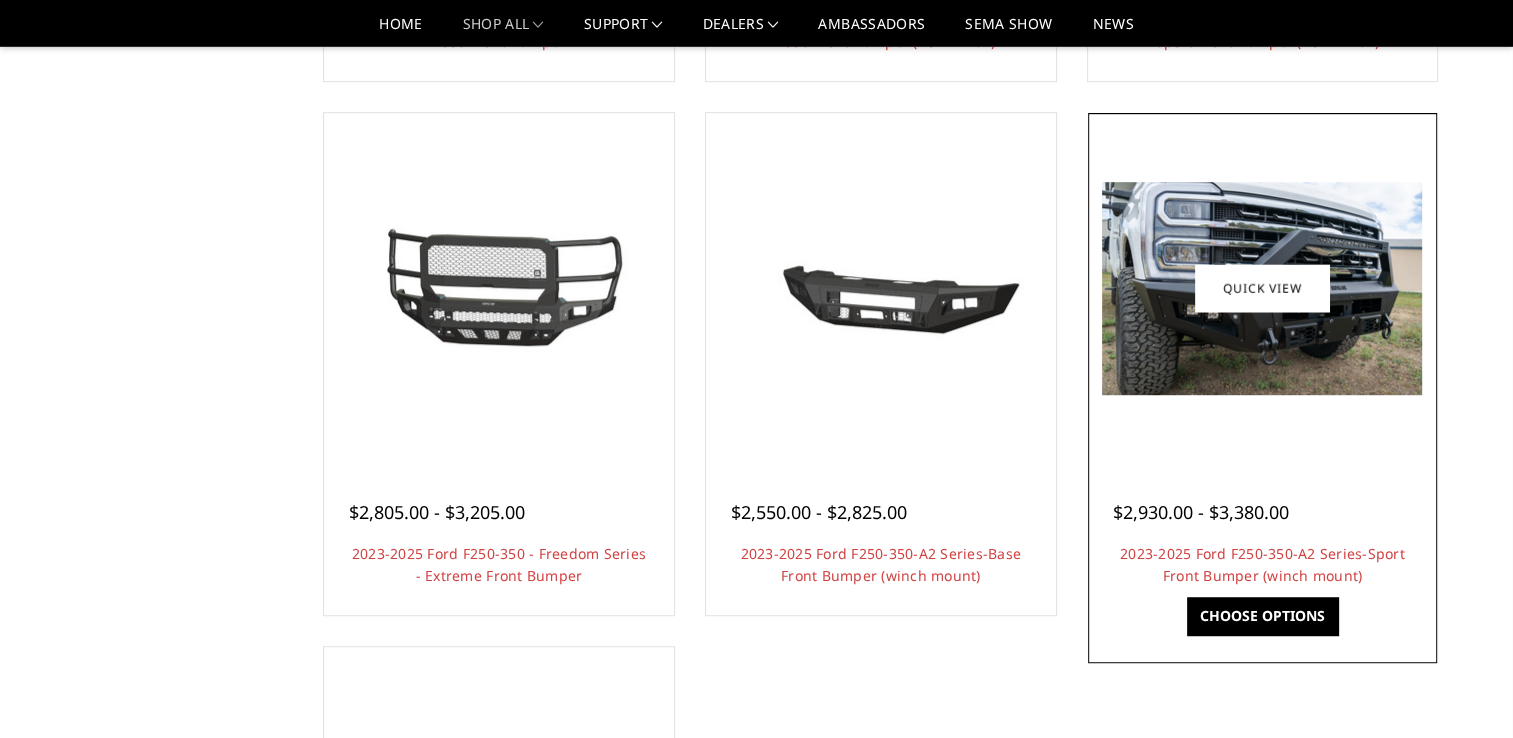 click at bounding box center [1262, 288] 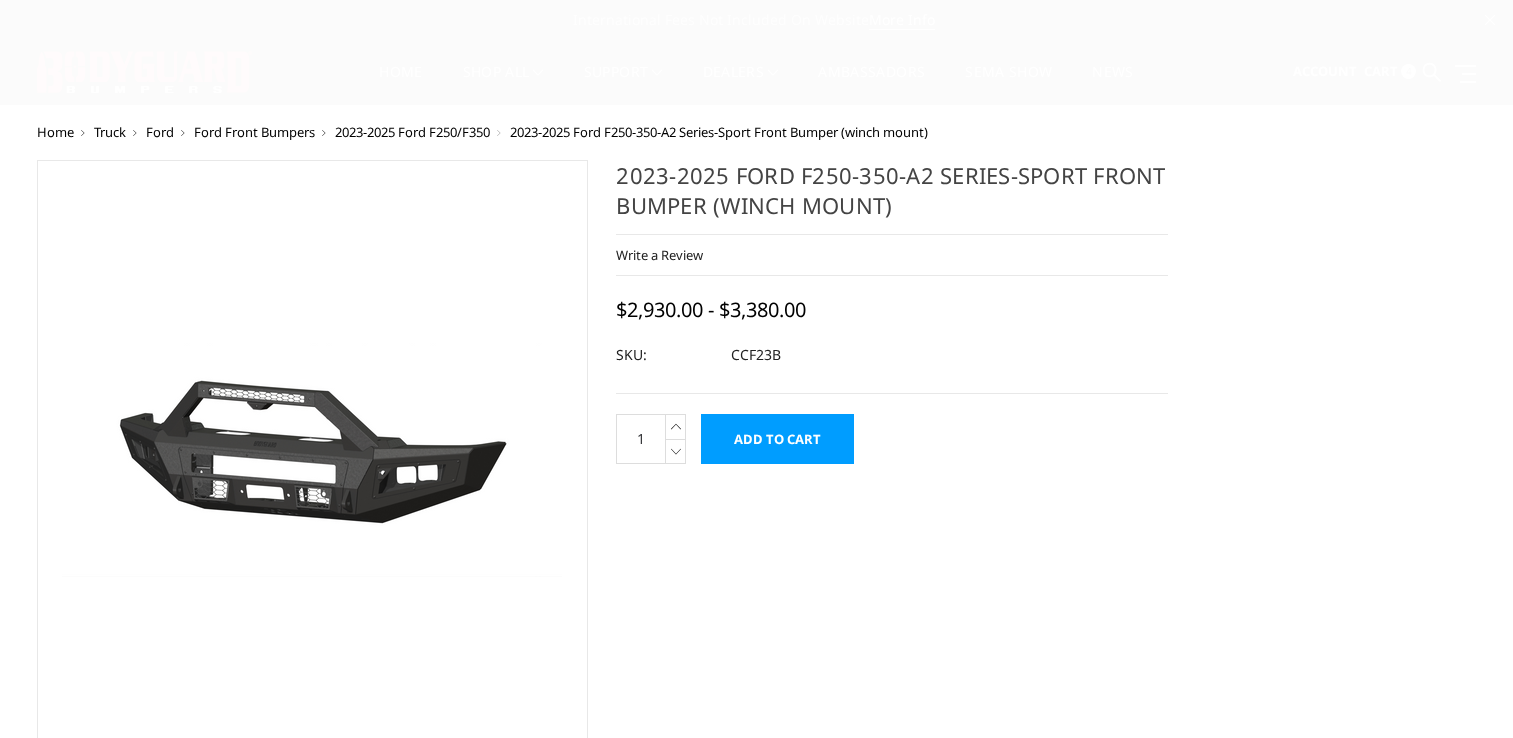 scroll, scrollTop: 0, scrollLeft: 0, axis: both 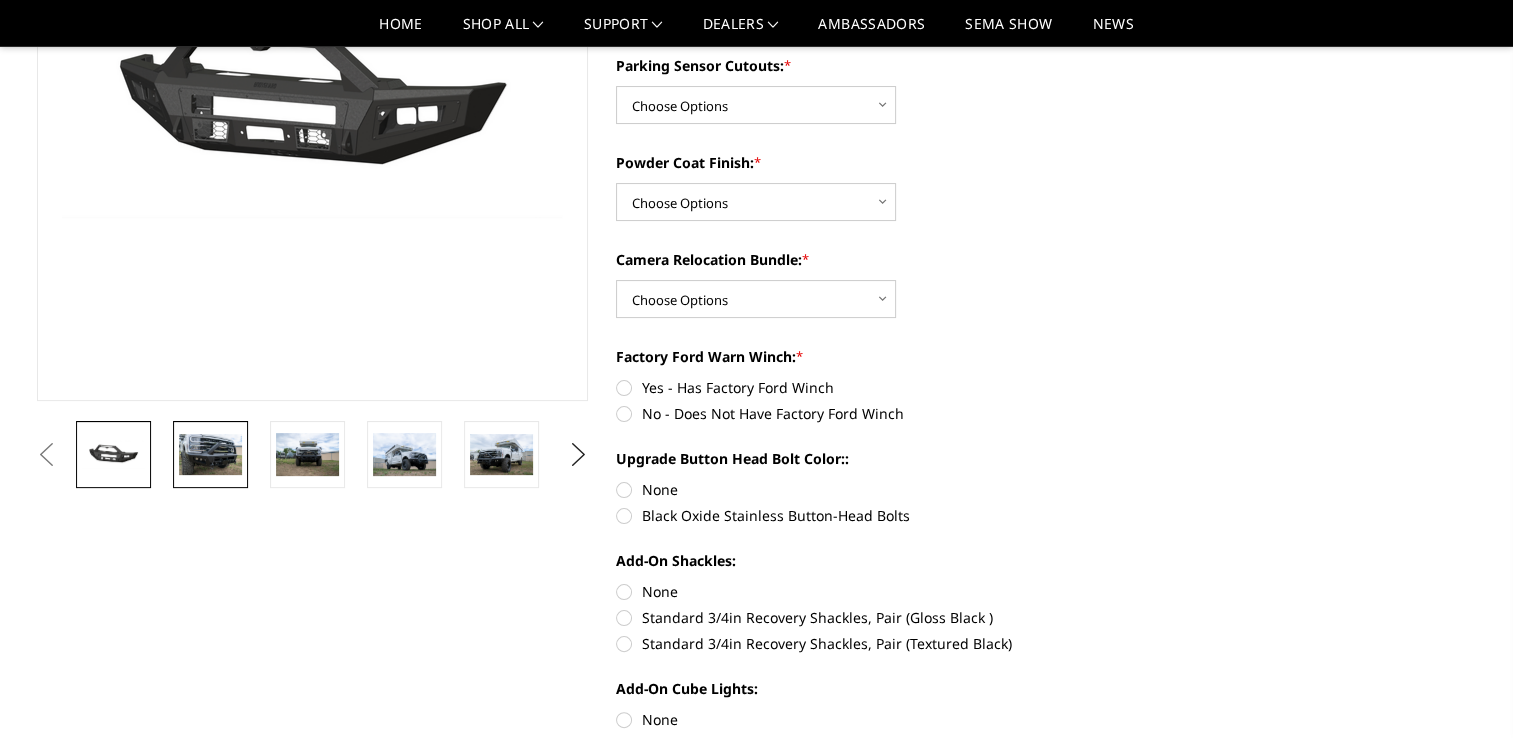 click at bounding box center (210, 455) 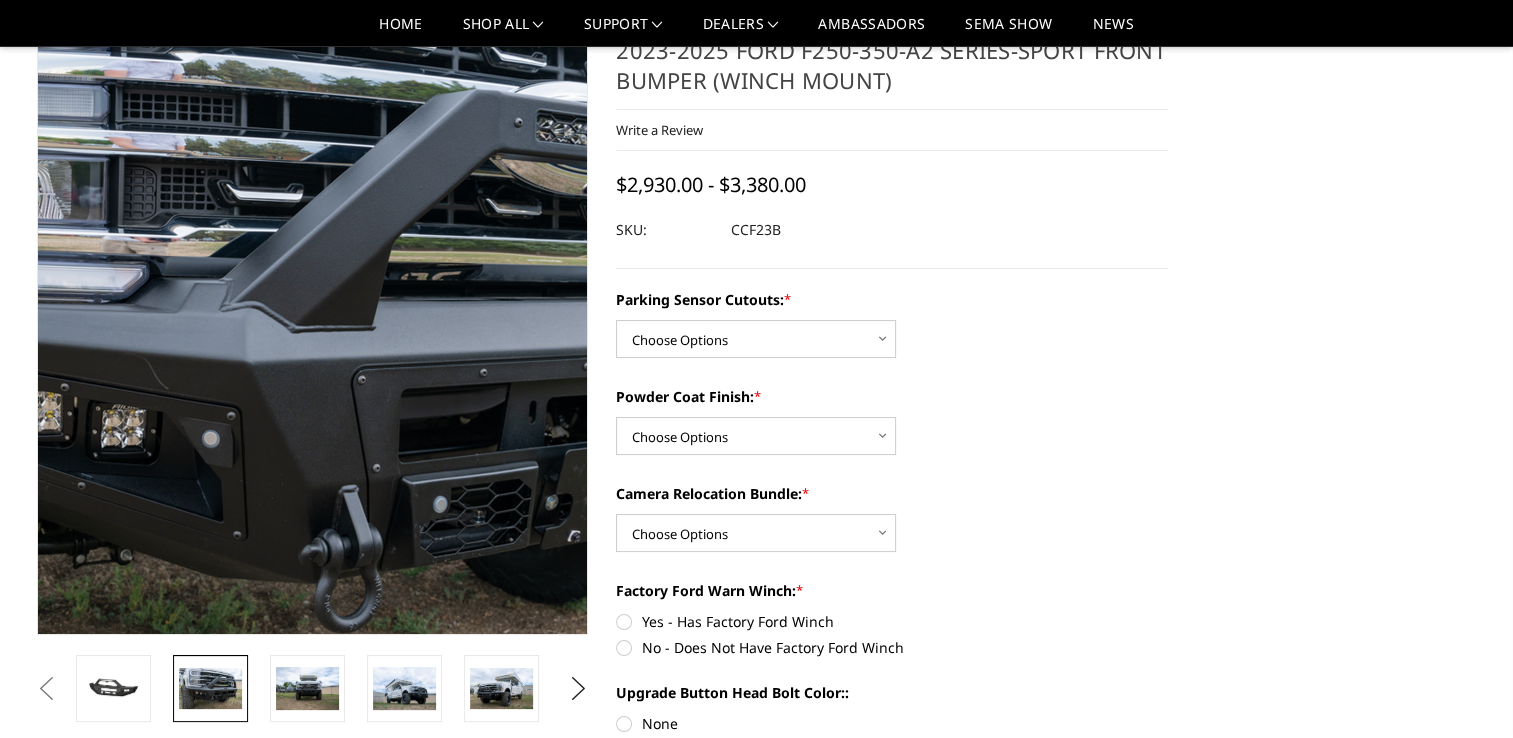 scroll, scrollTop: 100, scrollLeft: 0, axis: vertical 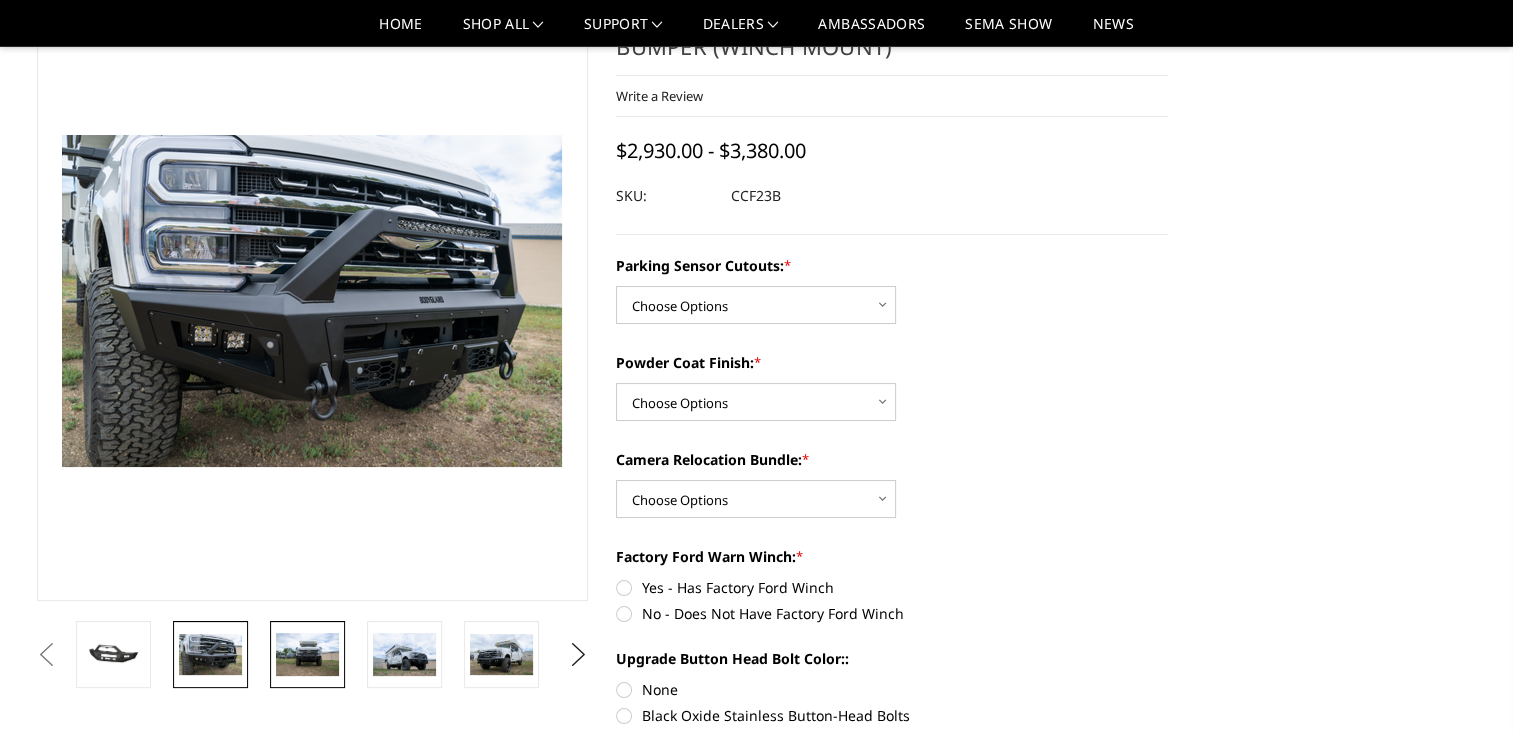 click at bounding box center [307, 654] 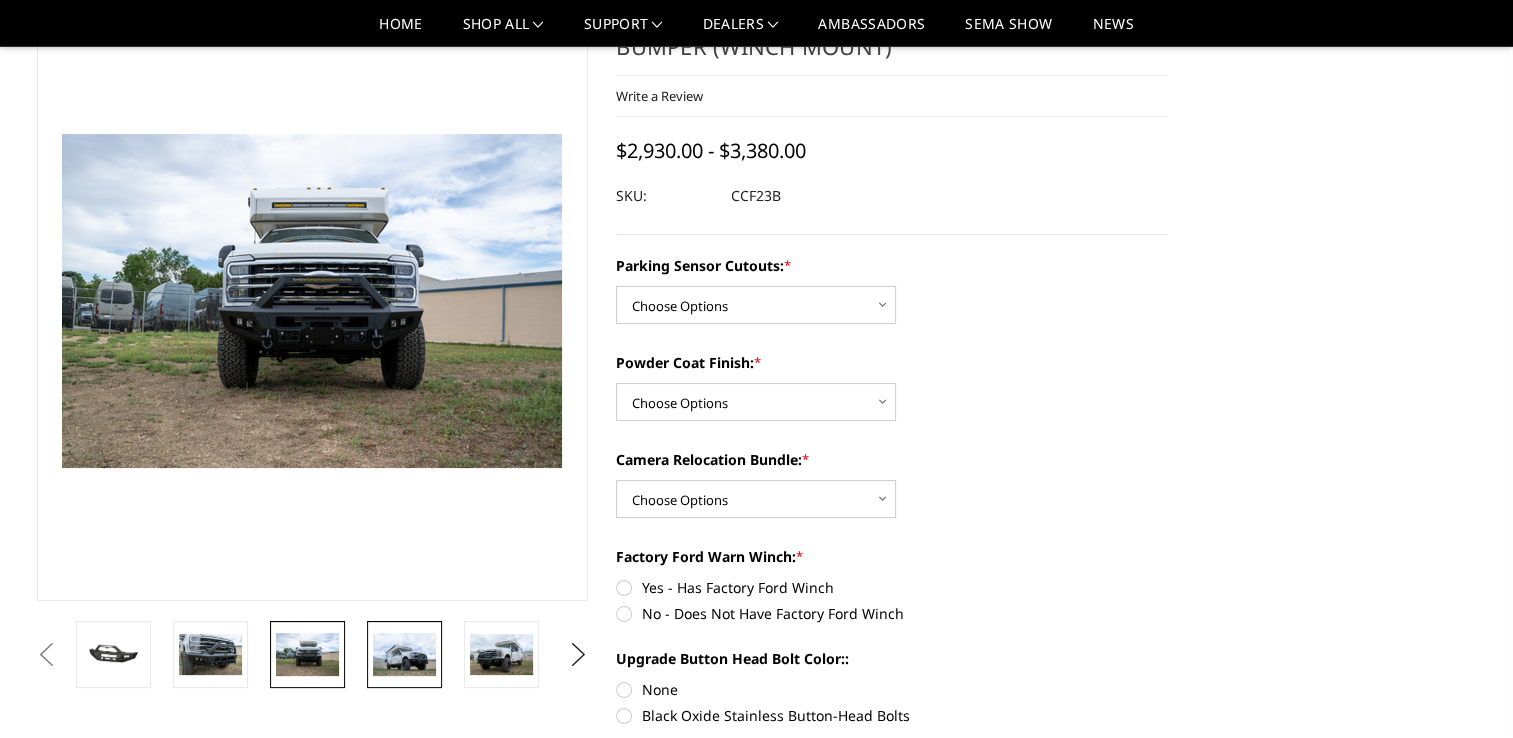 click at bounding box center (404, 654) 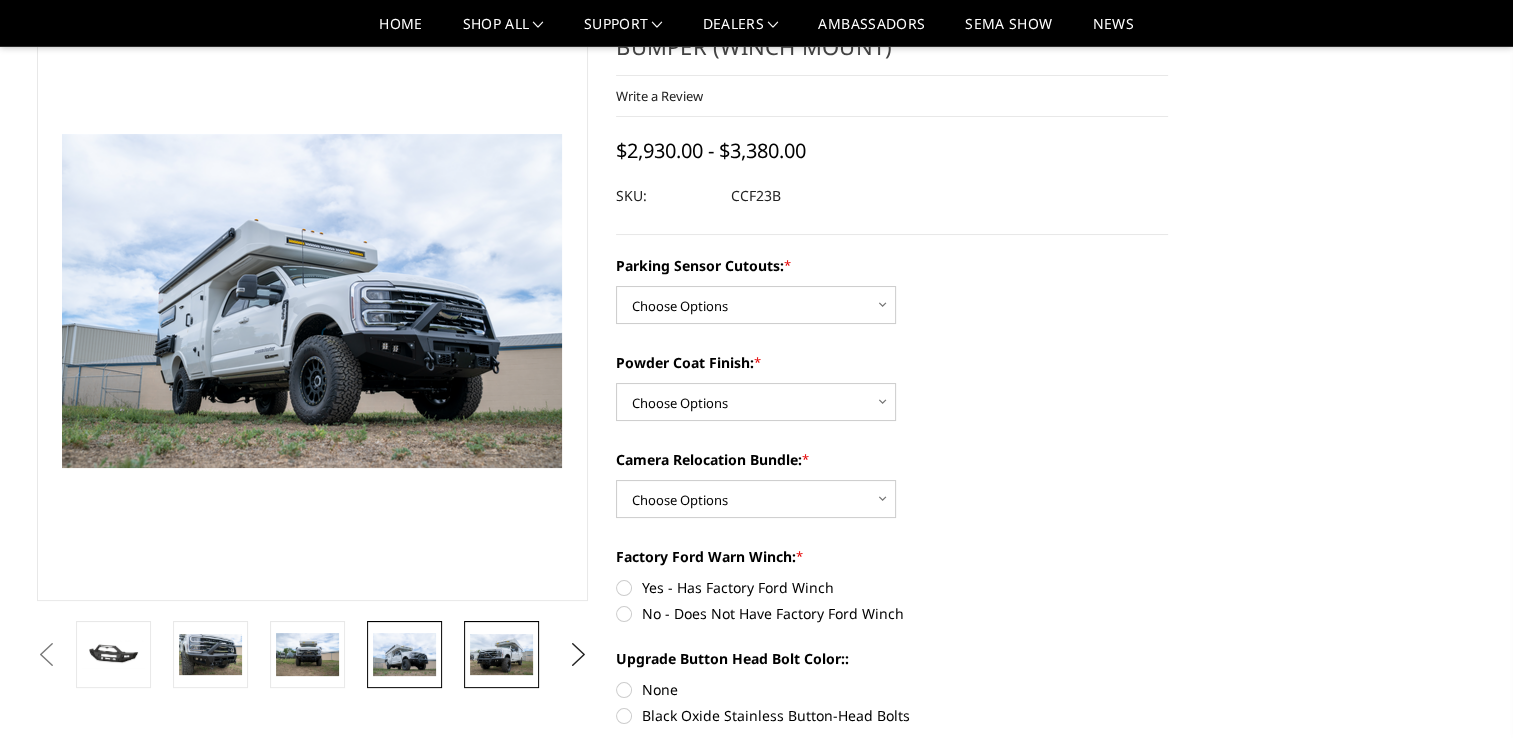 click at bounding box center (501, 655) 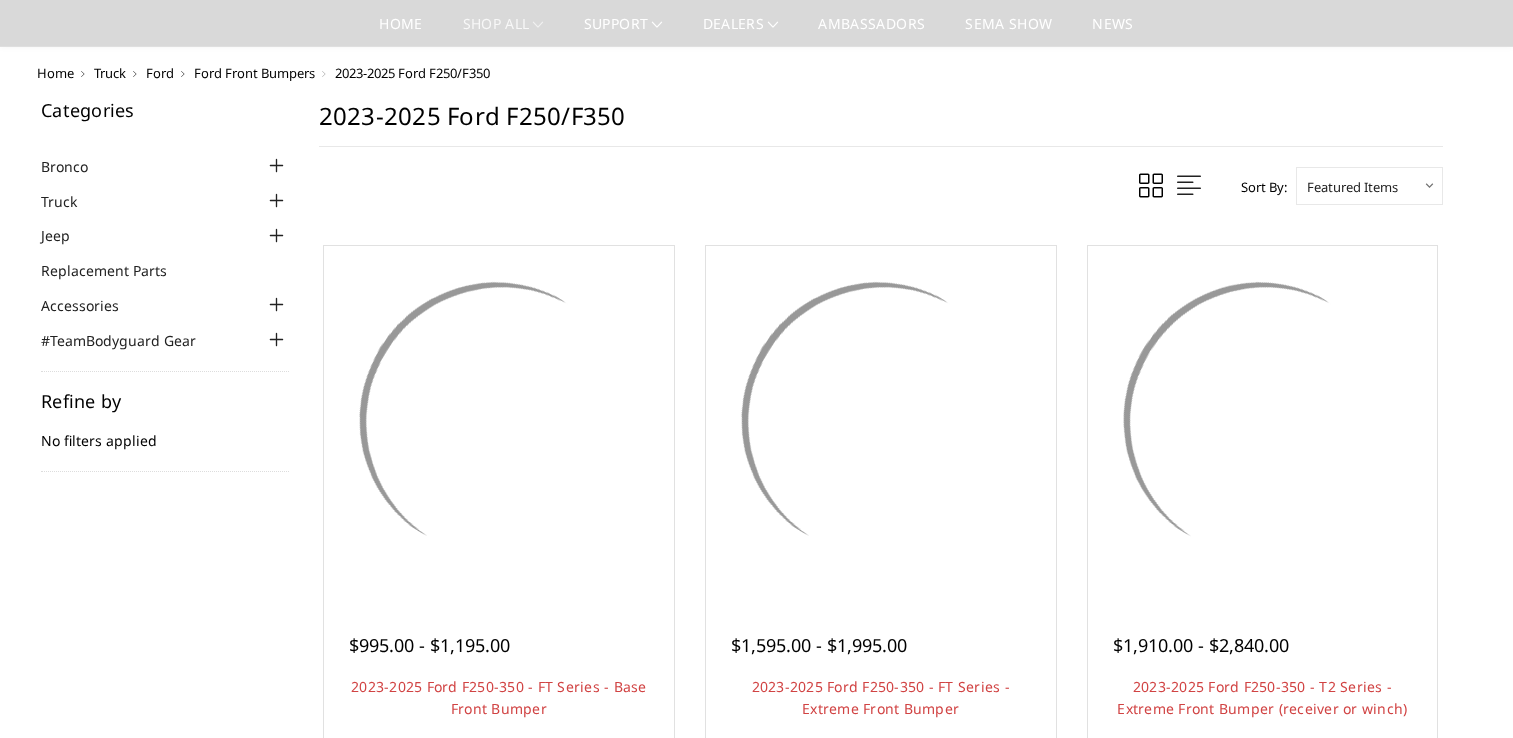 scroll, scrollTop: 1200, scrollLeft: 0, axis: vertical 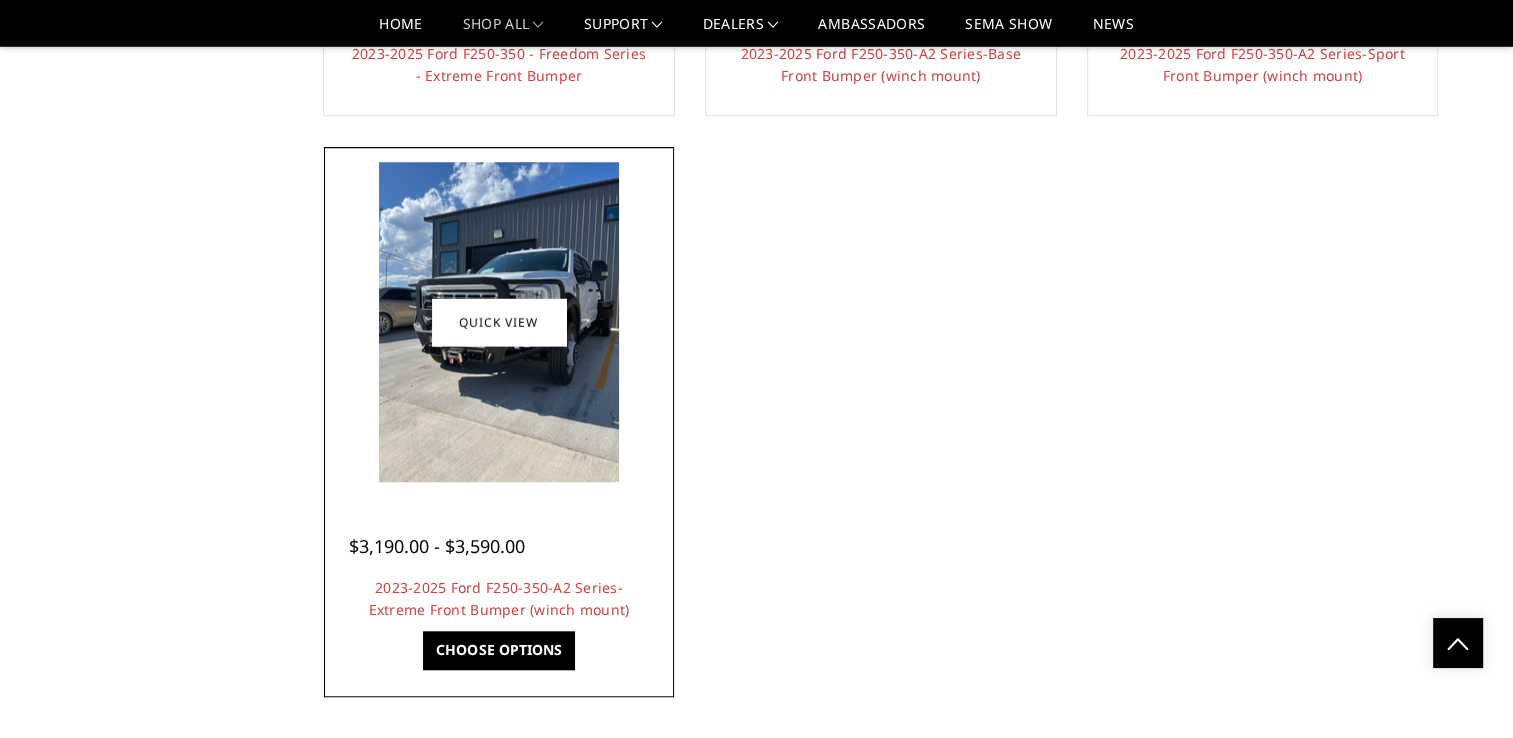 click at bounding box center [499, 322] 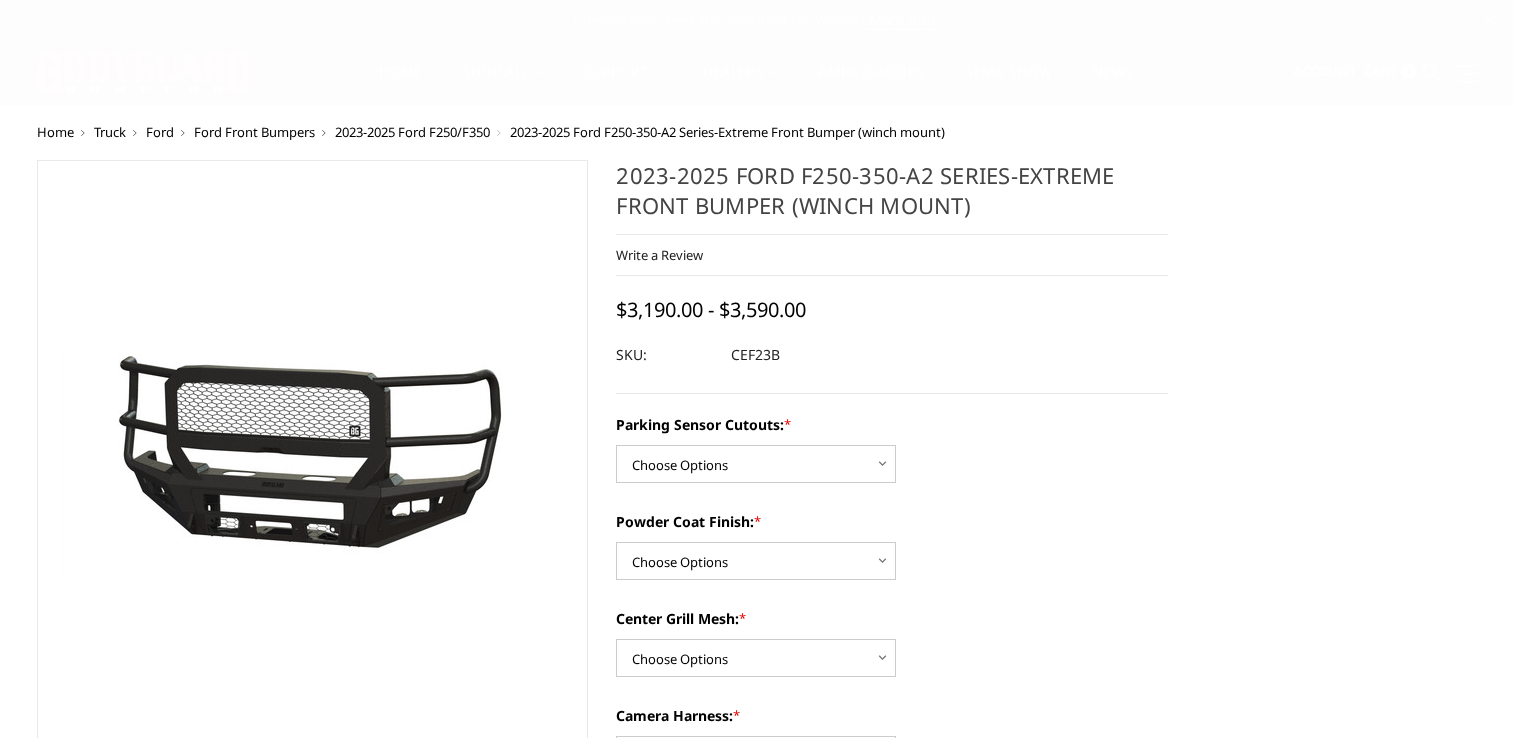 scroll, scrollTop: 0, scrollLeft: 0, axis: both 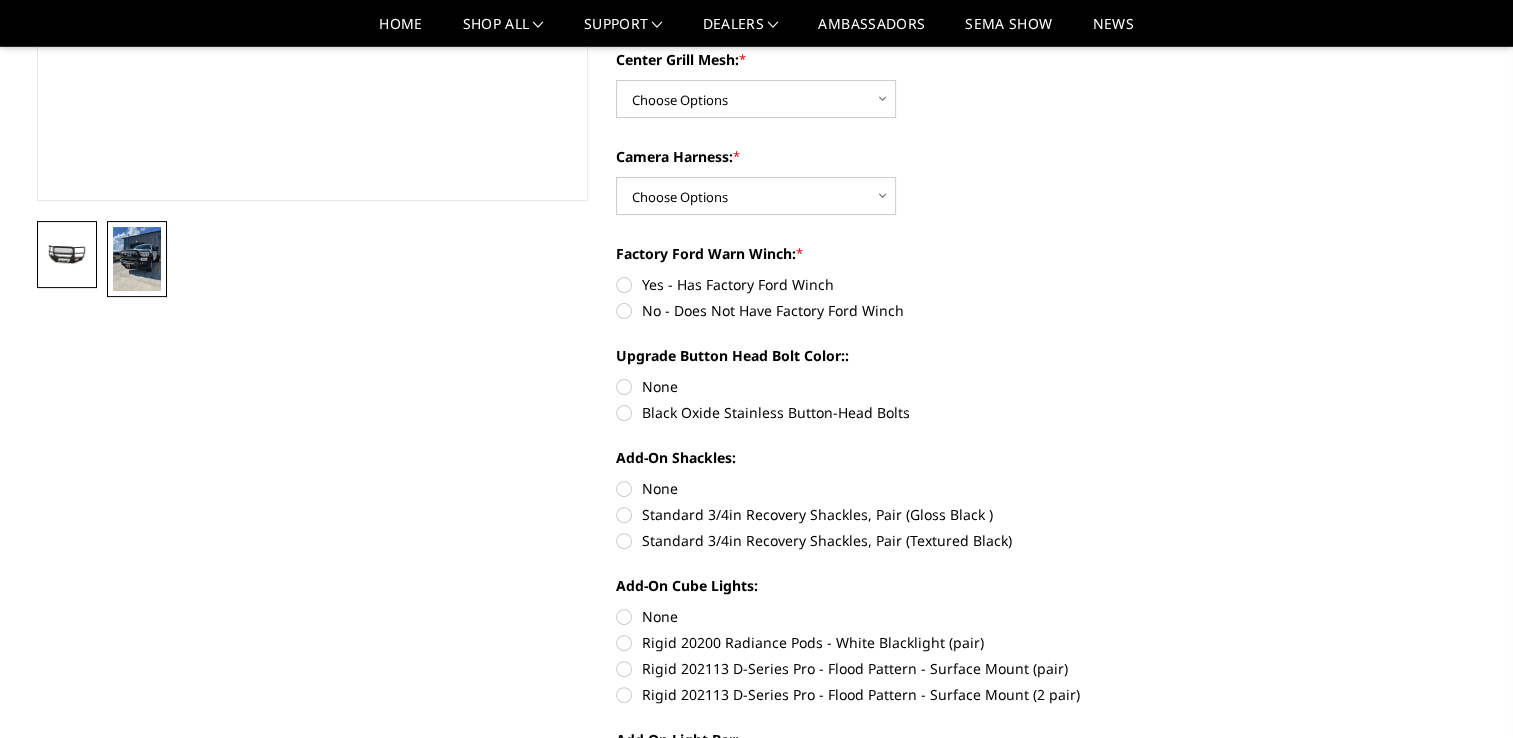 click at bounding box center (137, 259) 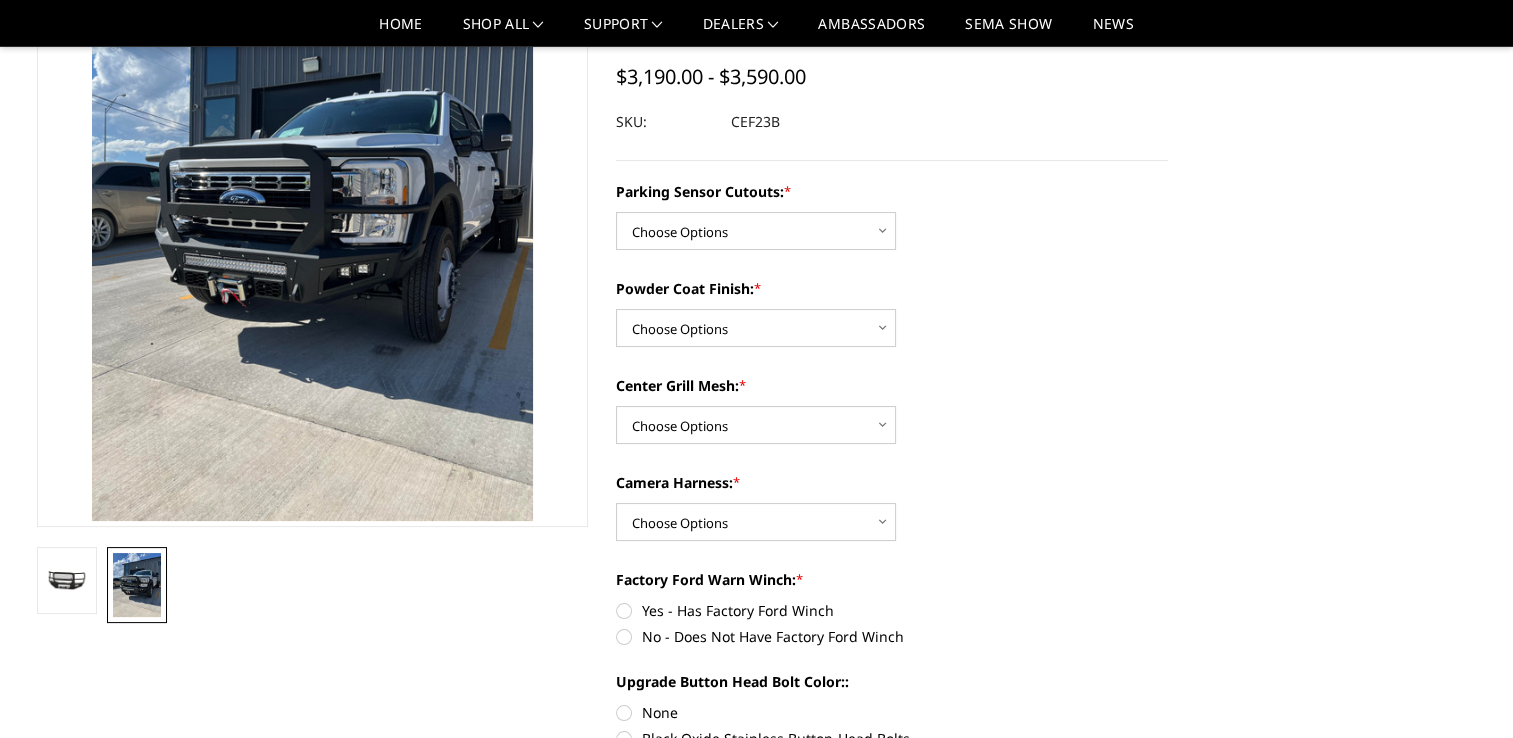 scroll, scrollTop: 100, scrollLeft: 0, axis: vertical 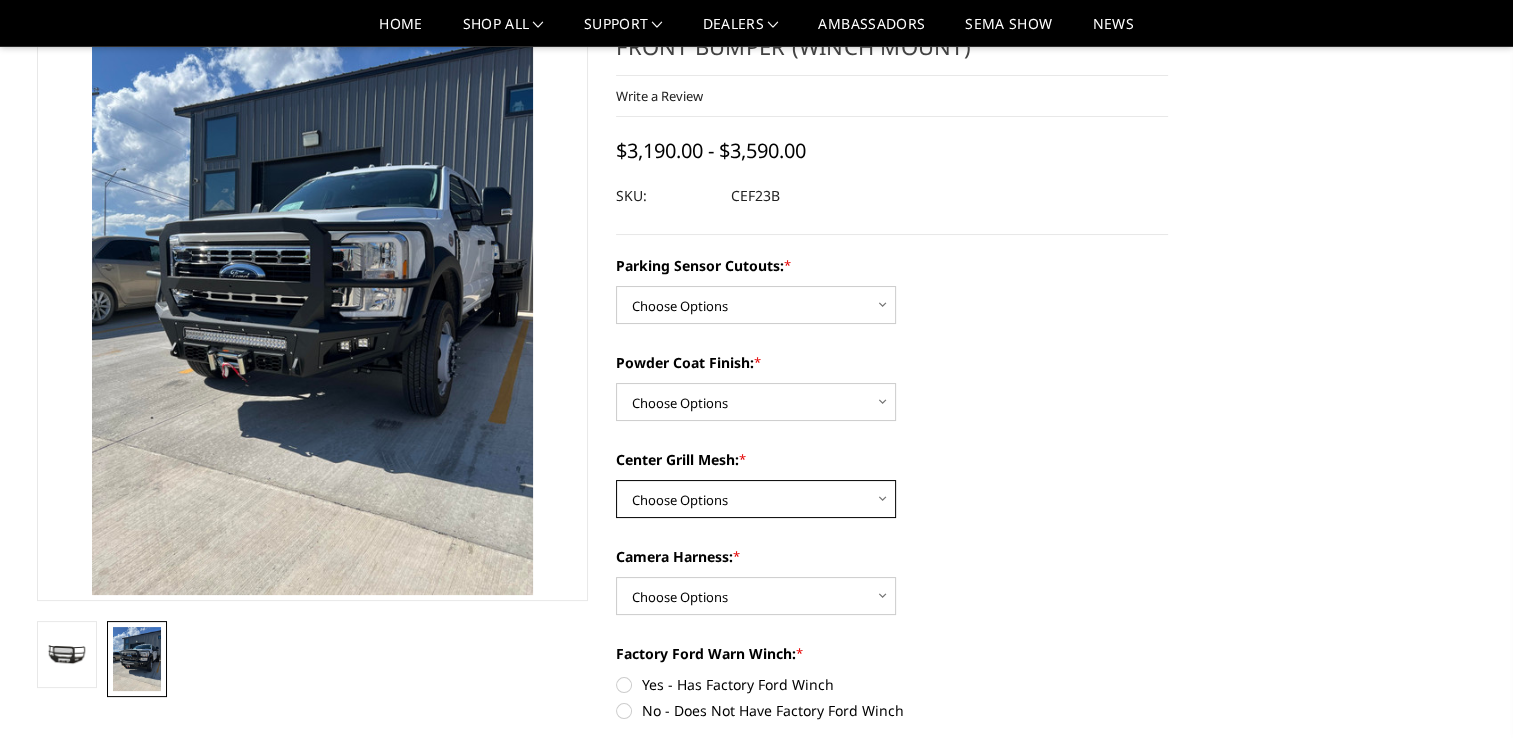 click on "Choose Options
With Center Grill Mesh
Without Center Grill Mesh" at bounding box center (756, 499) 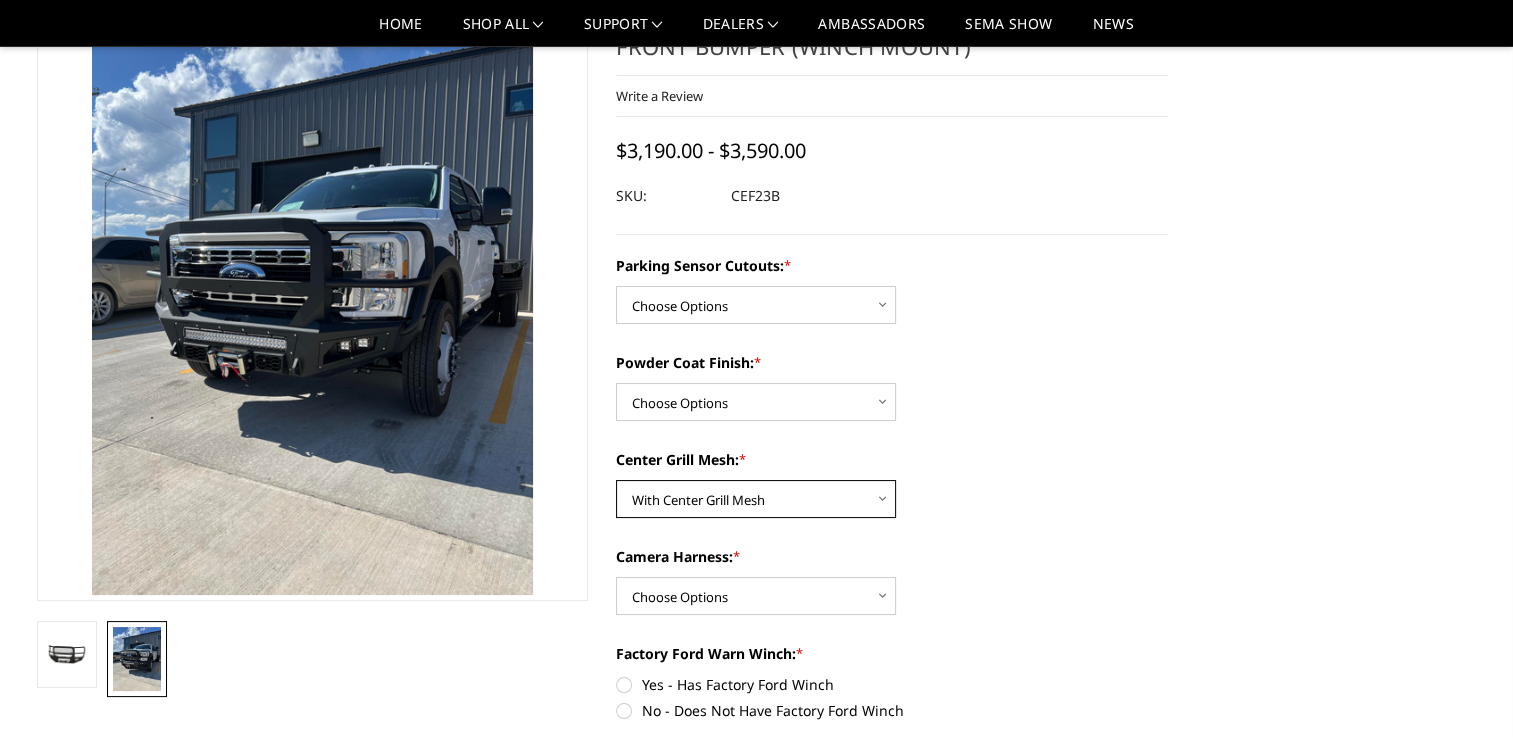click on "Choose Options
With Center Grill Mesh
Without Center Grill Mesh" at bounding box center (756, 499) 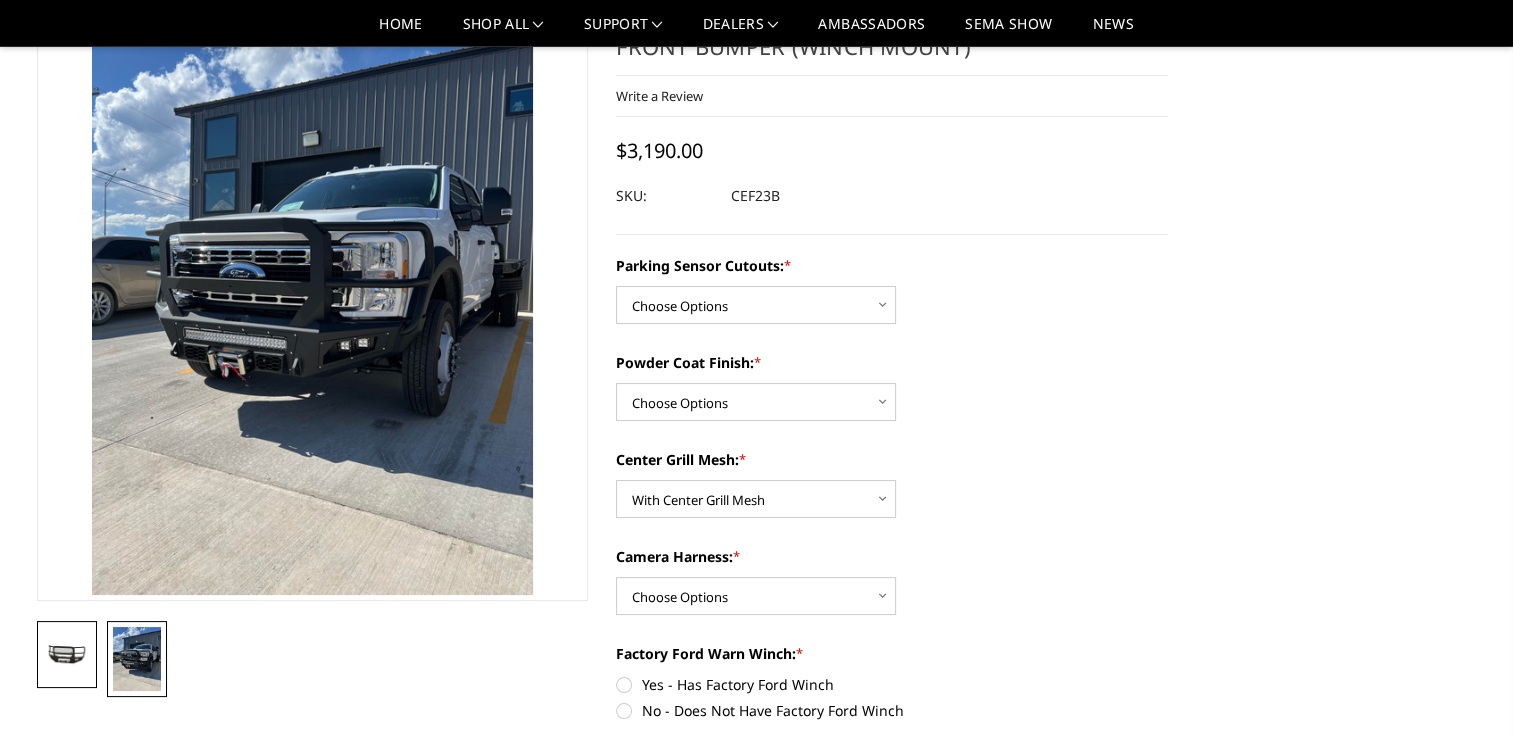 click at bounding box center (67, 655) 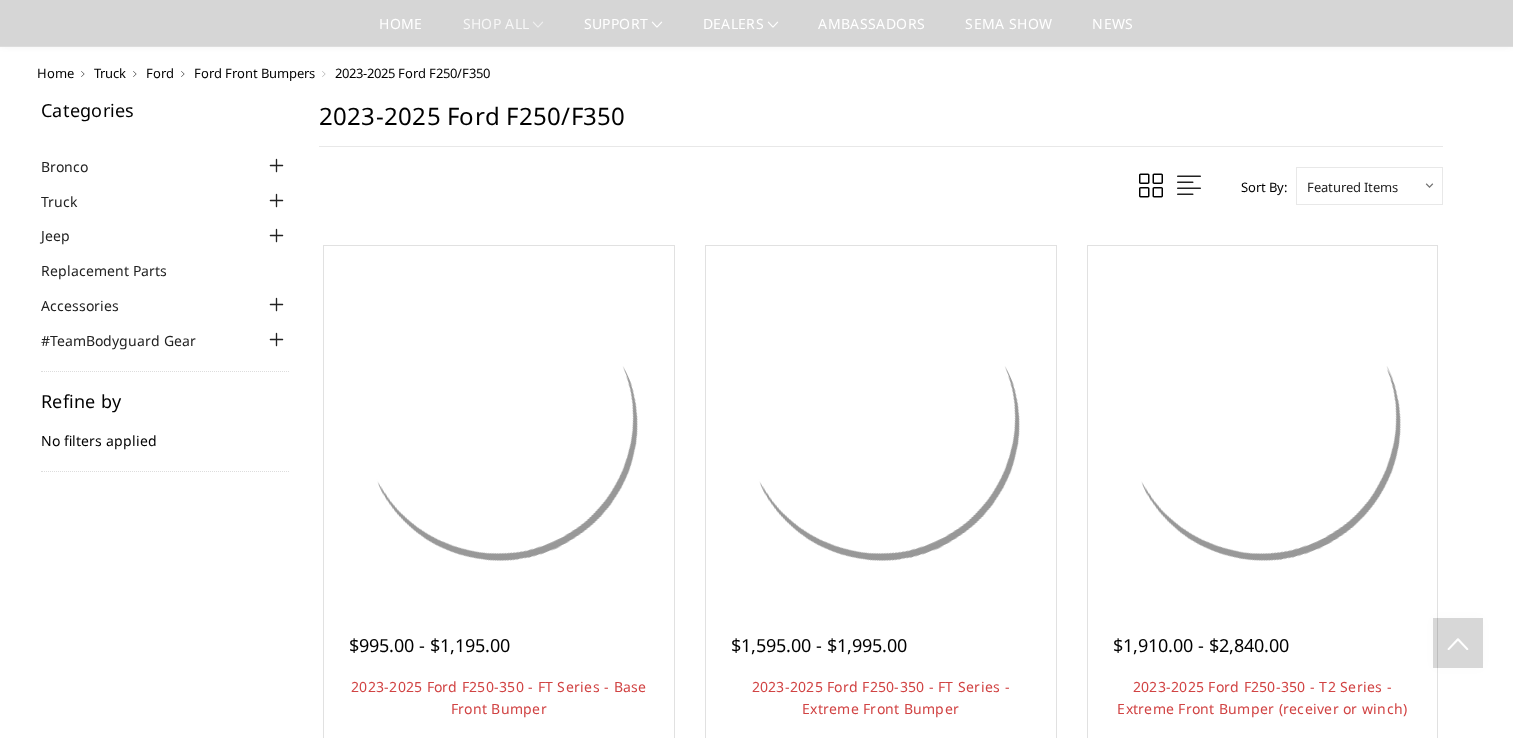 scroll, scrollTop: 1700, scrollLeft: 0, axis: vertical 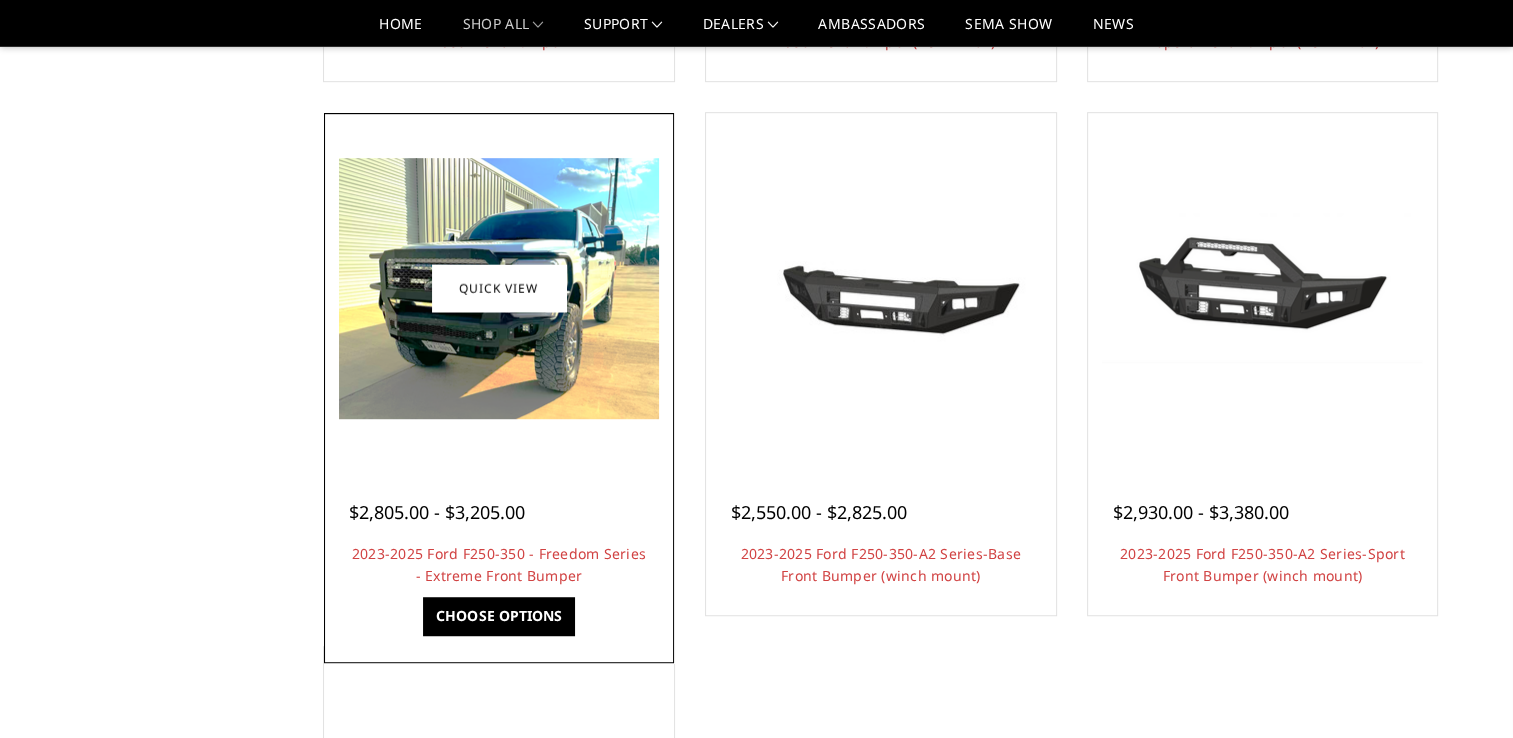 click at bounding box center (499, 288) 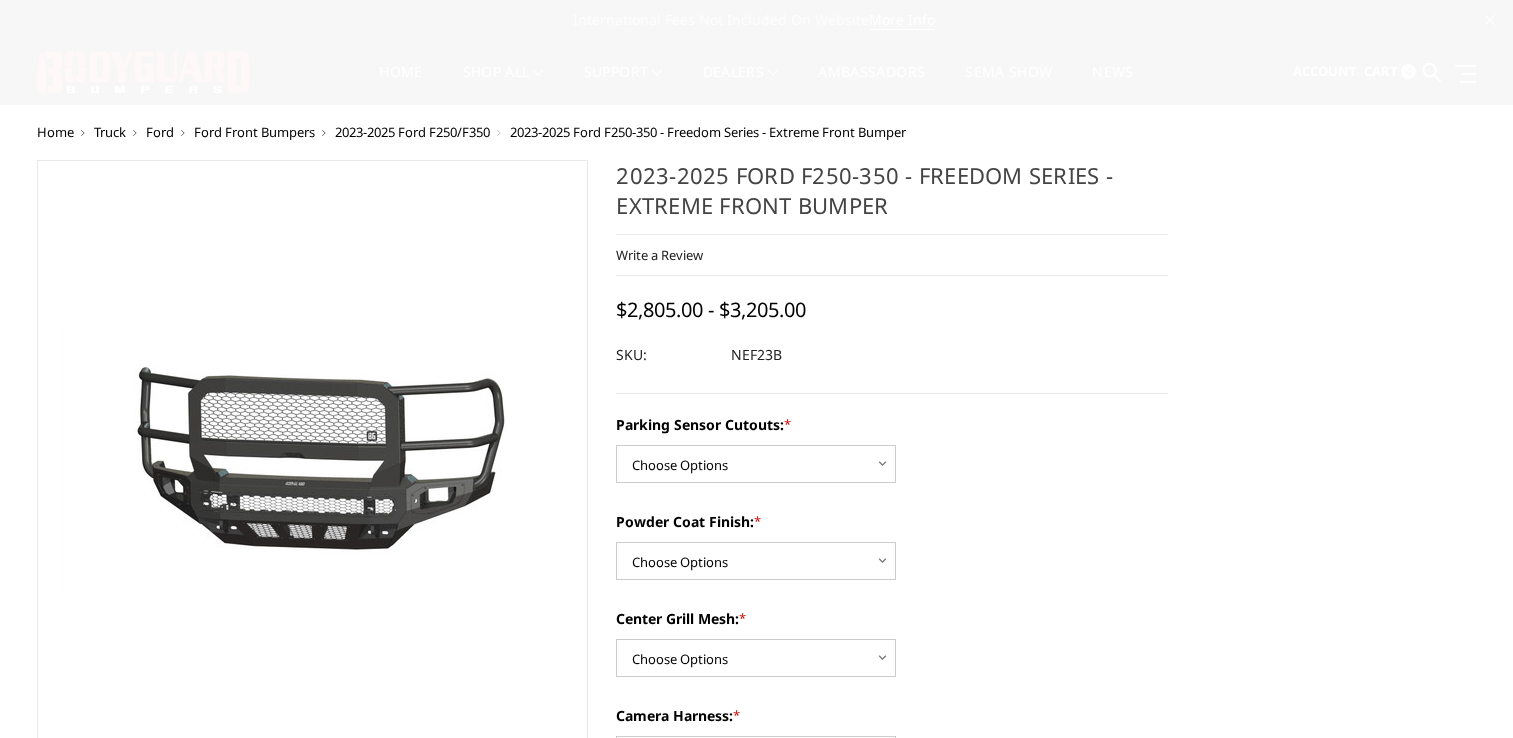 scroll, scrollTop: 0, scrollLeft: 0, axis: both 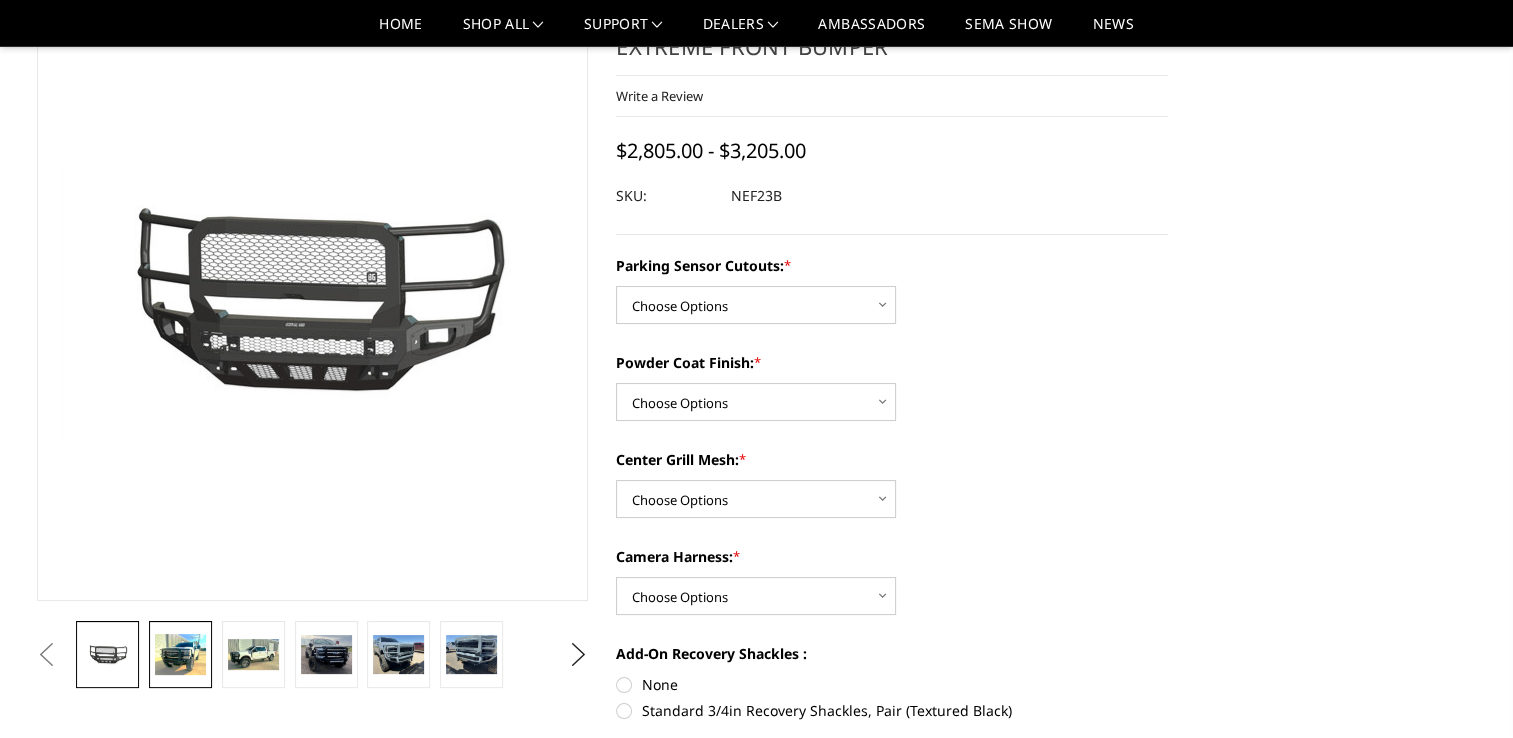 click at bounding box center (180, 654) 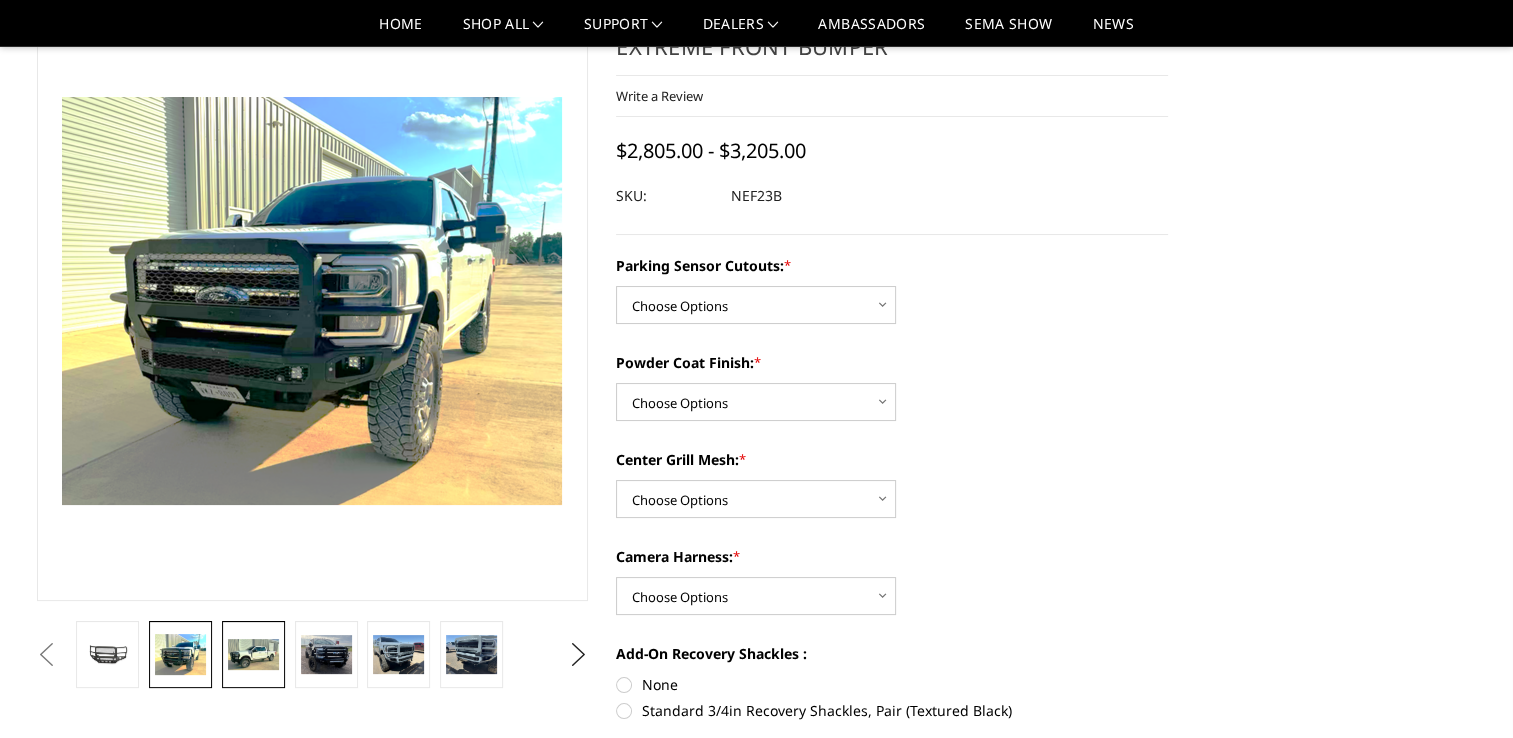 click at bounding box center [253, 654] 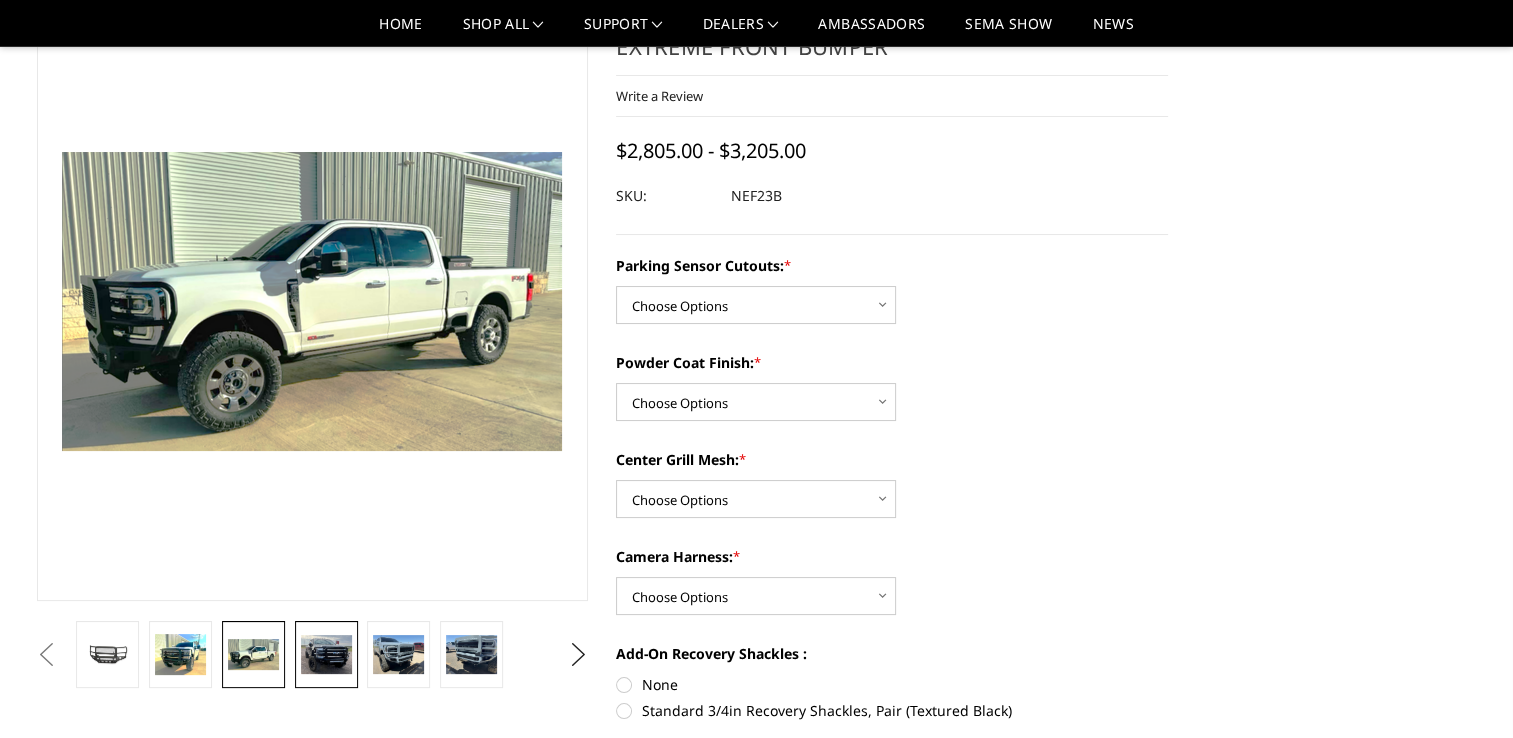 click at bounding box center (326, 655) 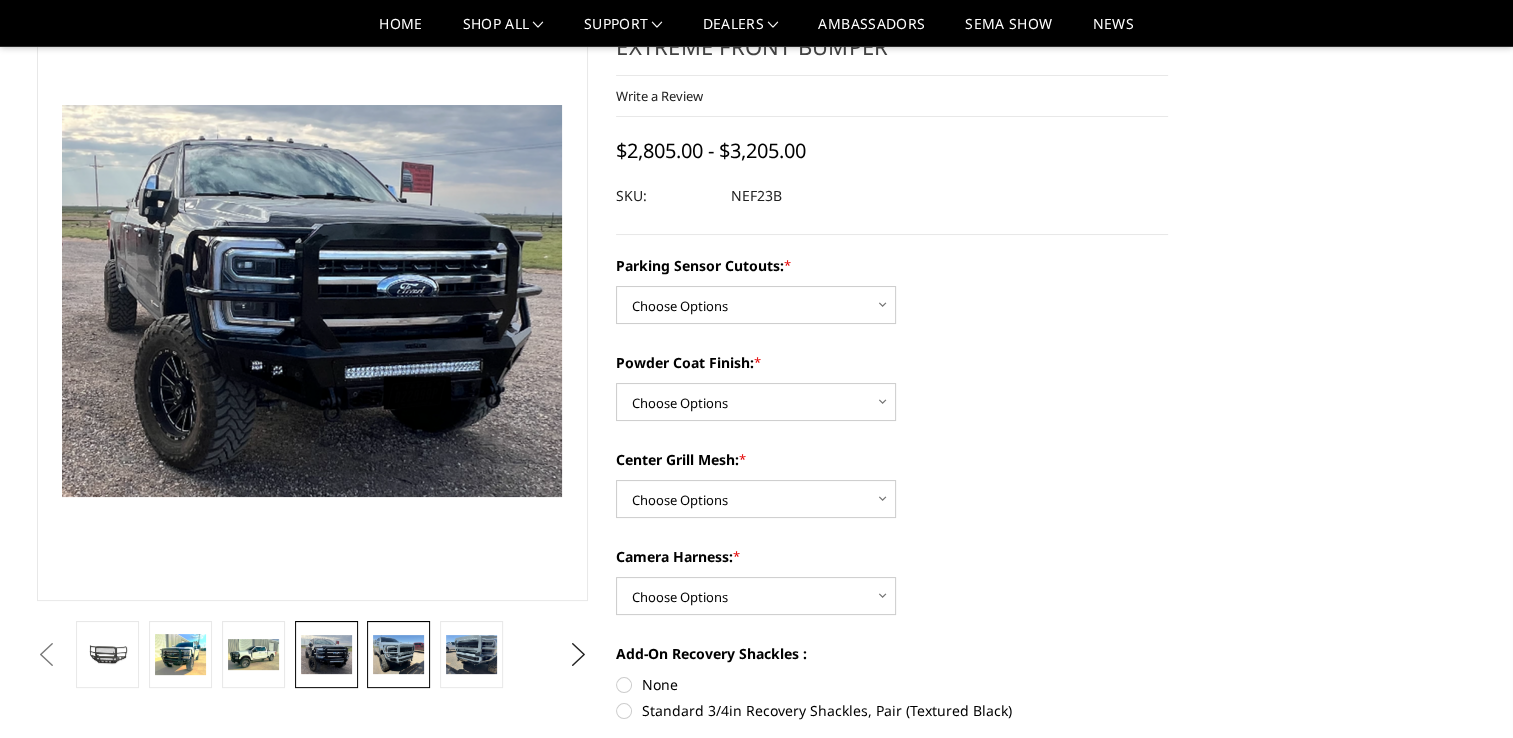click at bounding box center (398, 654) 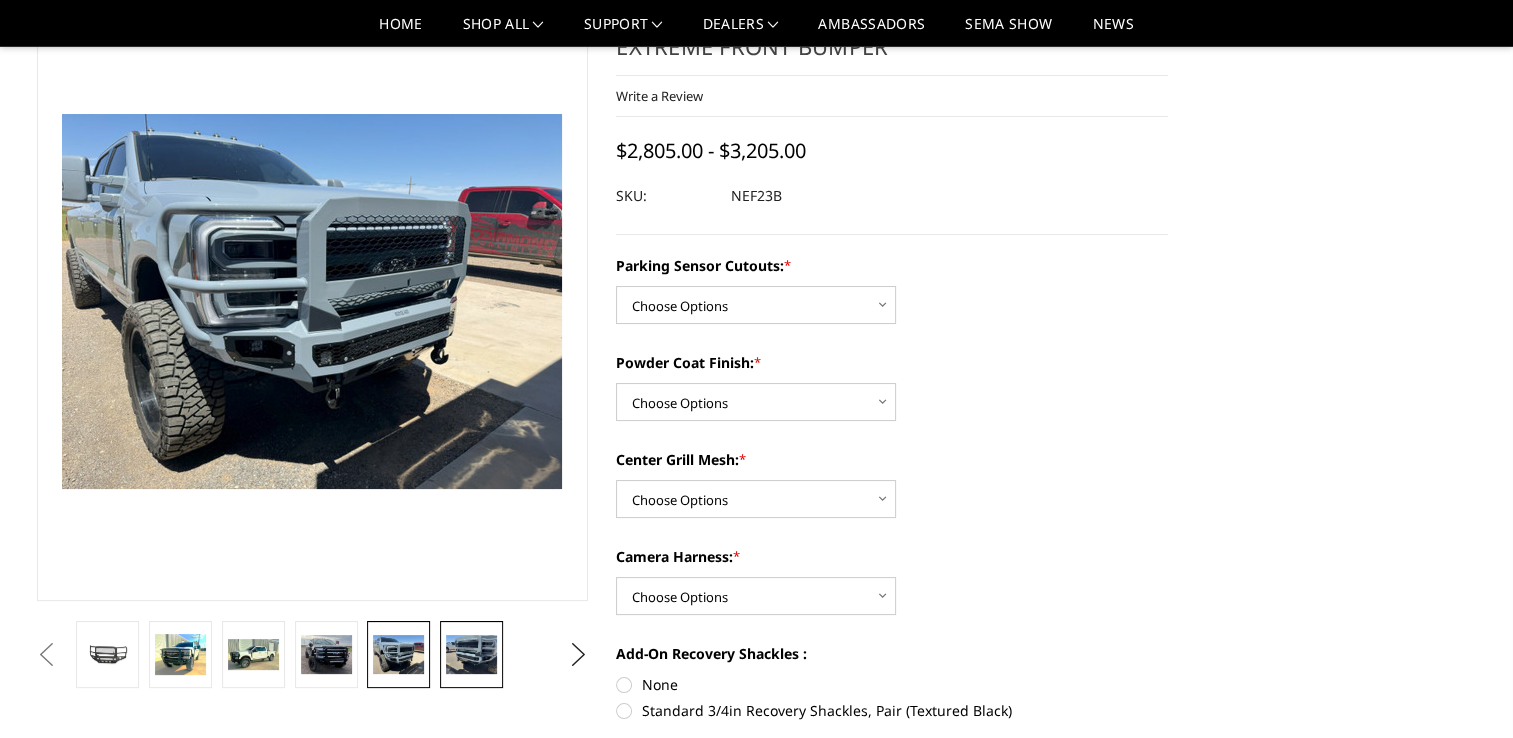 click at bounding box center (471, 654) 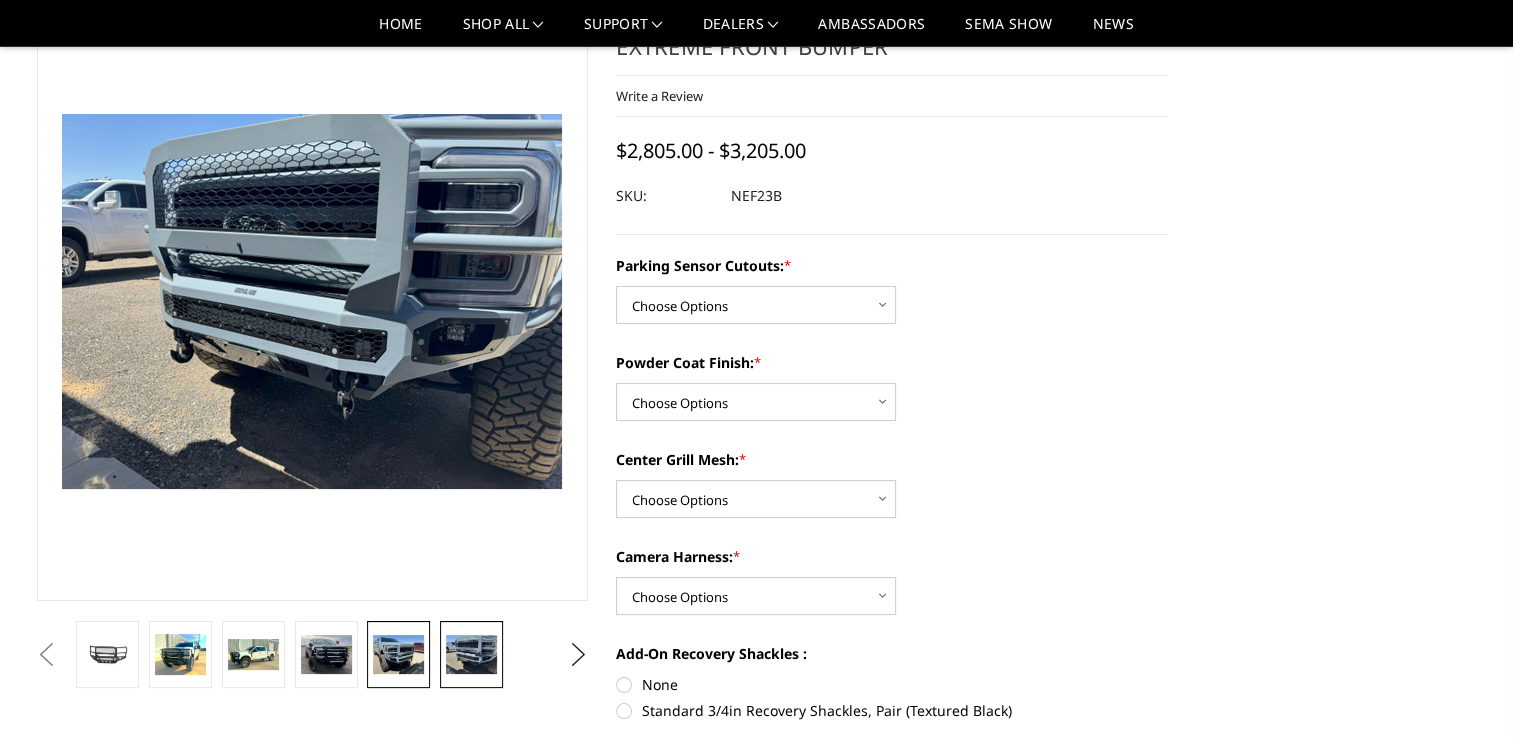 click at bounding box center [398, 654] 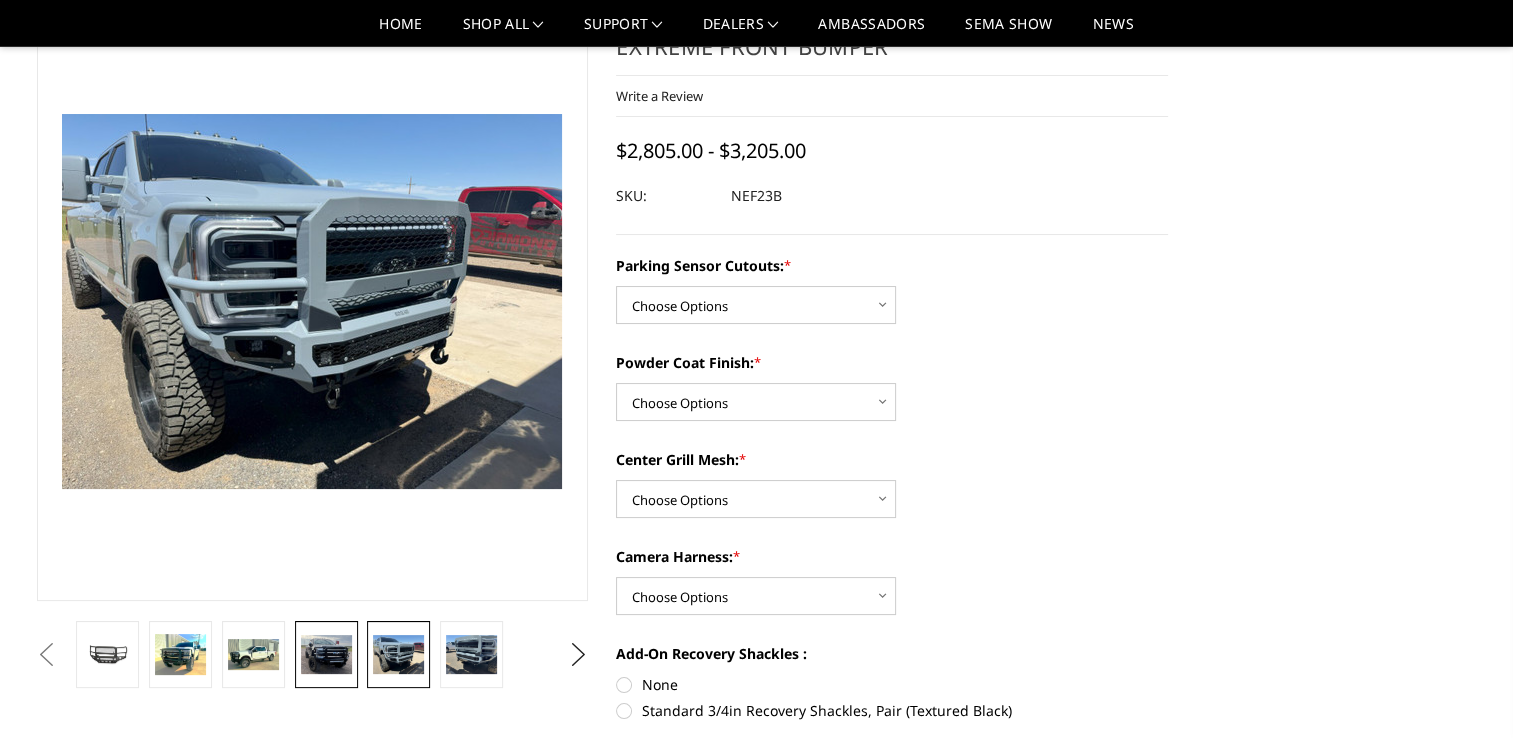 click at bounding box center (326, 655) 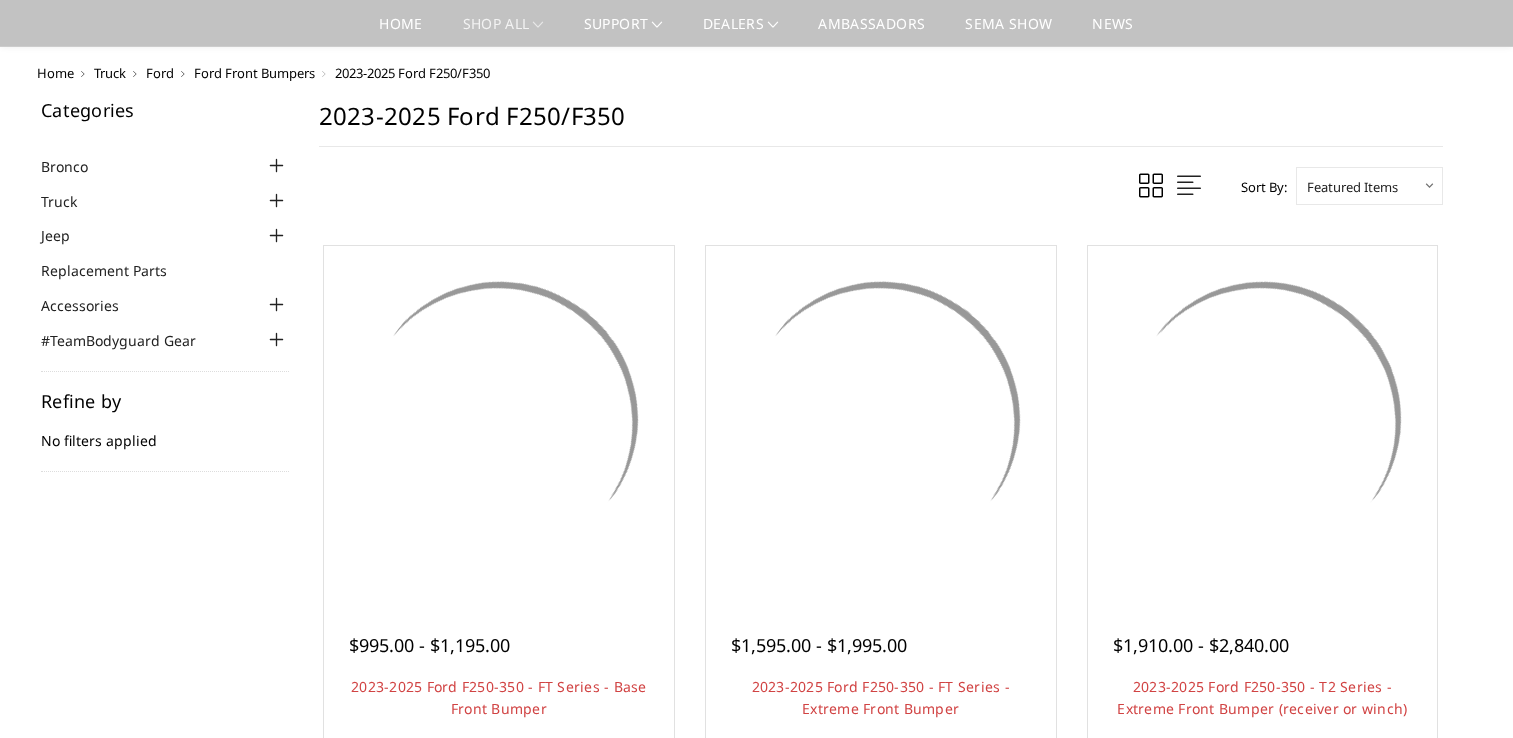 scroll, scrollTop: 1200, scrollLeft: 0, axis: vertical 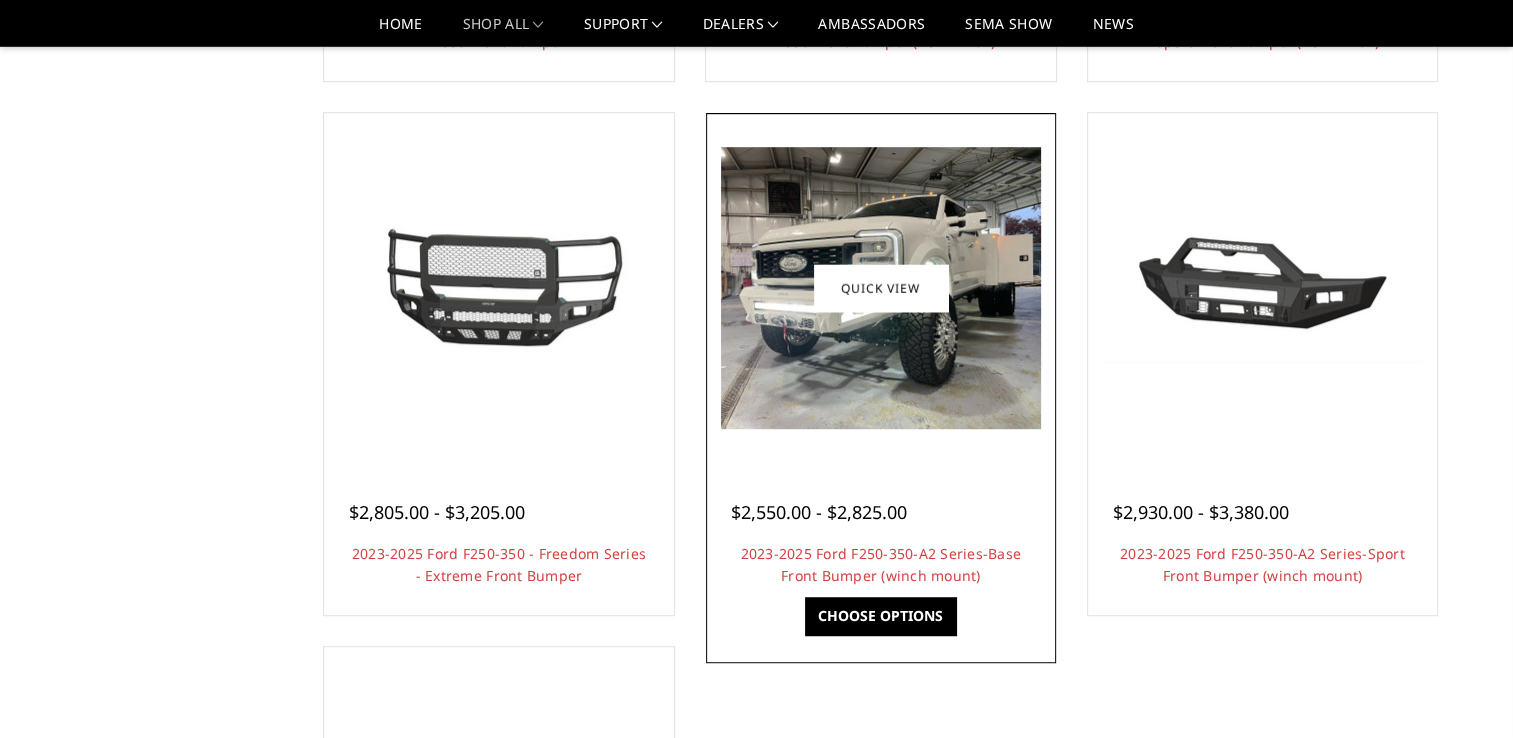 click at bounding box center [881, 288] 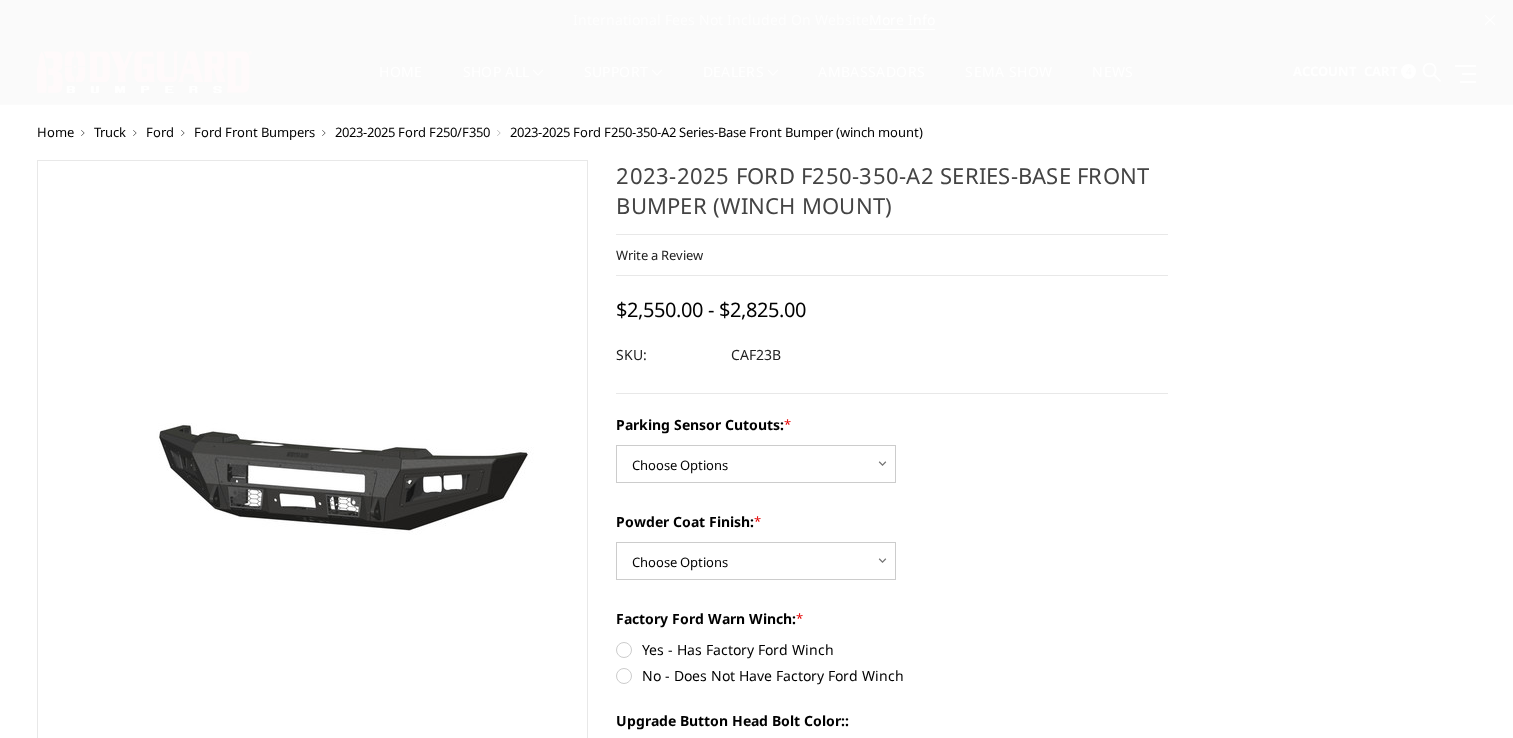 scroll, scrollTop: 0, scrollLeft: 0, axis: both 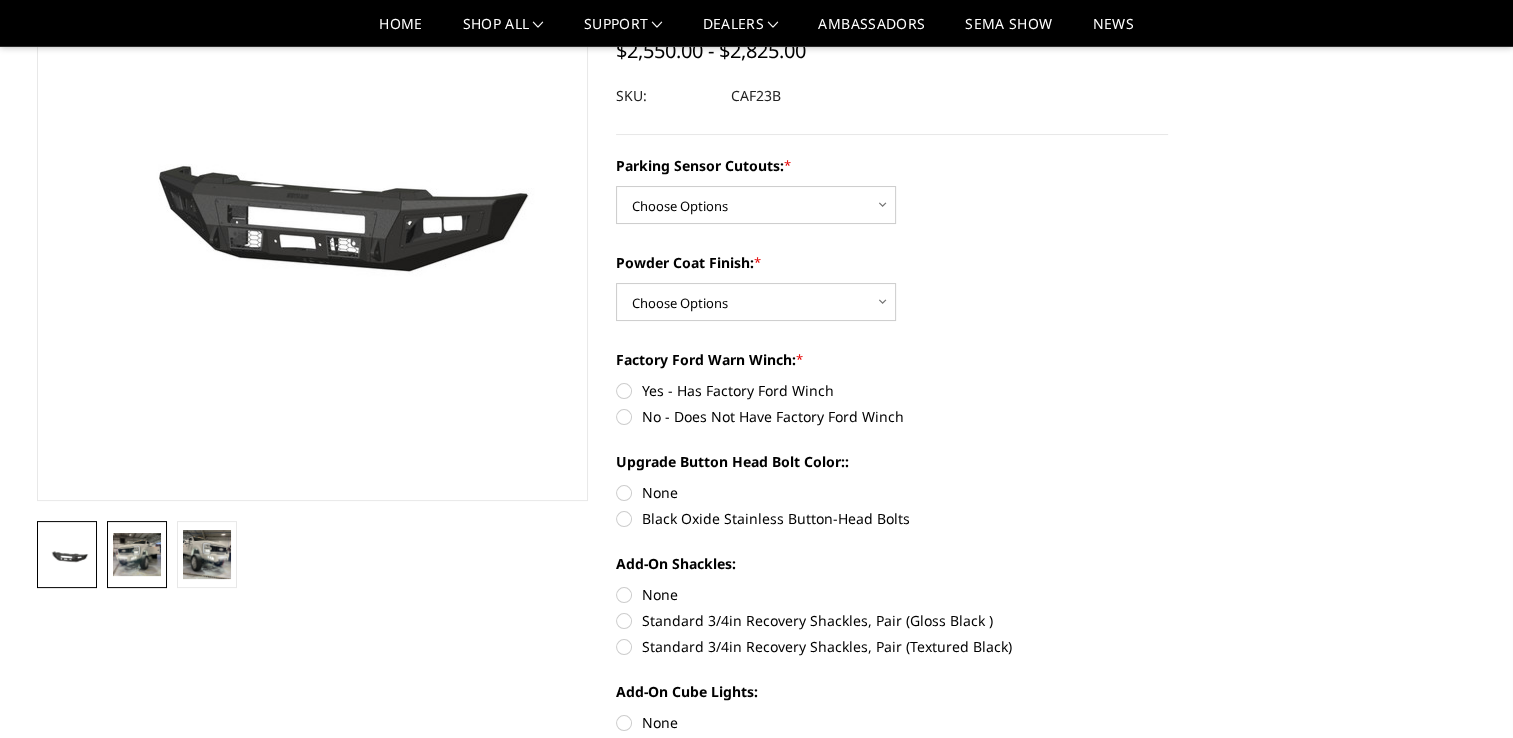 click at bounding box center (137, 554) 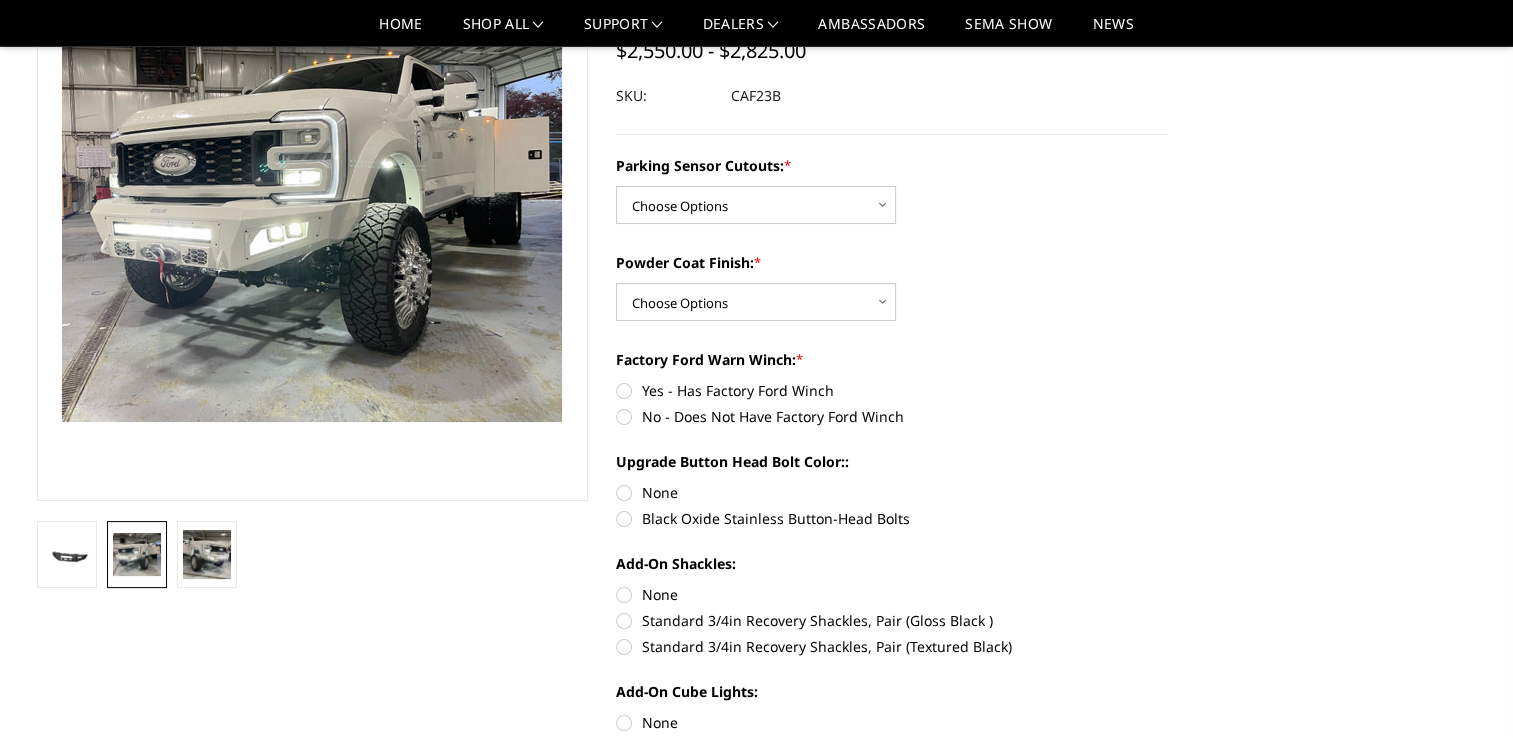 scroll, scrollTop: 96, scrollLeft: 0, axis: vertical 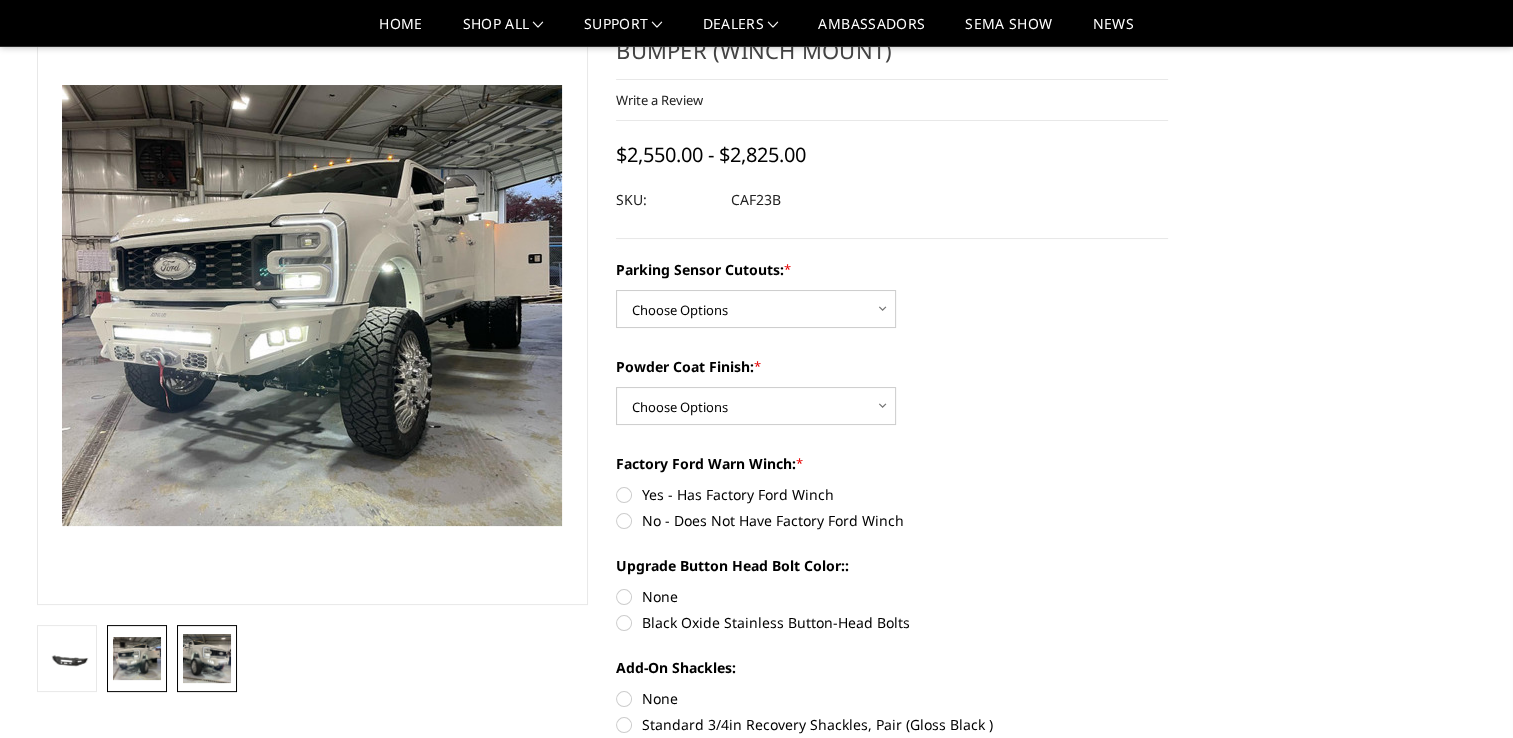 click at bounding box center [207, 658] 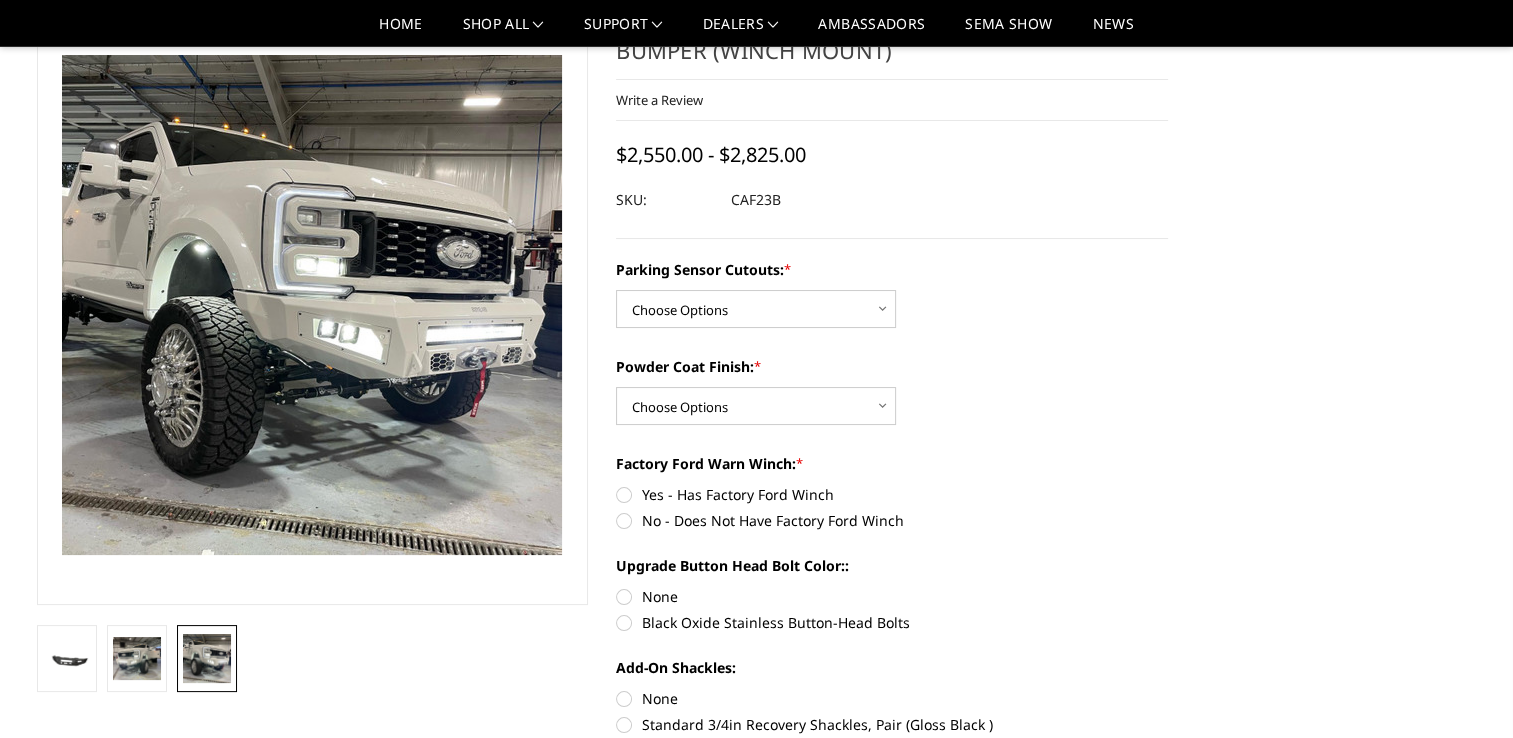 scroll, scrollTop: 196, scrollLeft: 0, axis: vertical 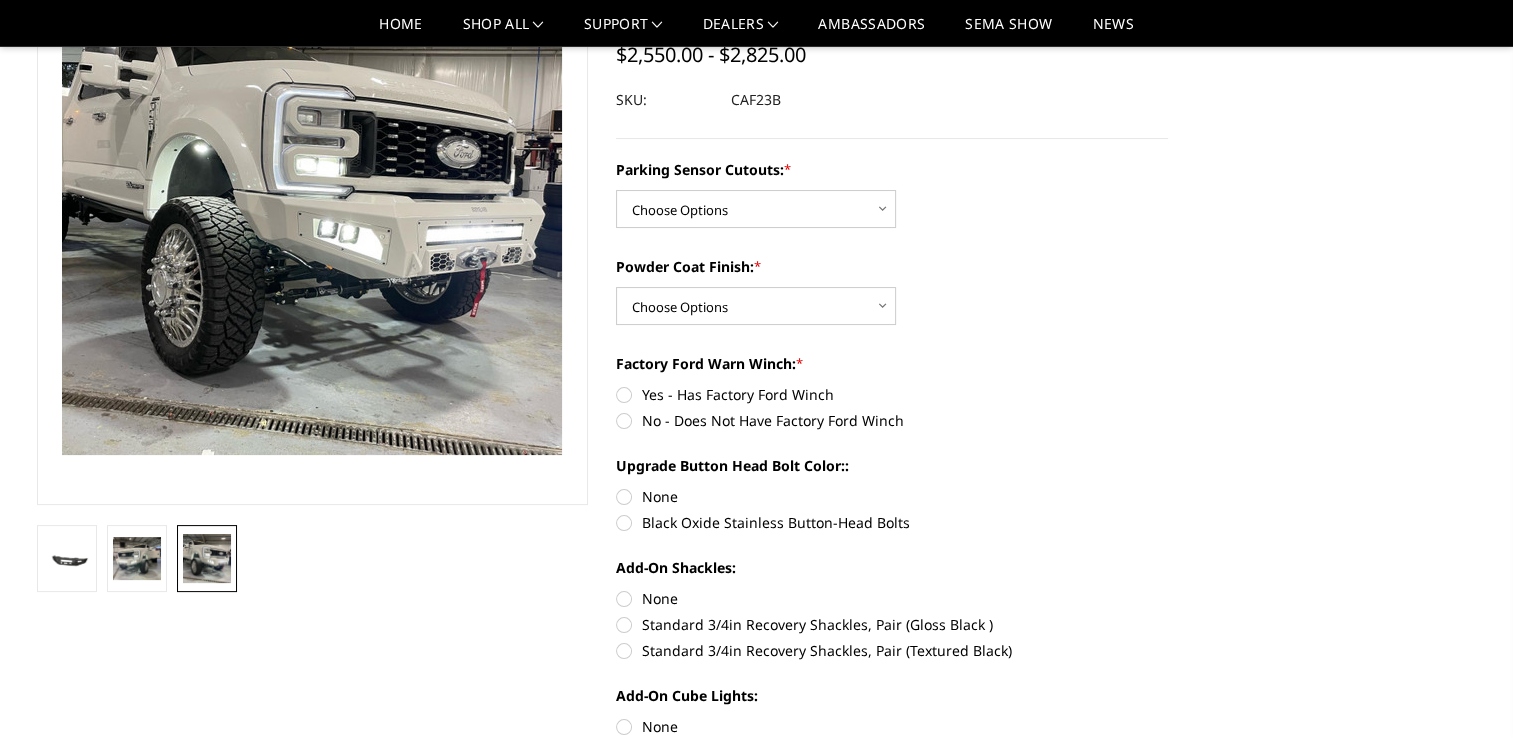 click on "Yes - Has Factory Ford Winch" at bounding box center (892, 394) 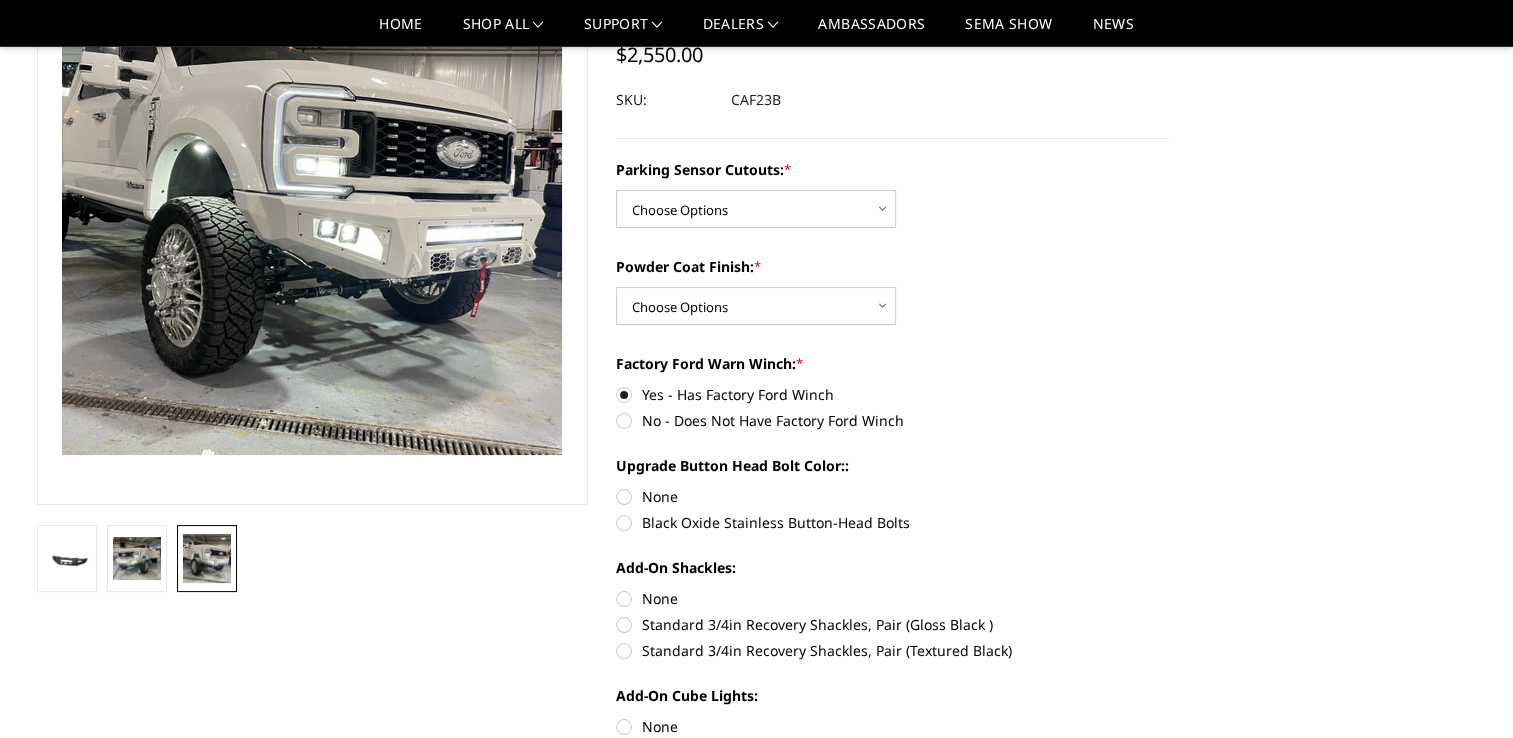 click on "Black Oxide Stainless Button-Head Bolts" at bounding box center (892, 522) 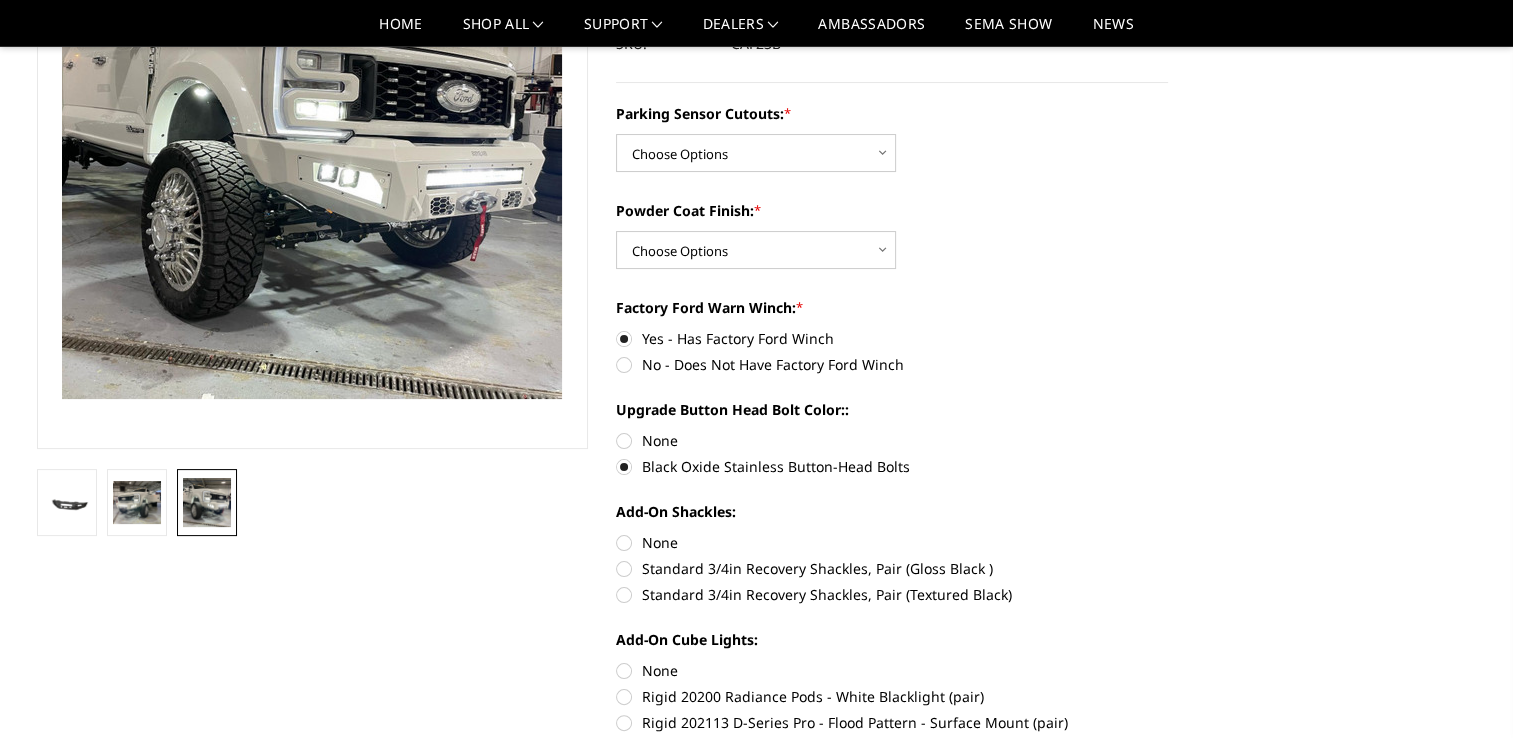 scroll, scrollTop: 396, scrollLeft: 0, axis: vertical 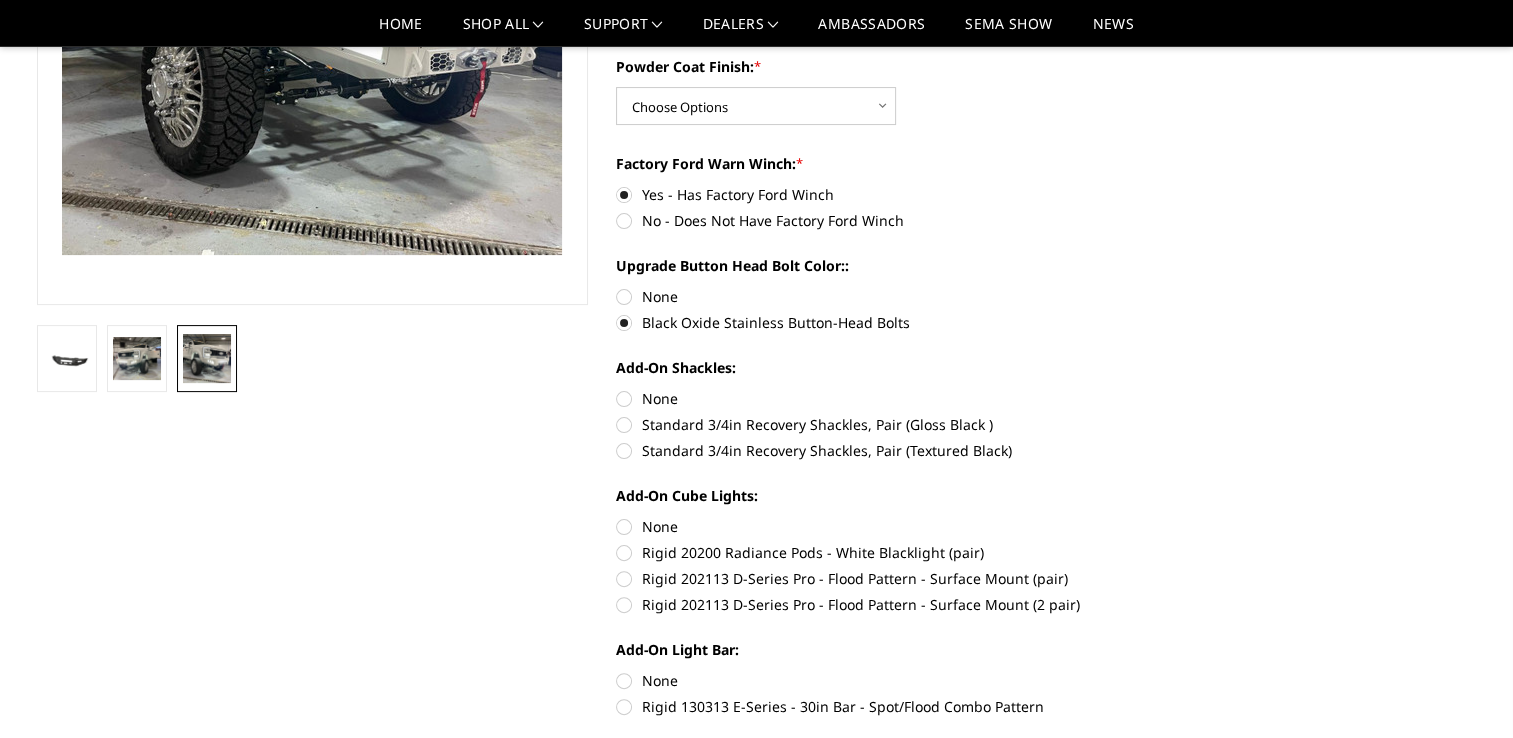 click on "None" at bounding box center (892, 398) 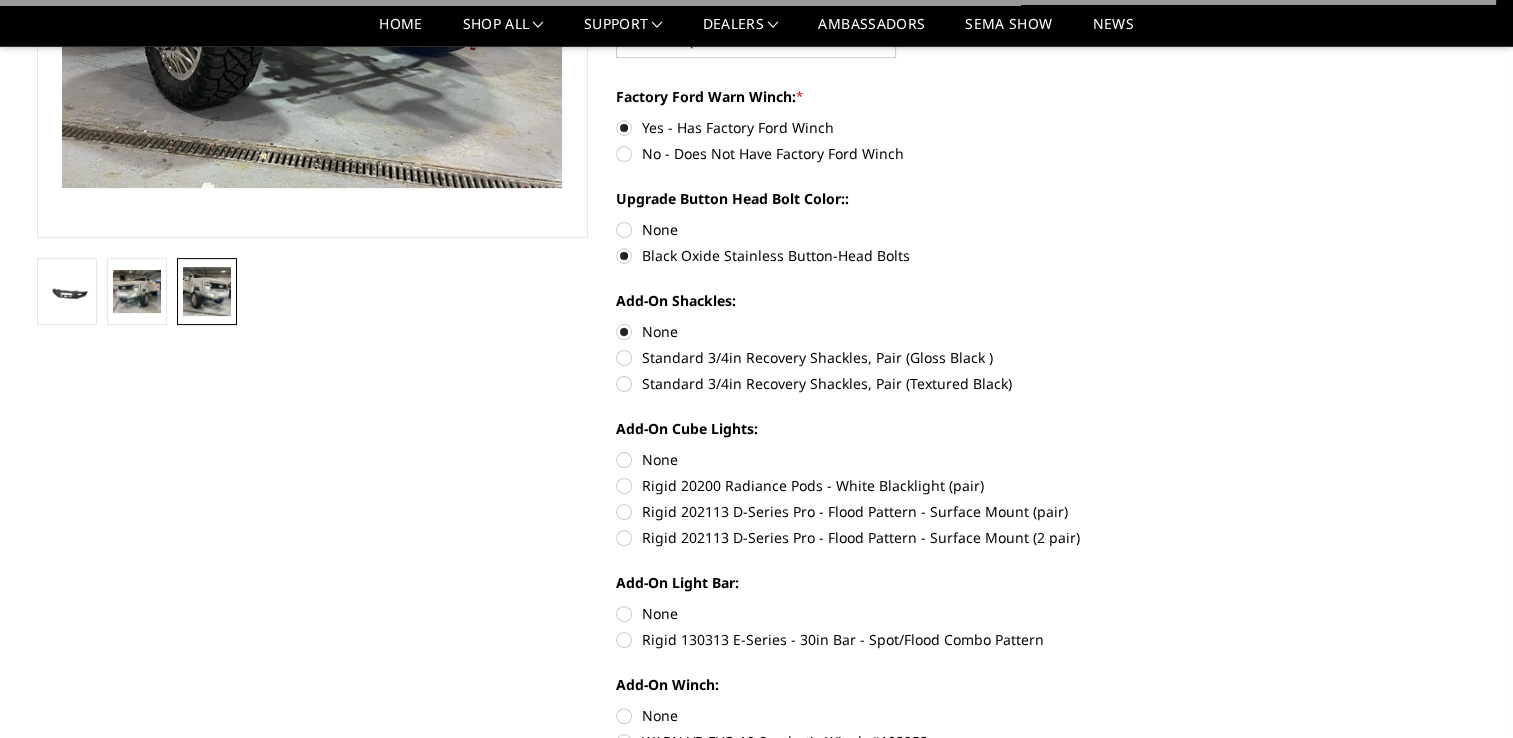 scroll, scrollTop: 496, scrollLeft: 0, axis: vertical 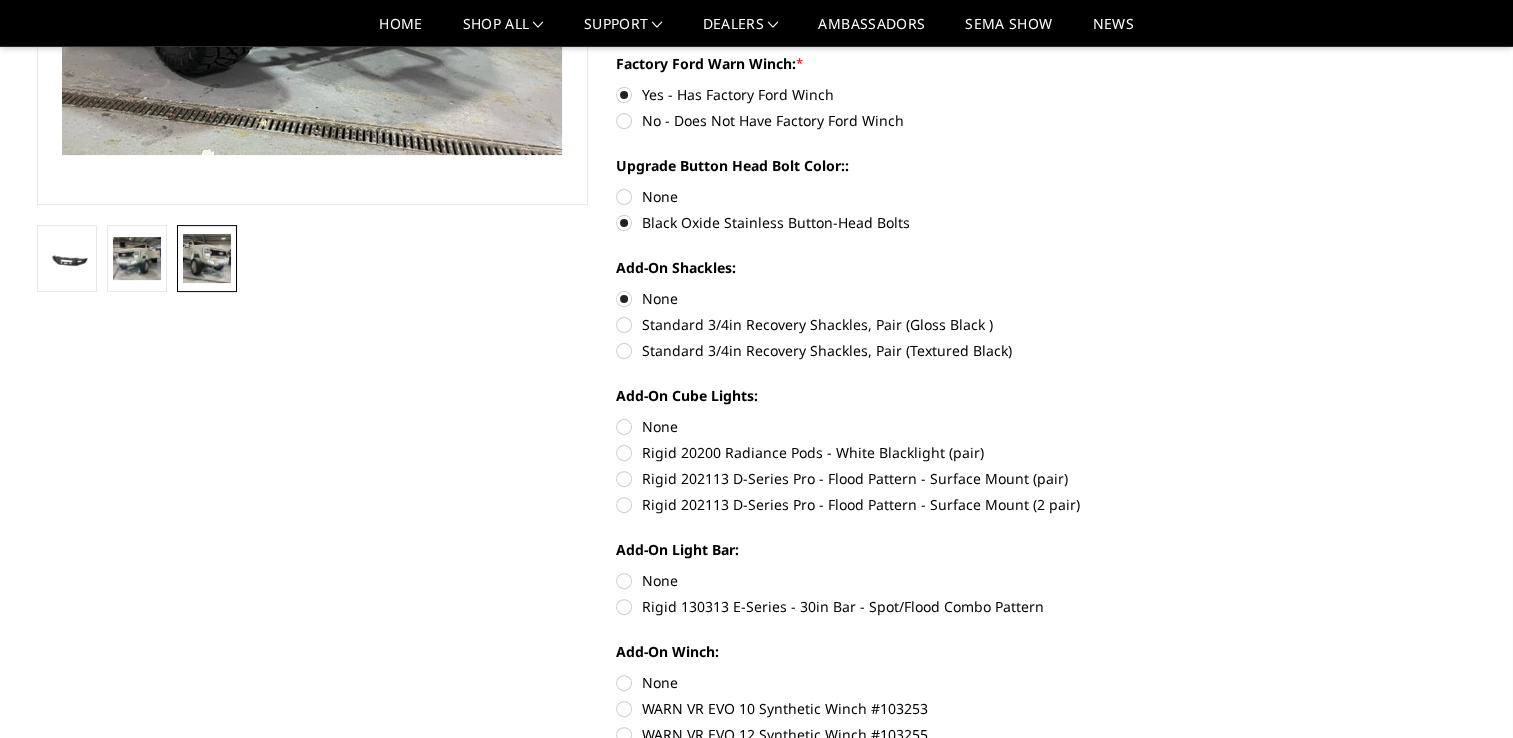 click on "None" at bounding box center (892, 426) 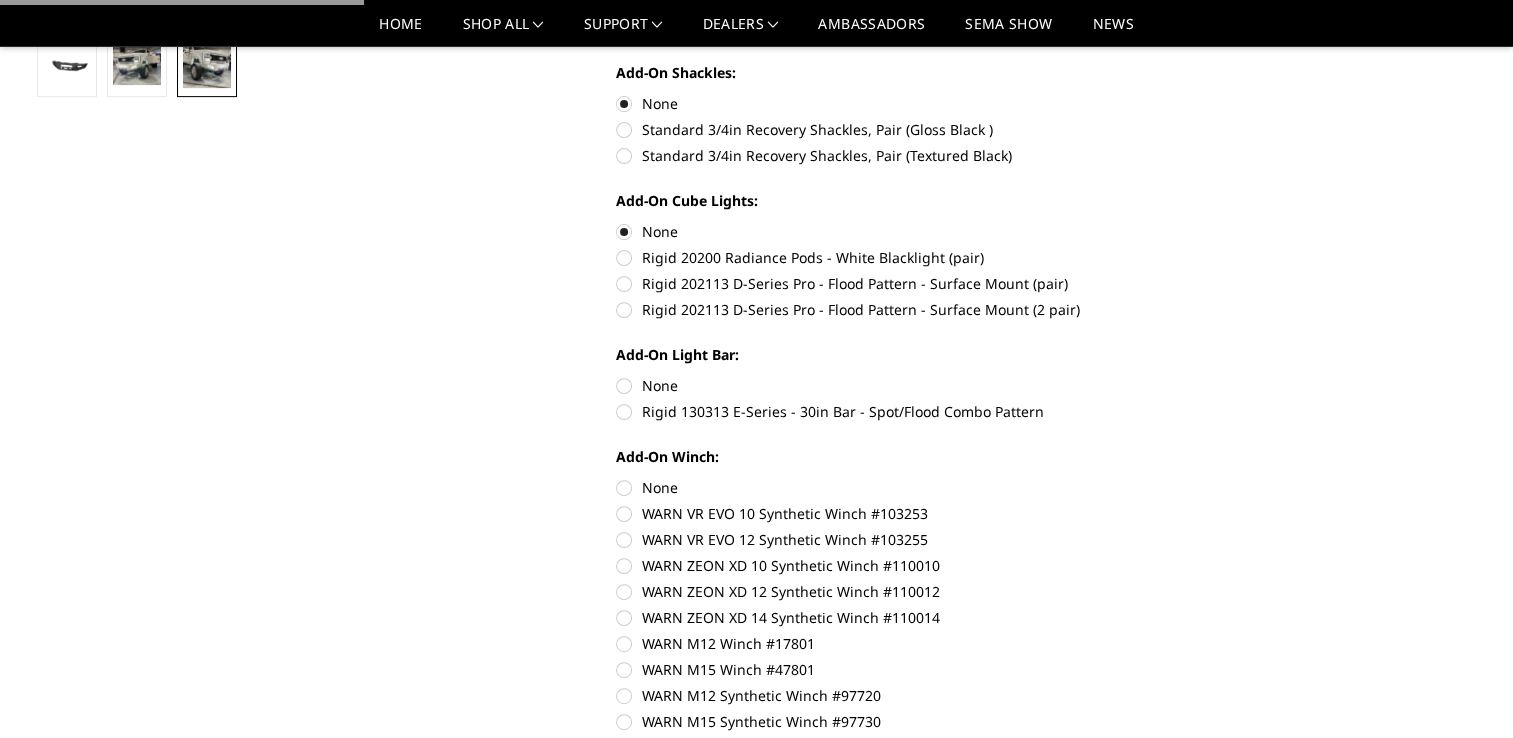 scroll, scrollTop: 696, scrollLeft: 0, axis: vertical 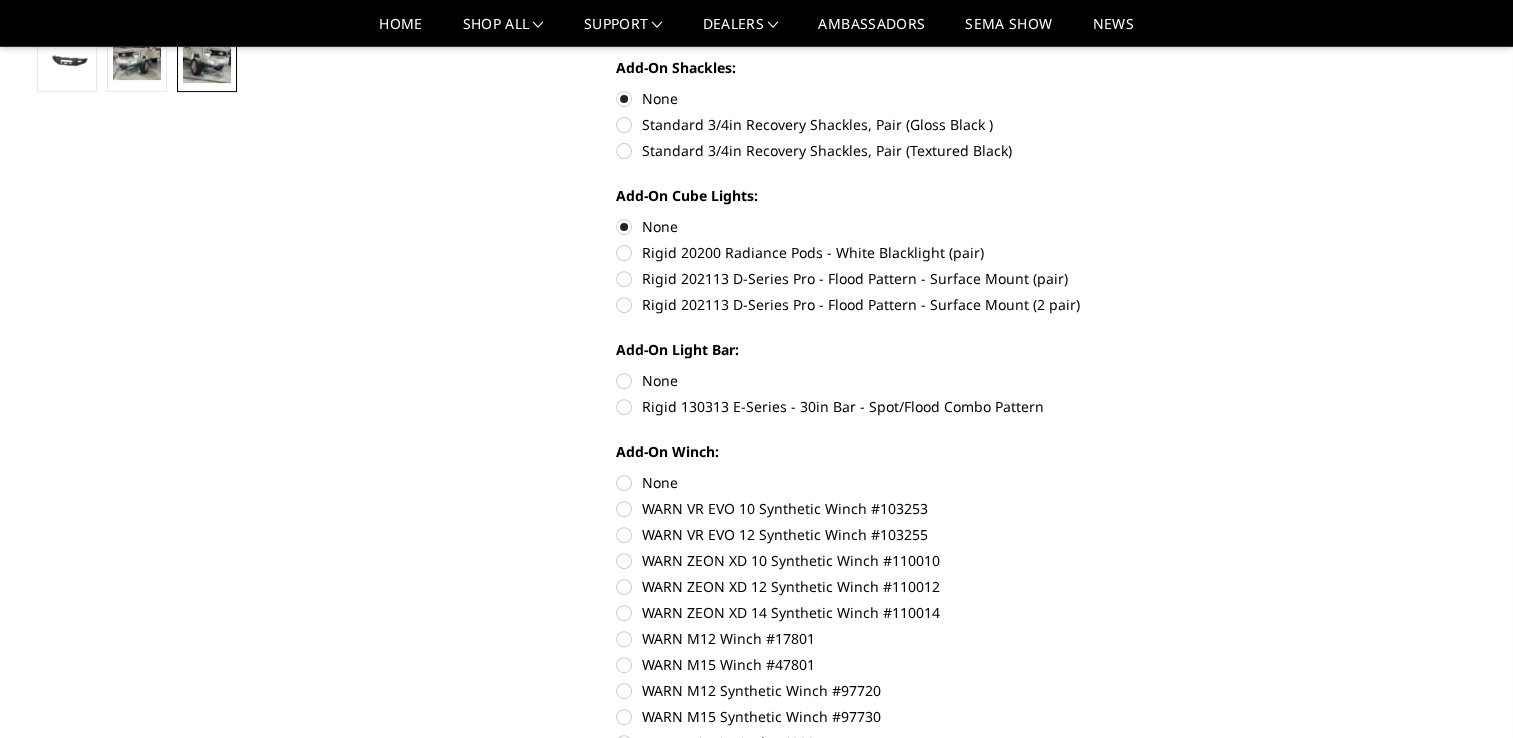 click on "None" at bounding box center (892, 380) 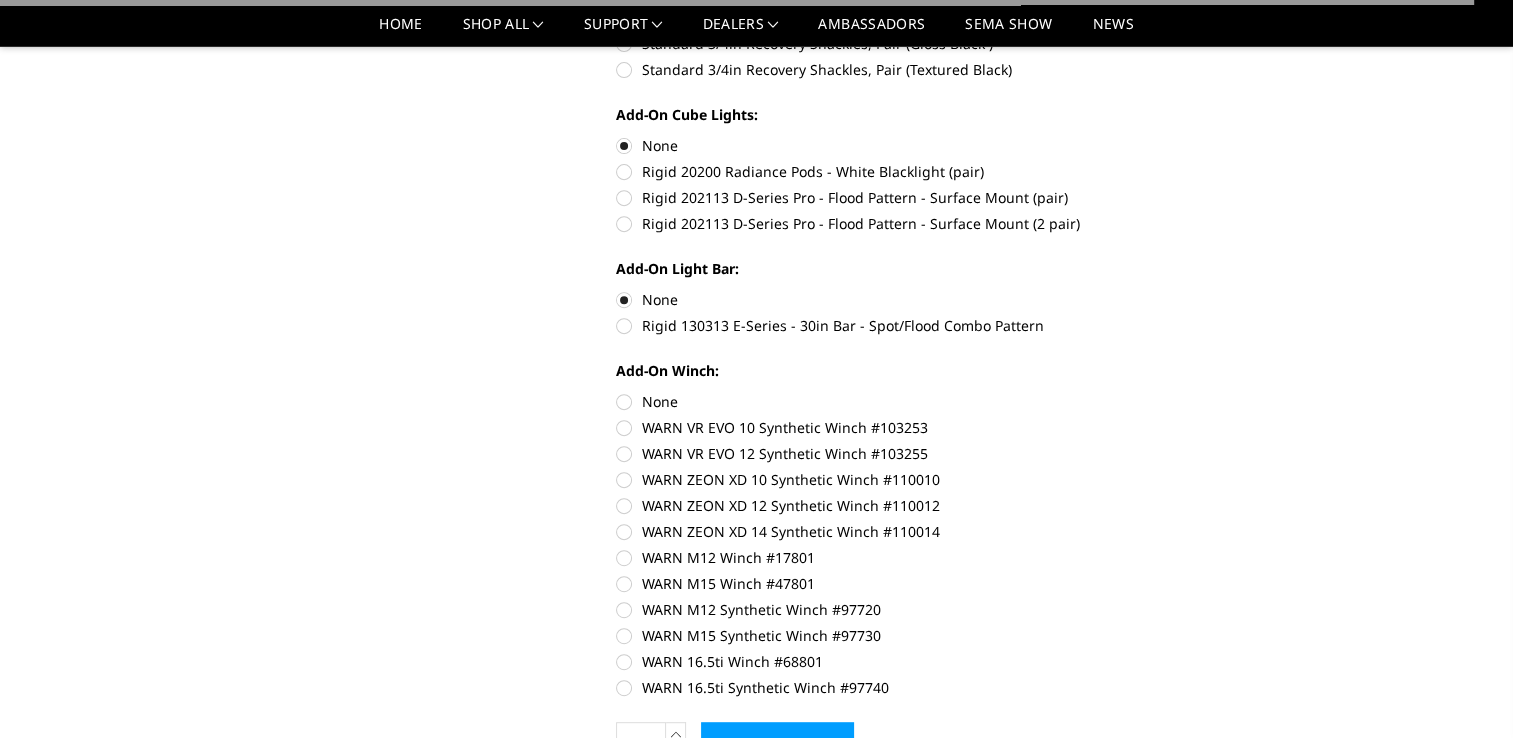 scroll, scrollTop: 896, scrollLeft: 0, axis: vertical 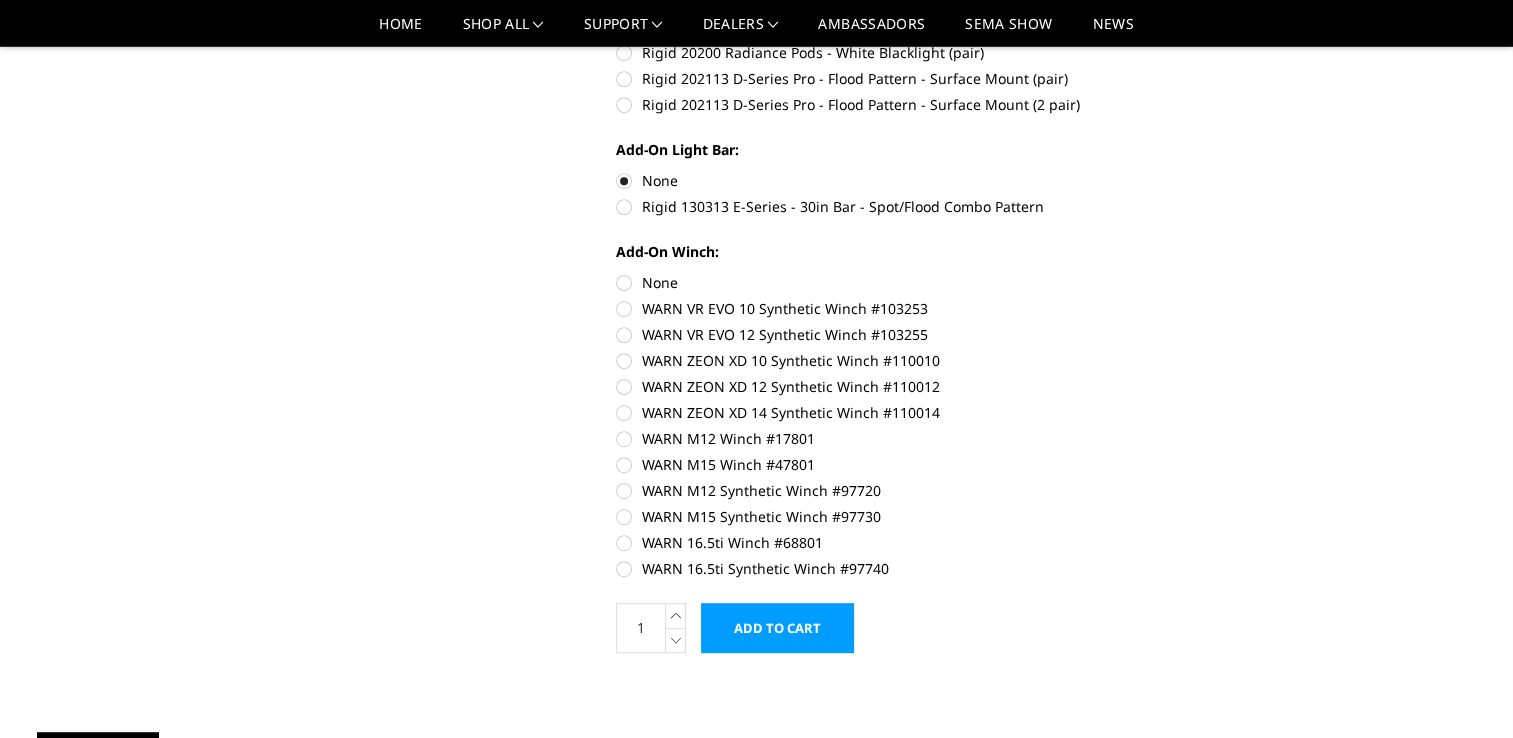 click on "None" at bounding box center [892, 282] 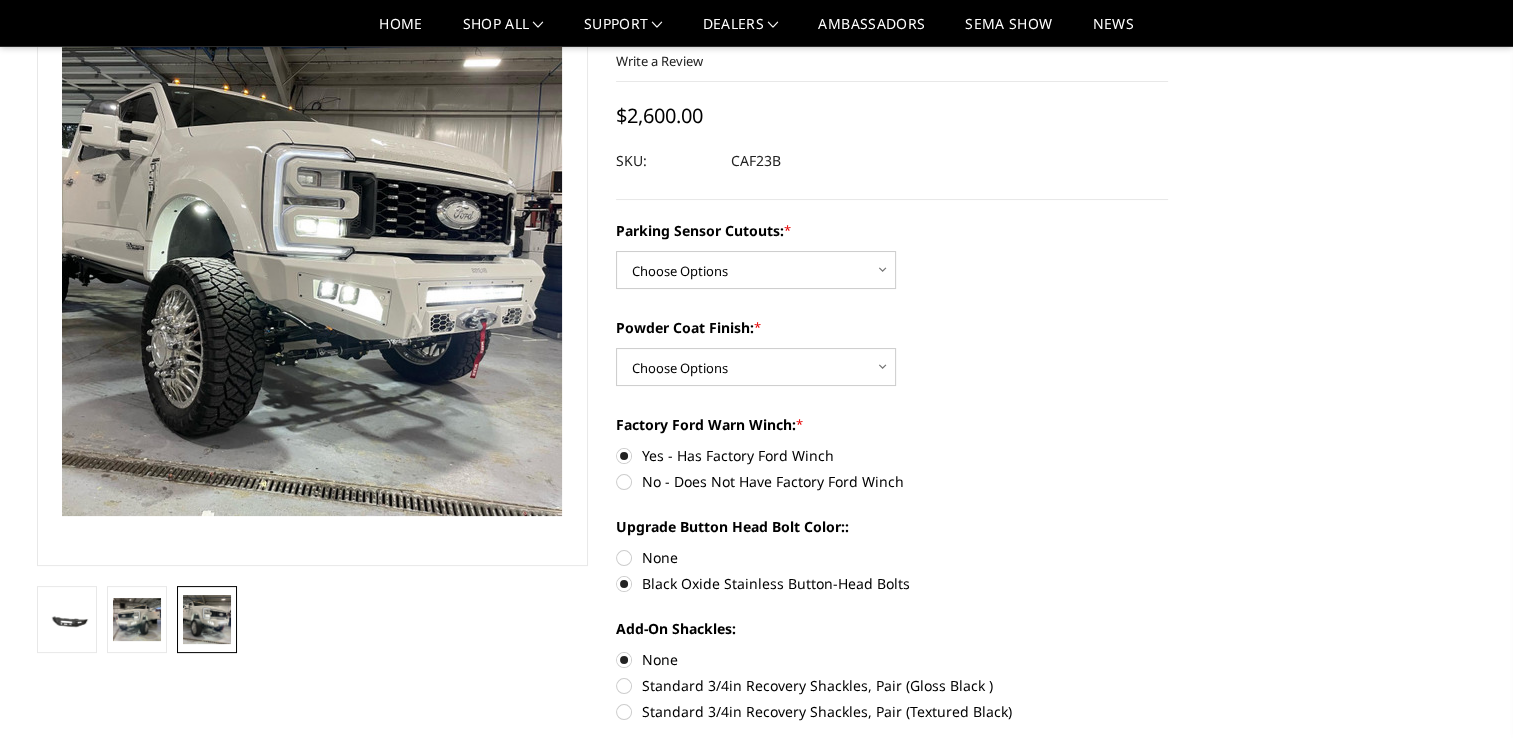 scroll, scrollTop: 200, scrollLeft: 0, axis: vertical 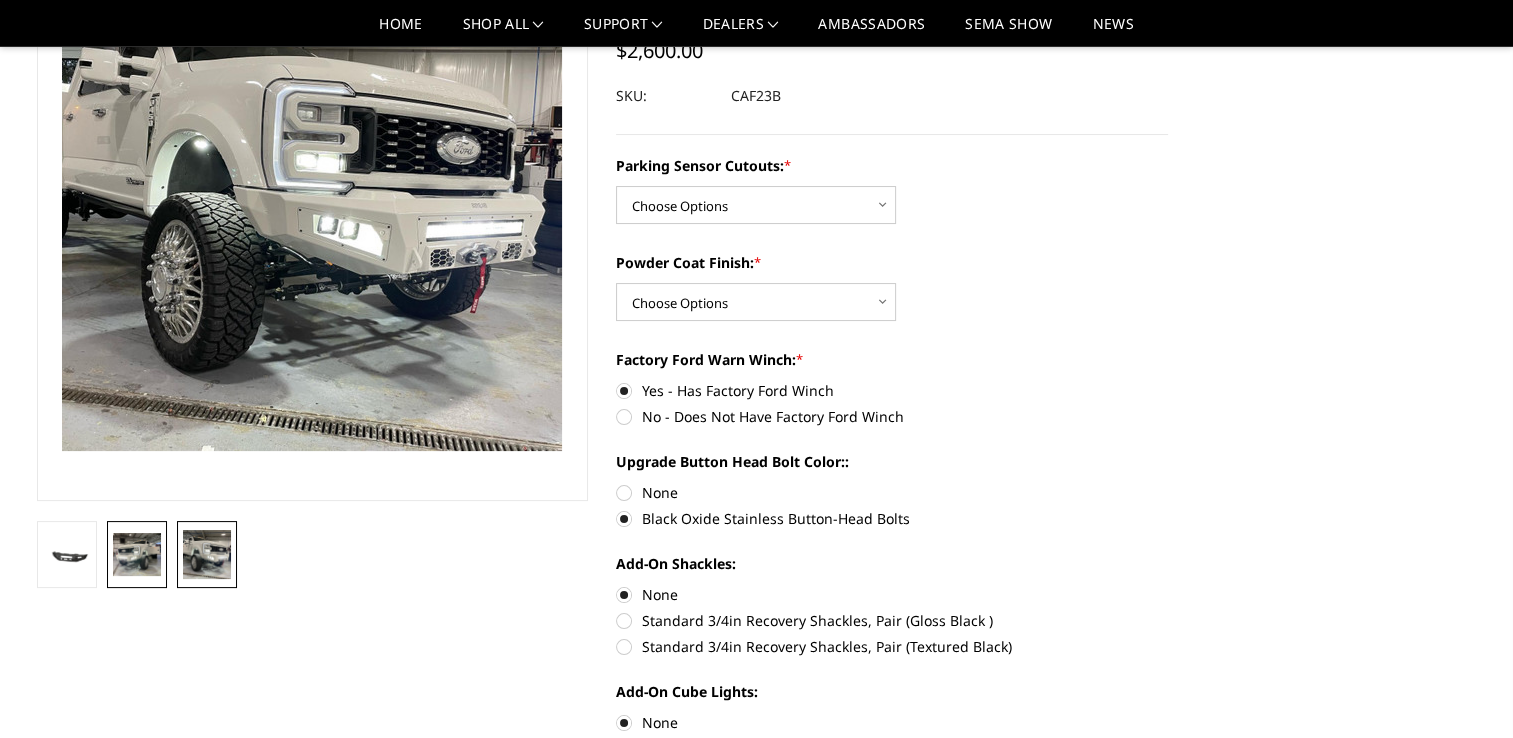 click at bounding box center (137, 554) 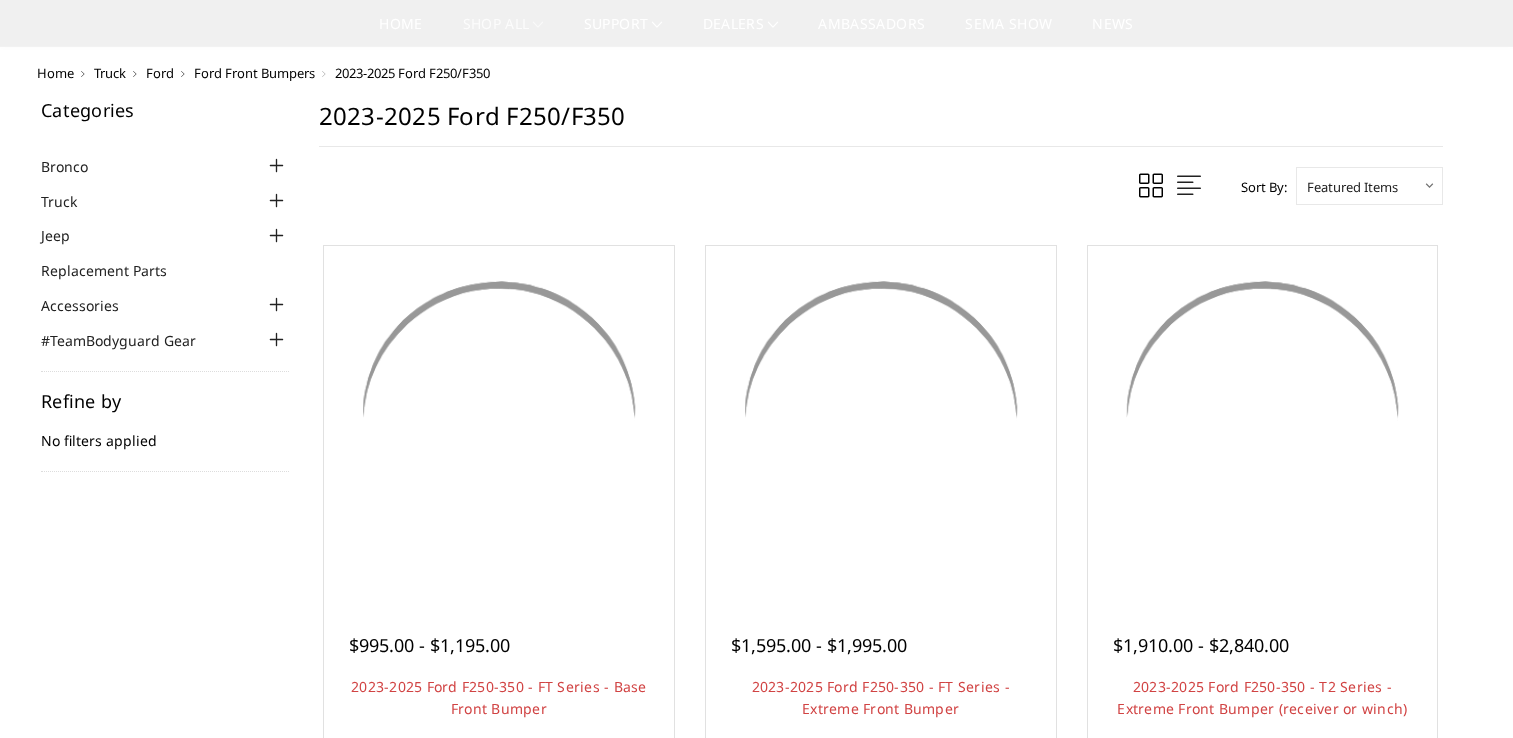 scroll, scrollTop: 1200, scrollLeft: 0, axis: vertical 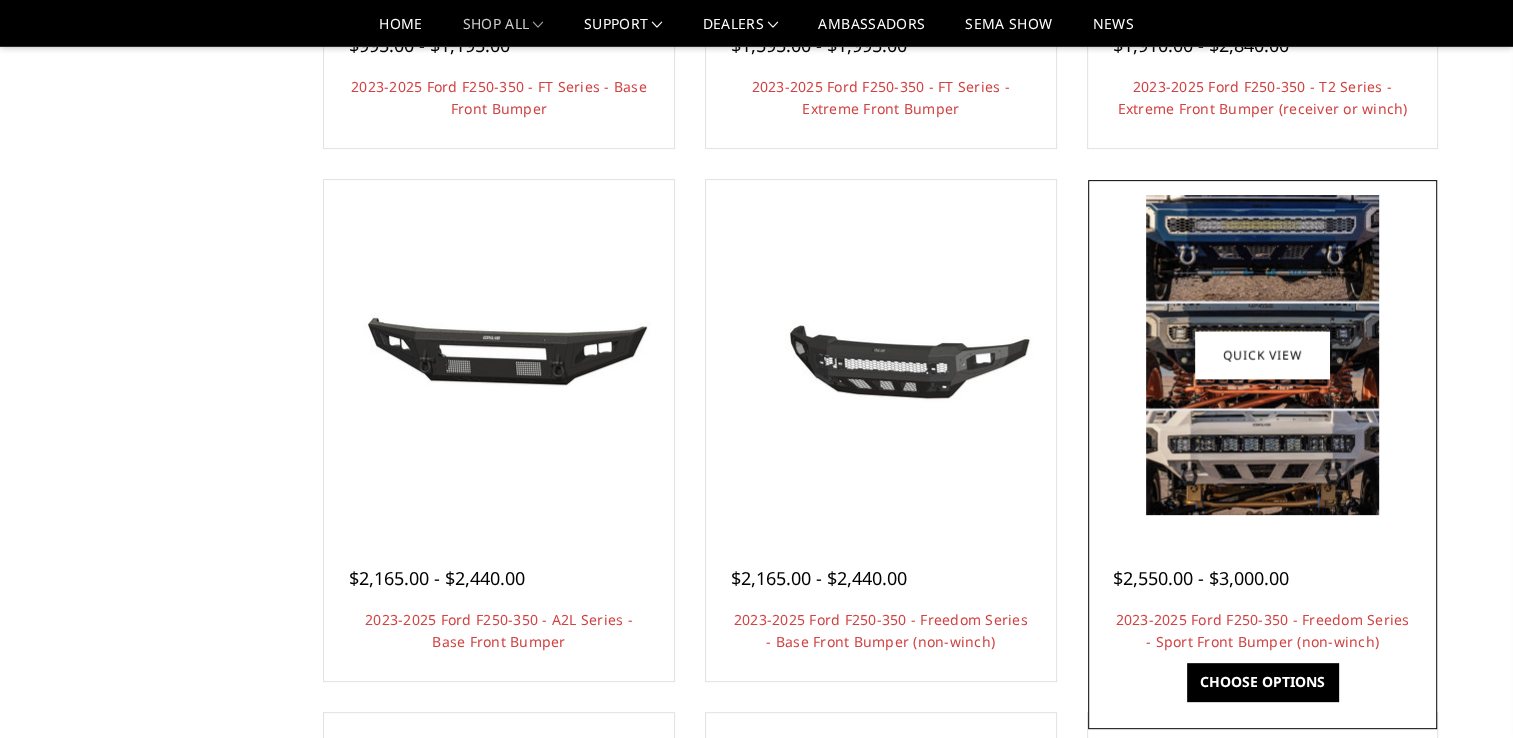 click at bounding box center [1262, 355] 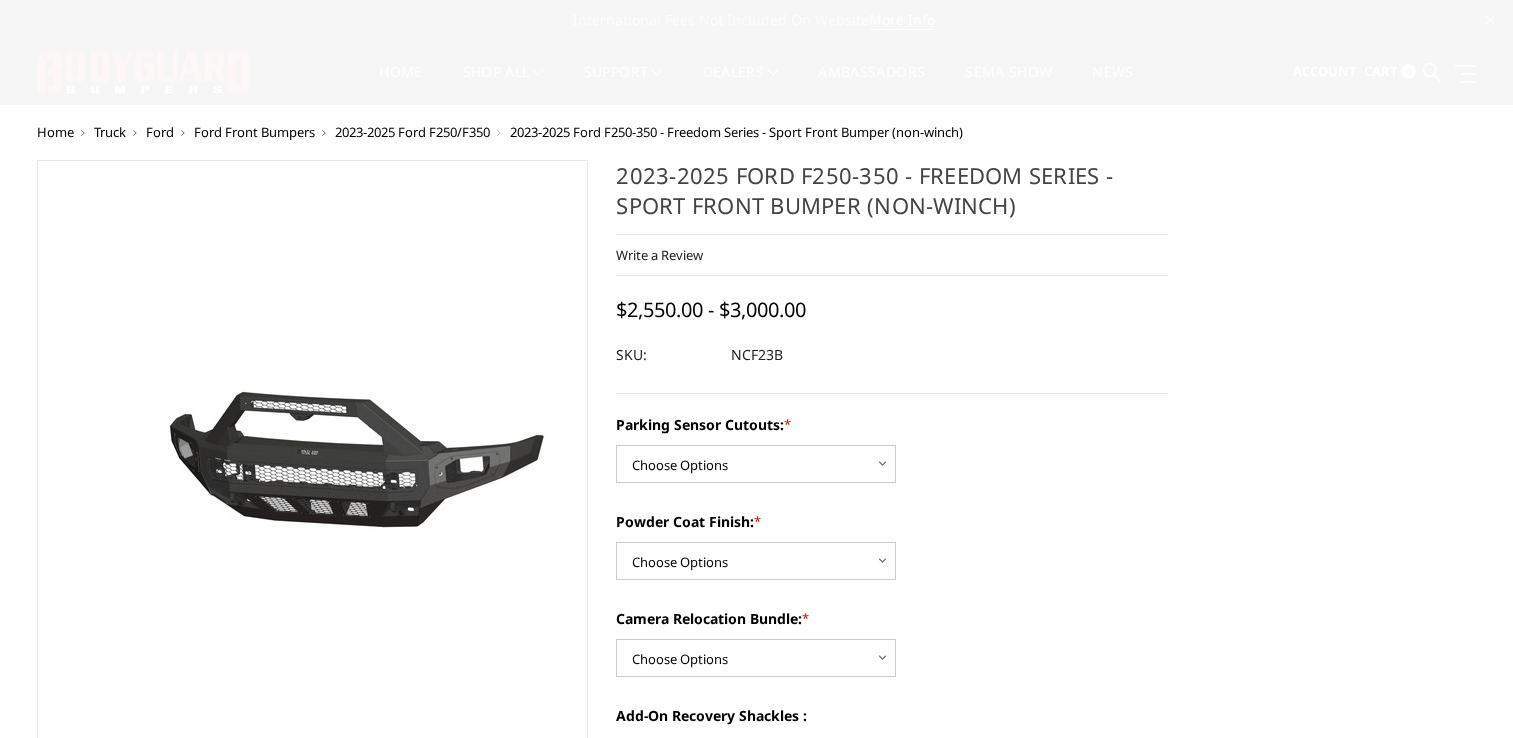 scroll, scrollTop: 0, scrollLeft: 0, axis: both 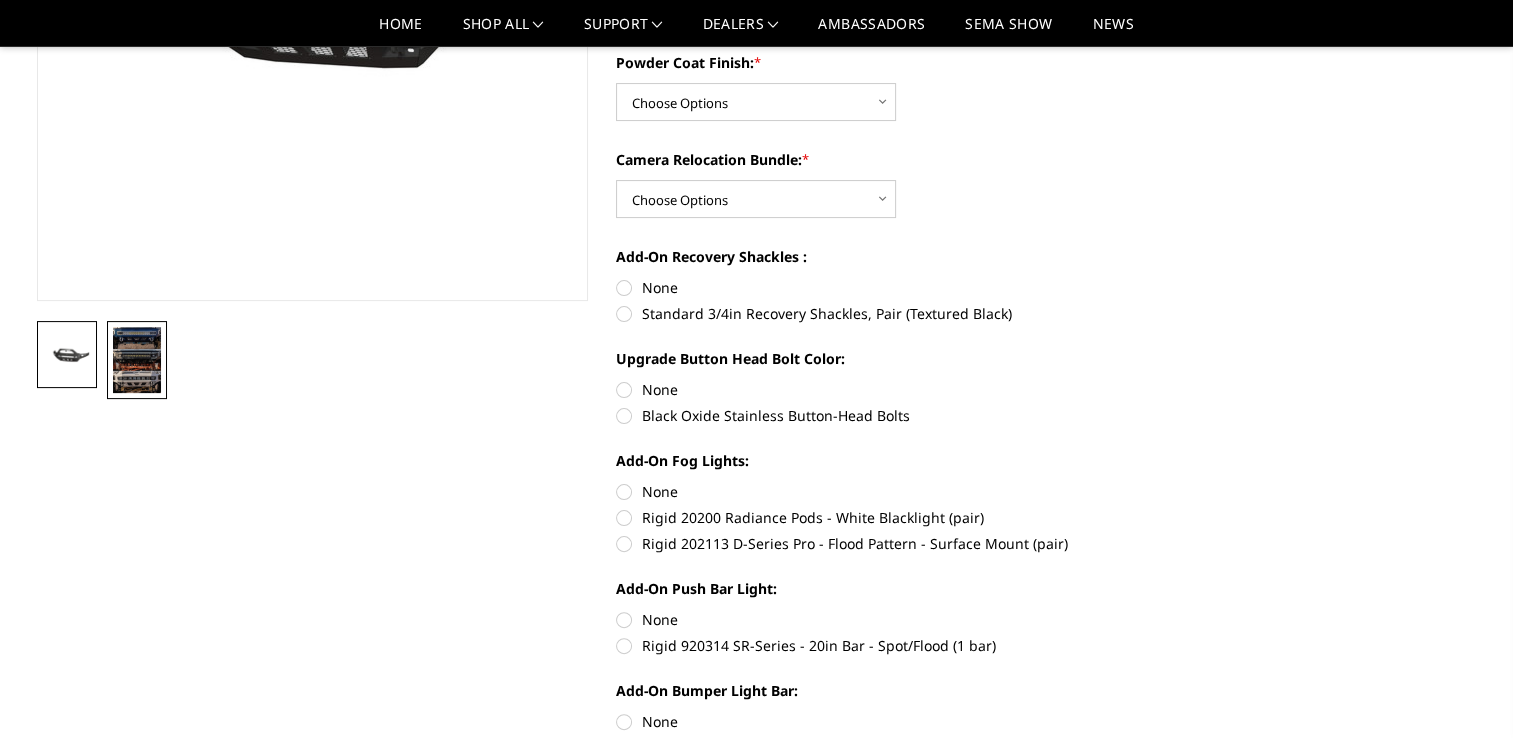 click at bounding box center [137, 360] 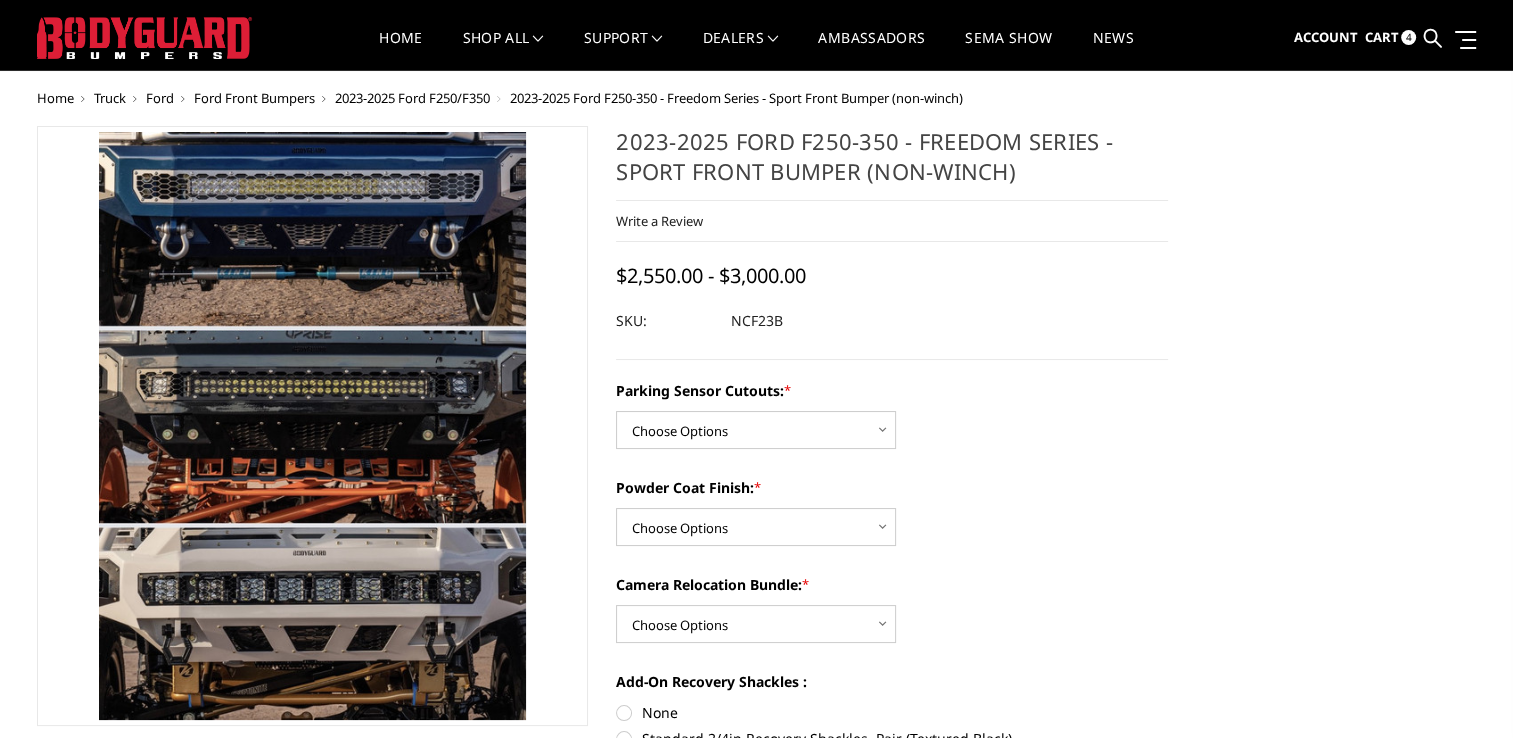 scroll, scrollTop: 0, scrollLeft: 0, axis: both 